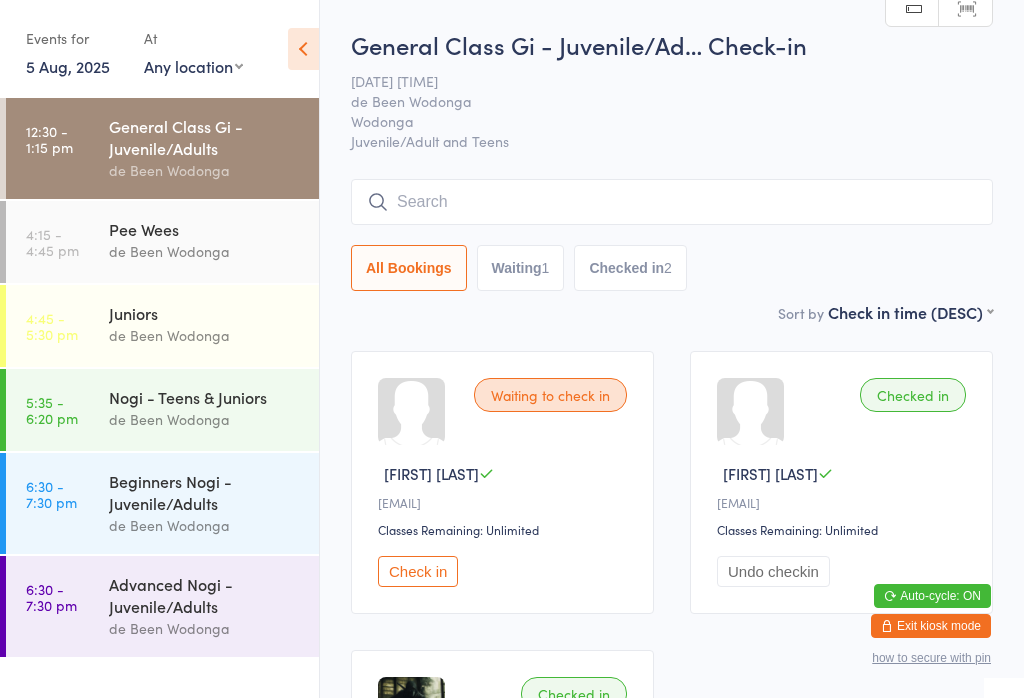 scroll, scrollTop: 290, scrollLeft: 0, axis: vertical 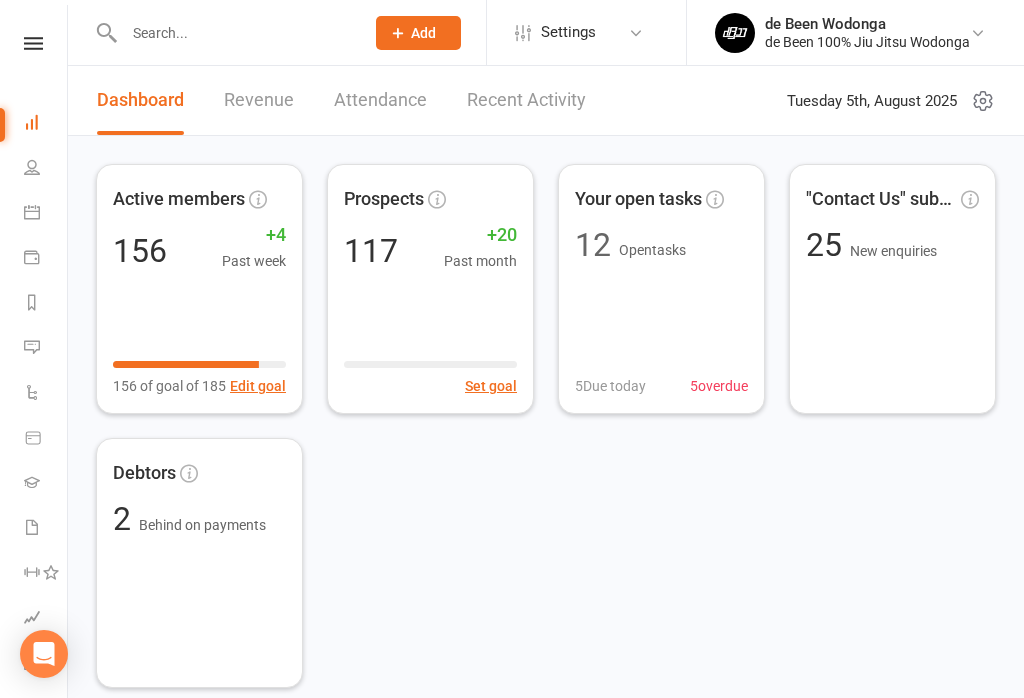 click on "Calendar" at bounding box center [46, 214] 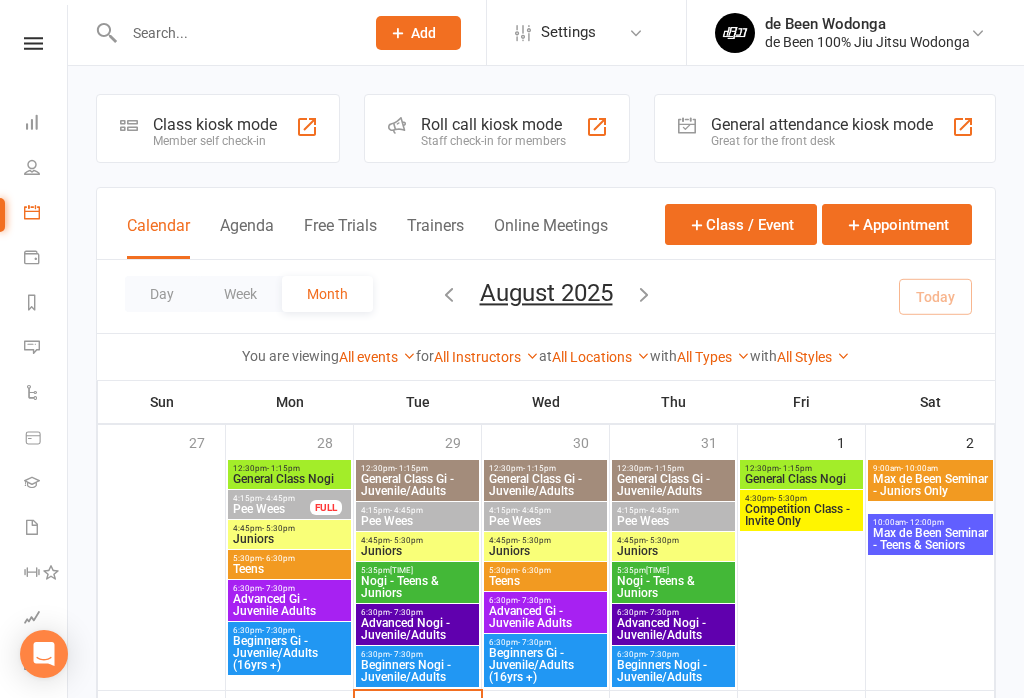 click on "Class kiosk mode" at bounding box center [215, 124] 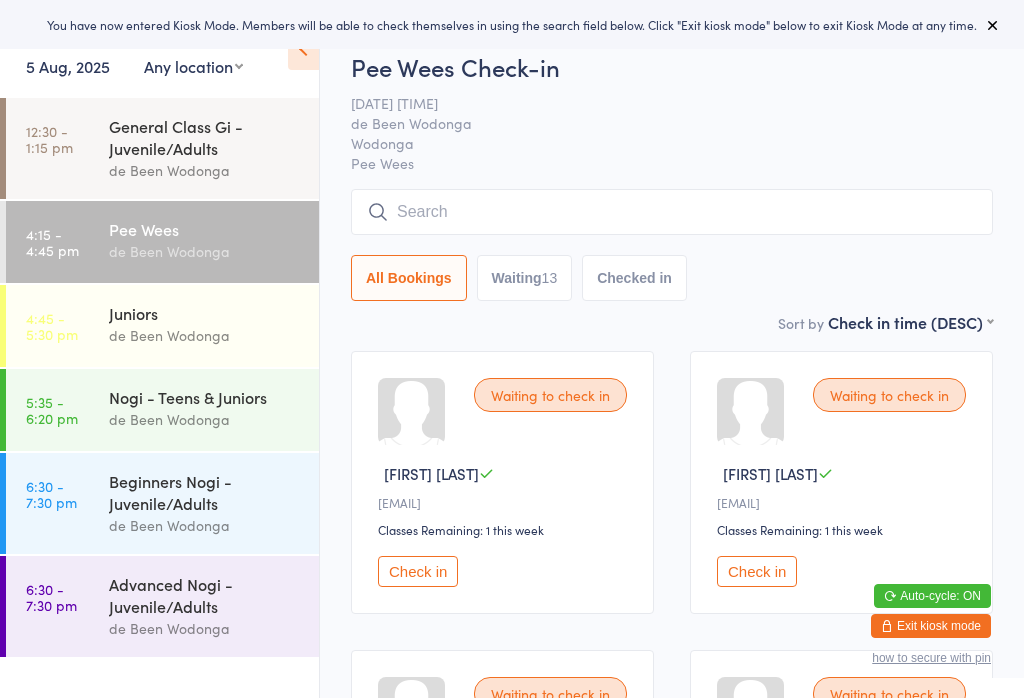 scroll, scrollTop: 0, scrollLeft: 0, axis: both 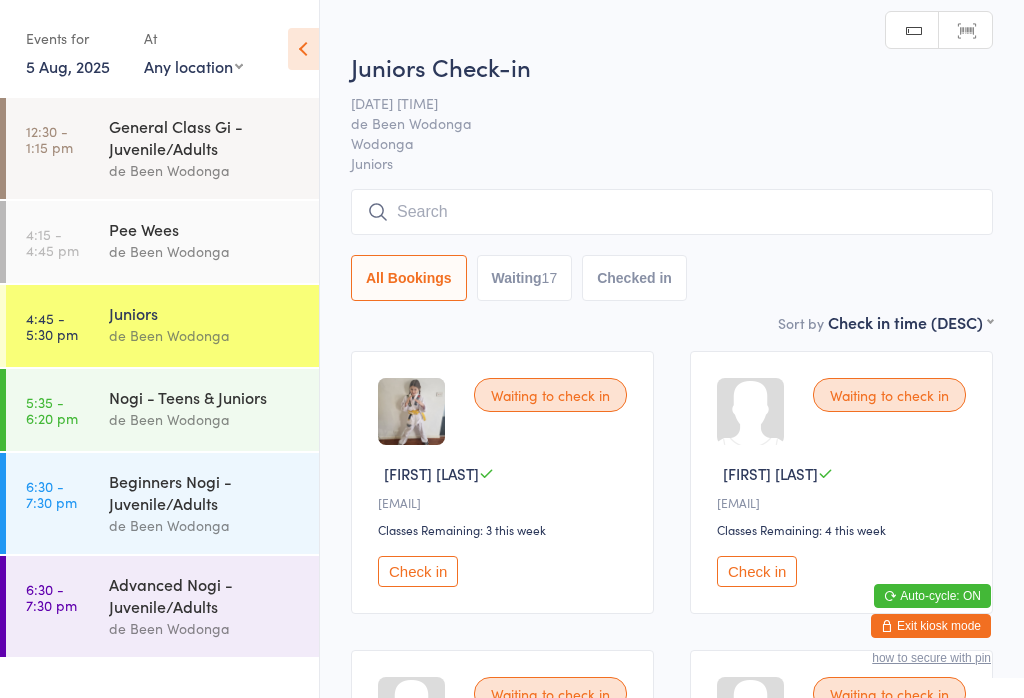 click on "Nogi - Teens & Juniors" at bounding box center [205, 397] 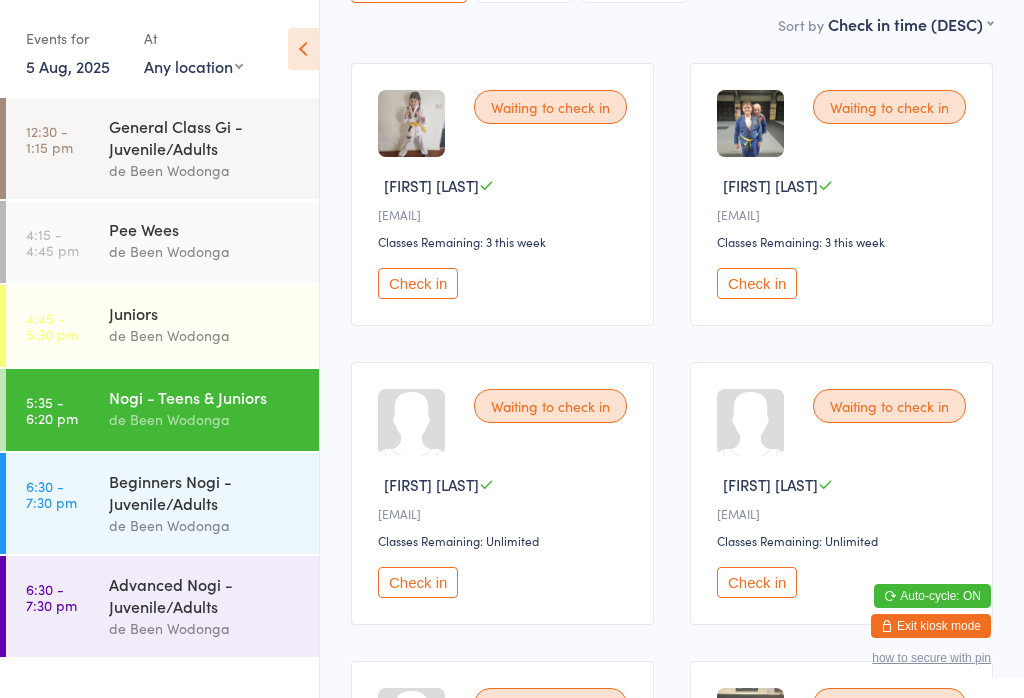 scroll, scrollTop: 268, scrollLeft: 0, axis: vertical 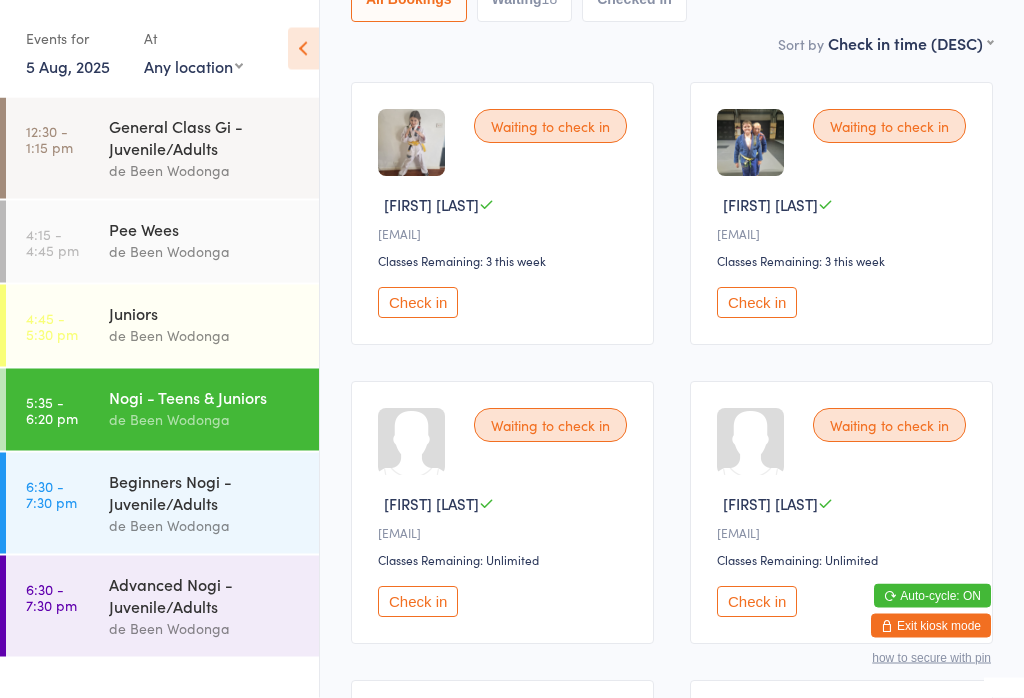 click on "de Been Wodonga" at bounding box center [205, 251] 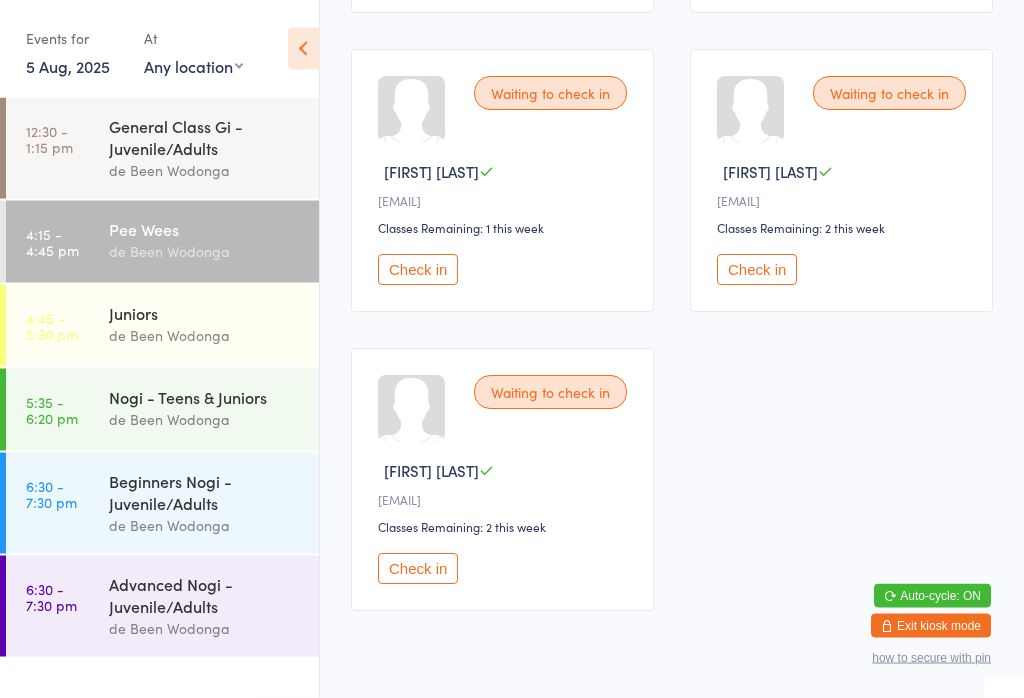 scroll, scrollTop: 1800, scrollLeft: 0, axis: vertical 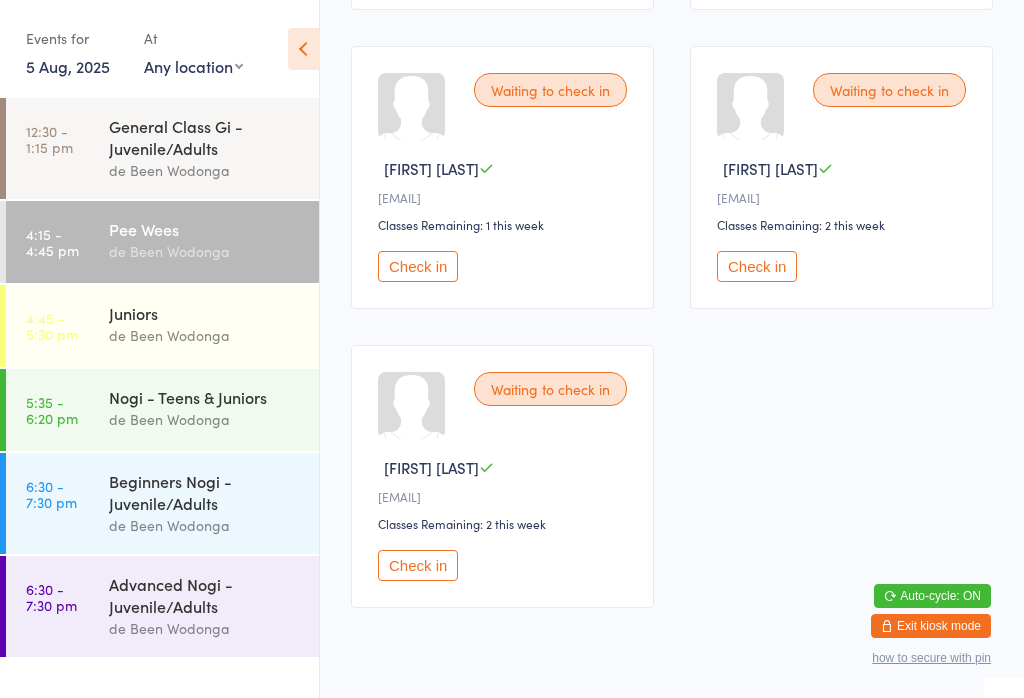 click on "Advanced Nogi - Juvenile/Adults" at bounding box center (205, 595) 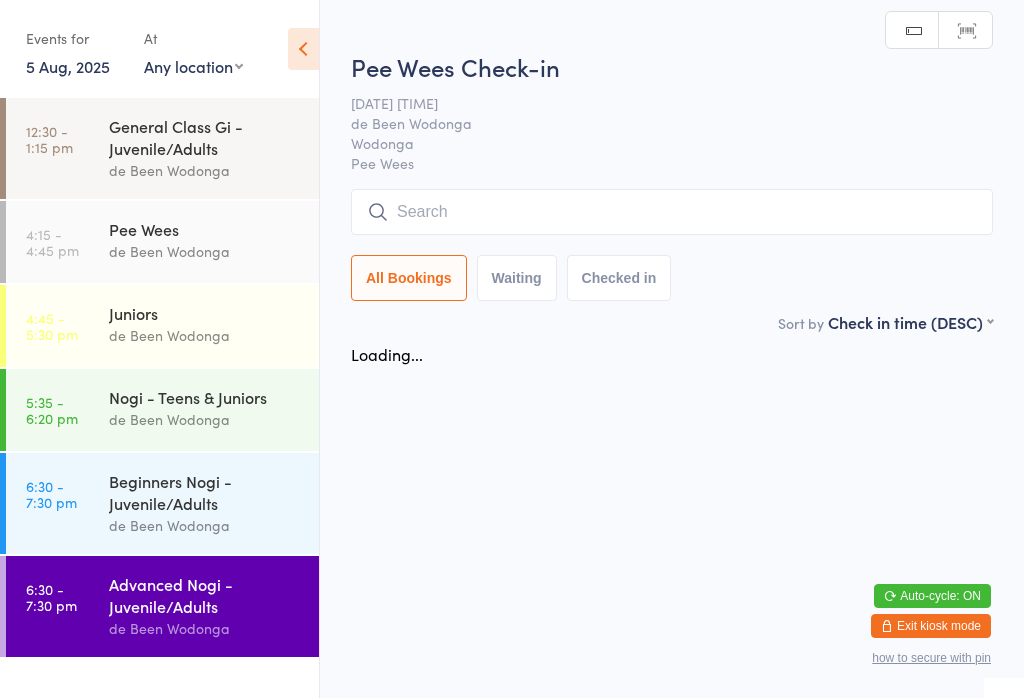 scroll, scrollTop: 0, scrollLeft: 0, axis: both 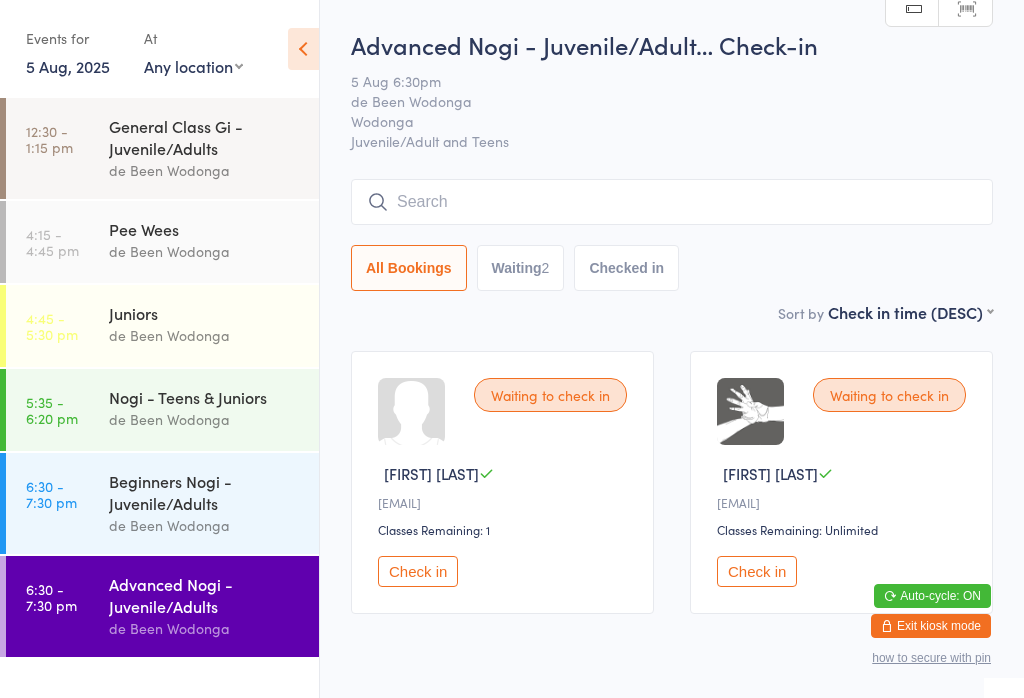 click on "Beginners Nogi - Juvenile/Adults" at bounding box center [205, 492] 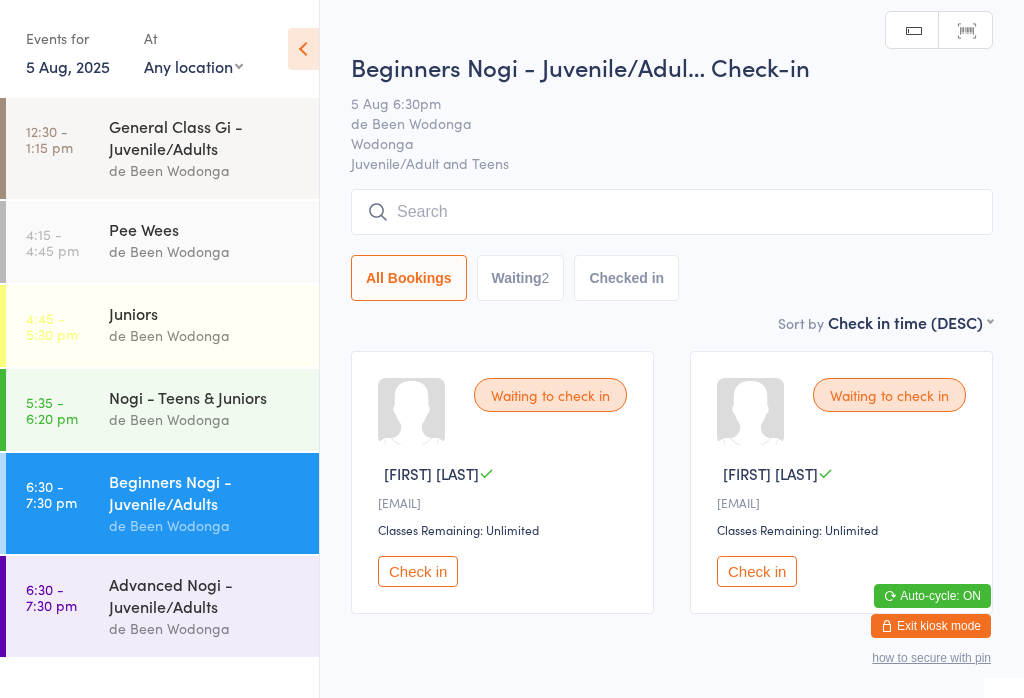 click on "Advanced Nogi - Juvenile/Adults" at bounding box center [205, 595] 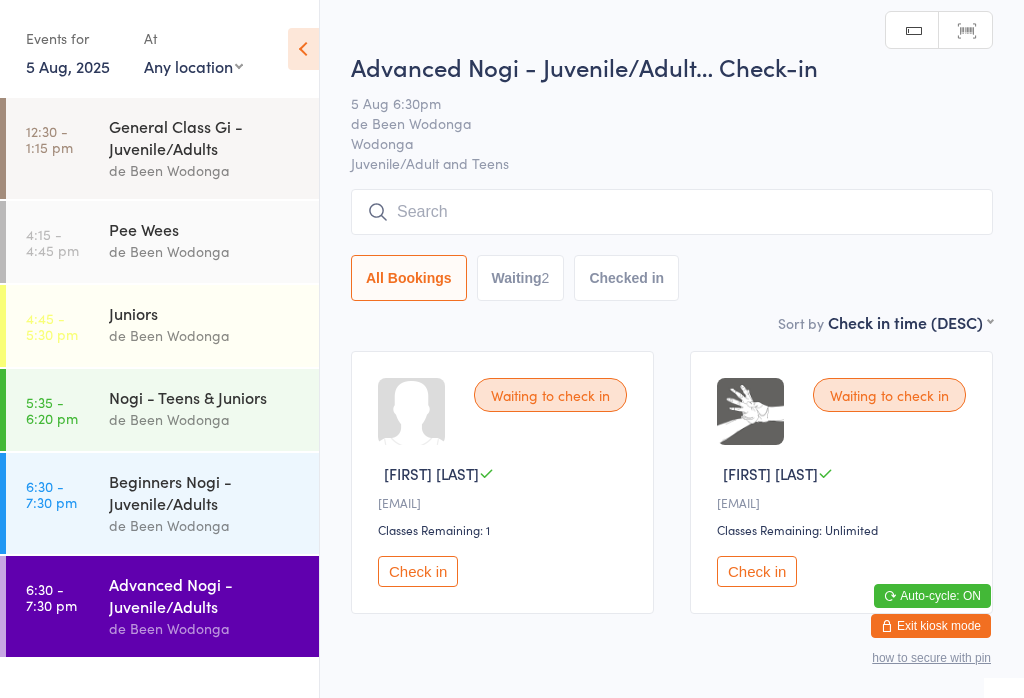 click on "Check in" at bounding box center (757, 571) 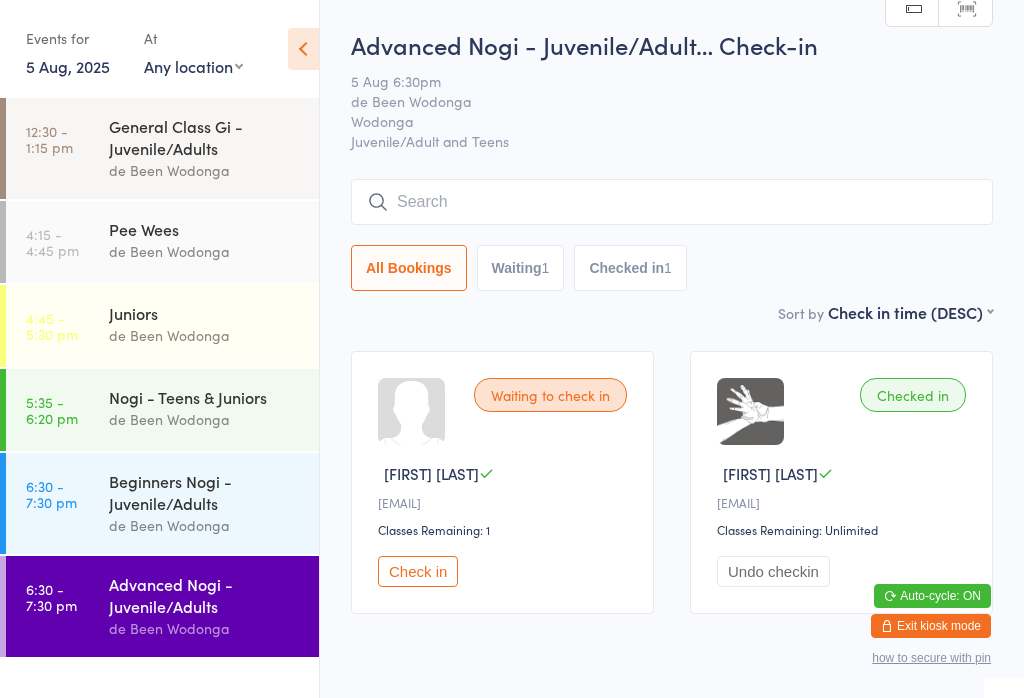 click on "Beginners Nogi - Juvenile/Adults" at bounding box center [205, 492] 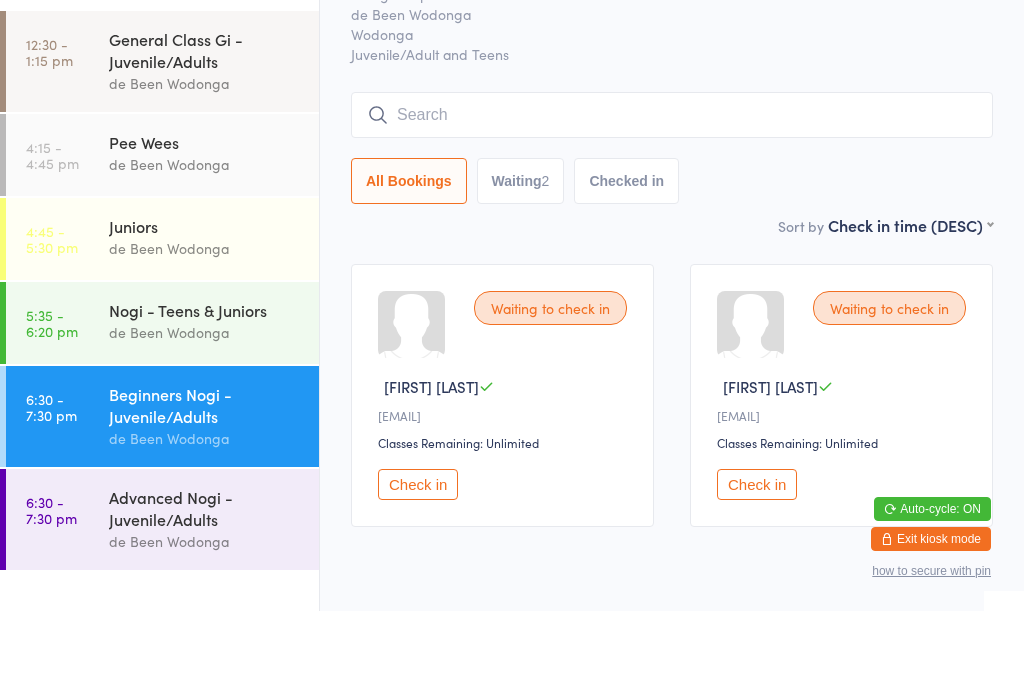 scroll, scrollTop: 36, scrollLeft: 0, axis: vertical 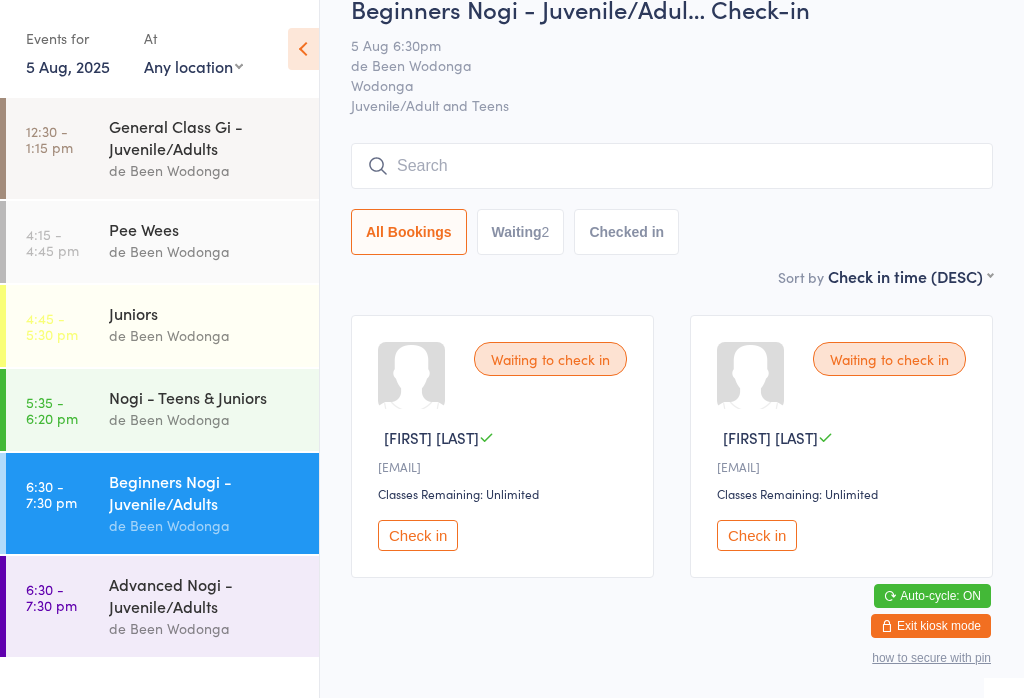 click on "Advanced Nogi - Juvenile/Adults" at bounding box center [205, 595] 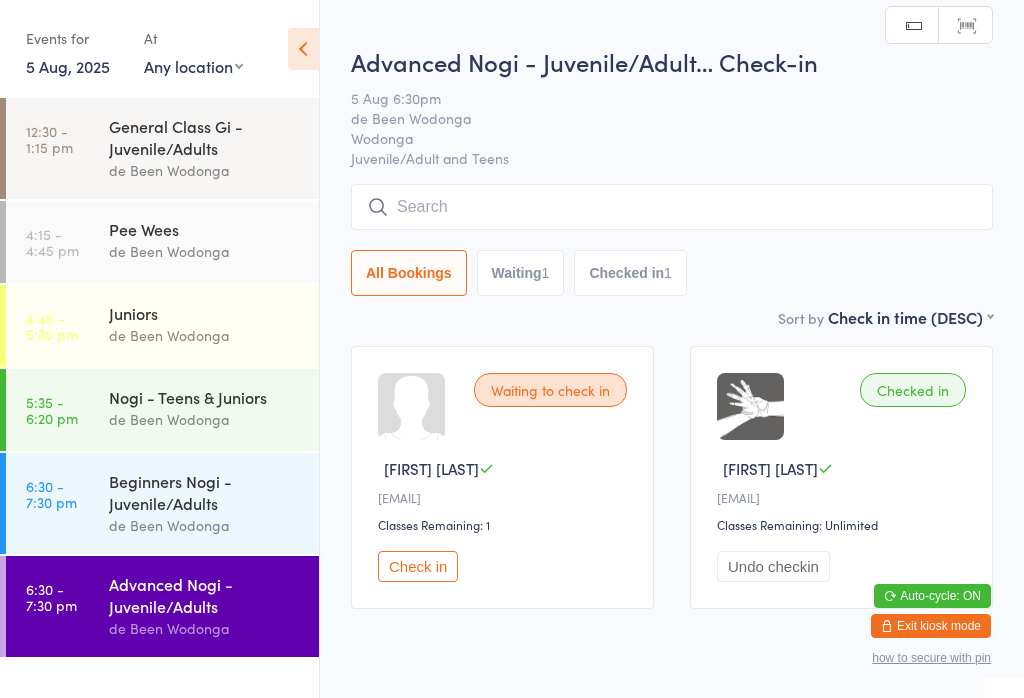 scroll, scrollTop: 0, scrollLeft: 0, axis: both 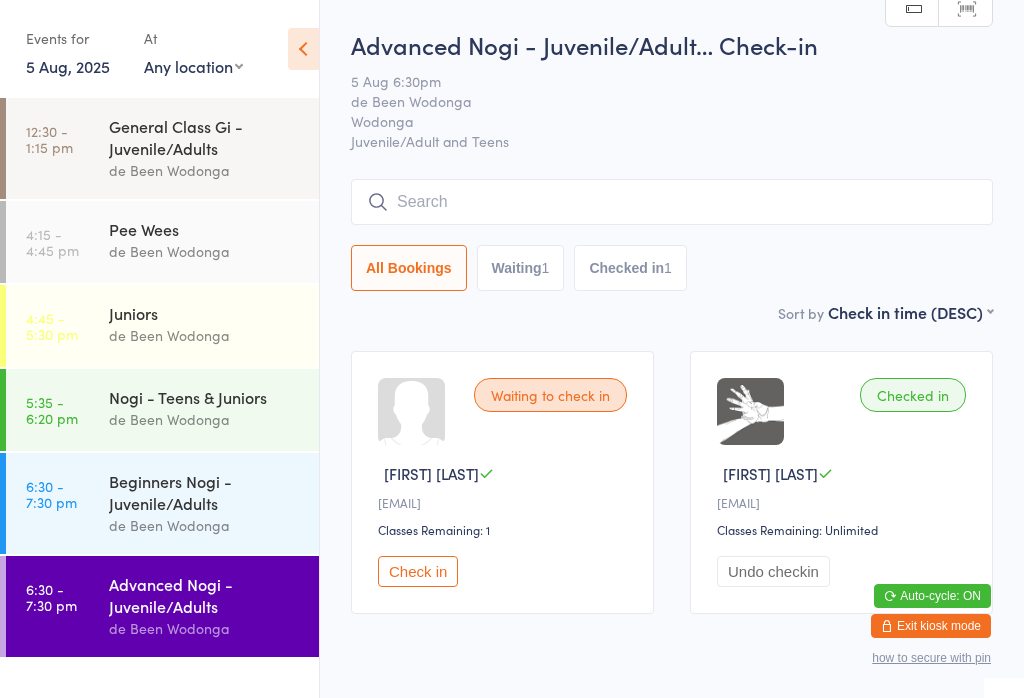 click on "Beginners Nogi - Juvenile/Adults" at bounding box center (205, 492) 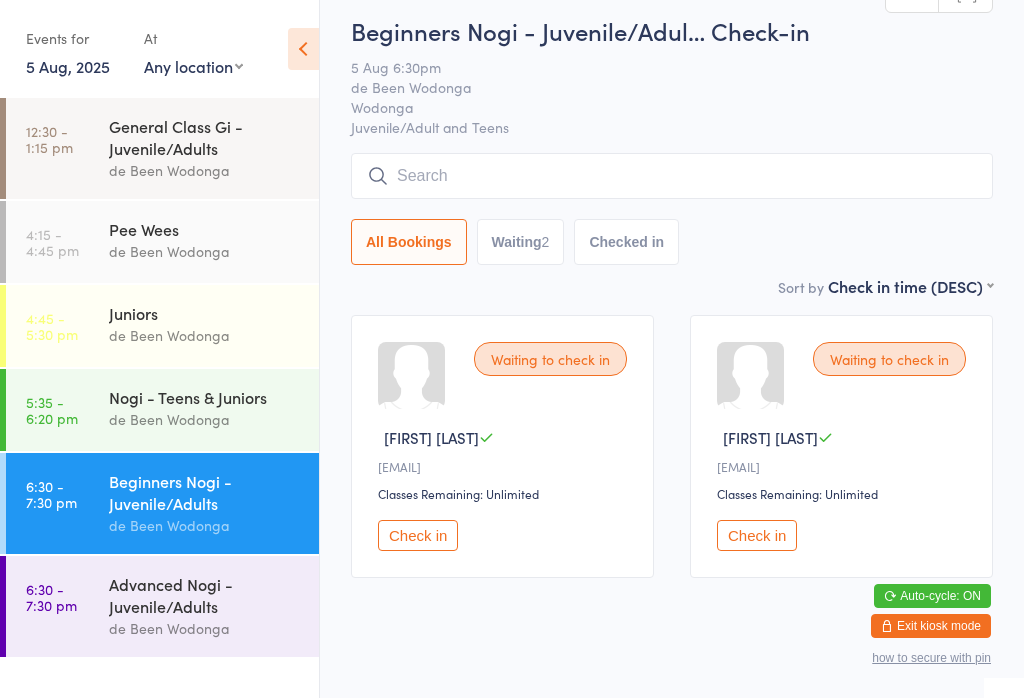 scroll, scrollTop: 0, scrollLeft: 0, axis: both 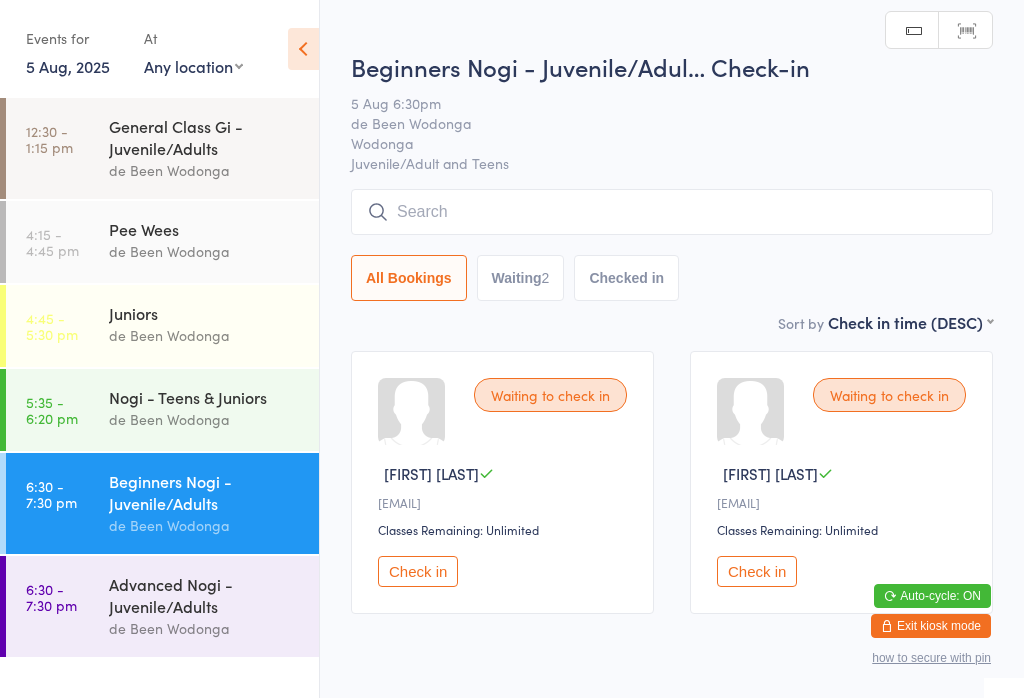 click on "Advanced Nogi - Juvenile/Adults" at bounding box center [205, 595] 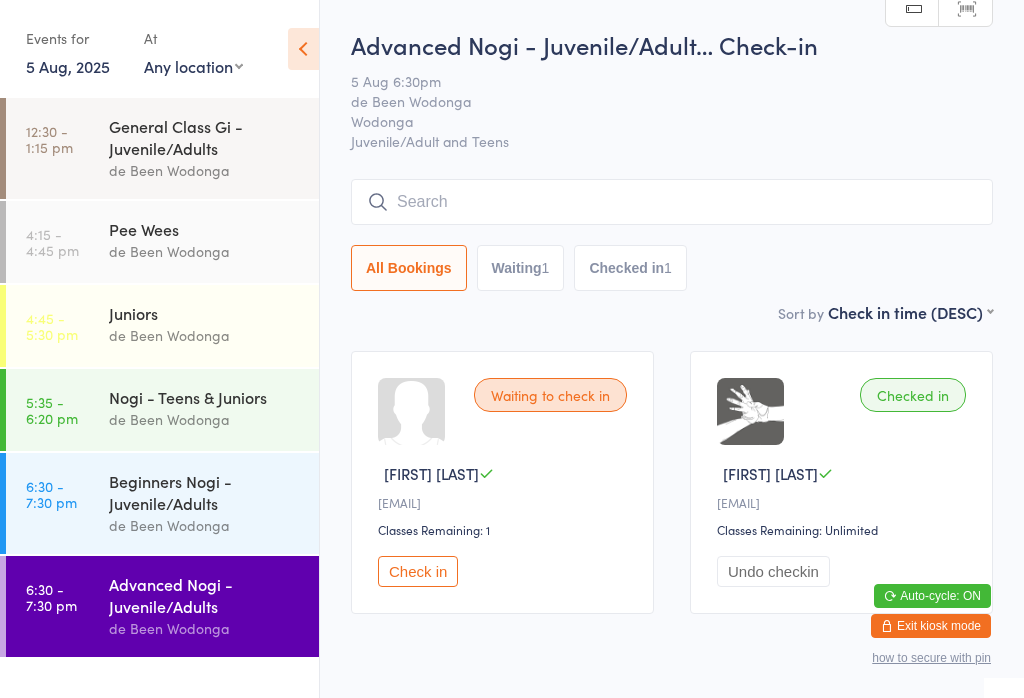 click on "de Been Wodonga" at bounding box center [205, 251] 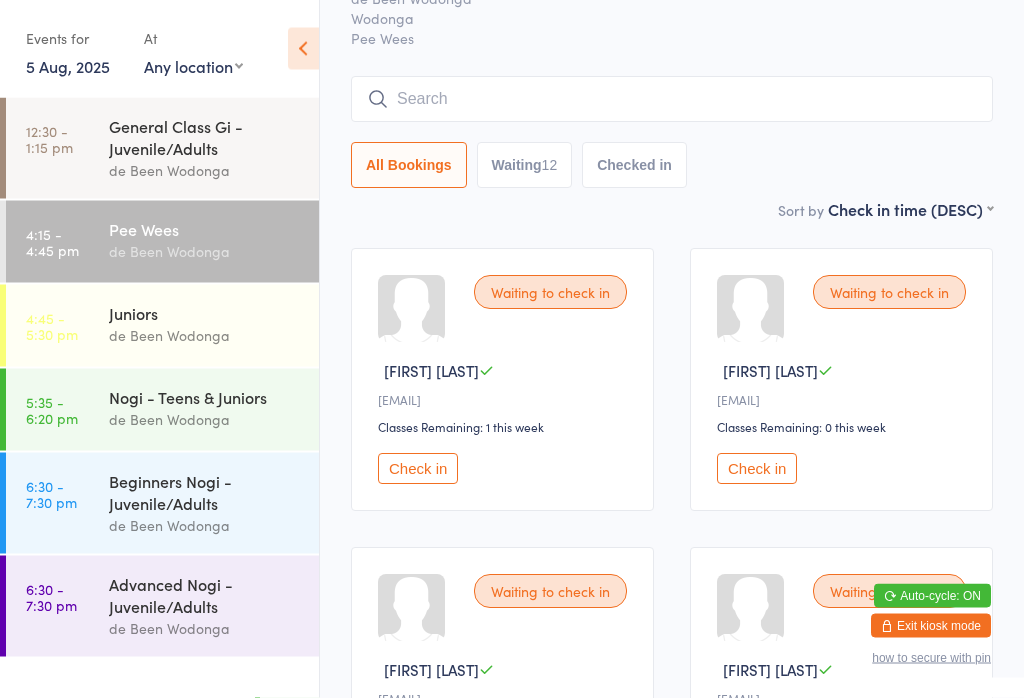 scroll, scrollTop: 0, scrollLeft: 0, axis: both 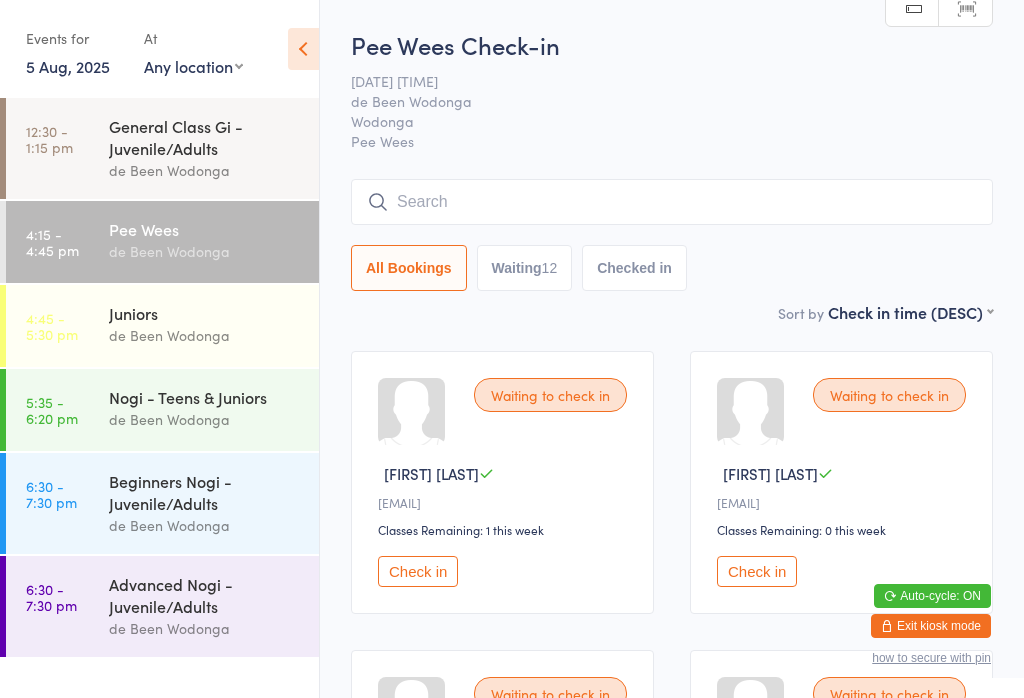 click on "Juniors" at bounding box center (205, 313) 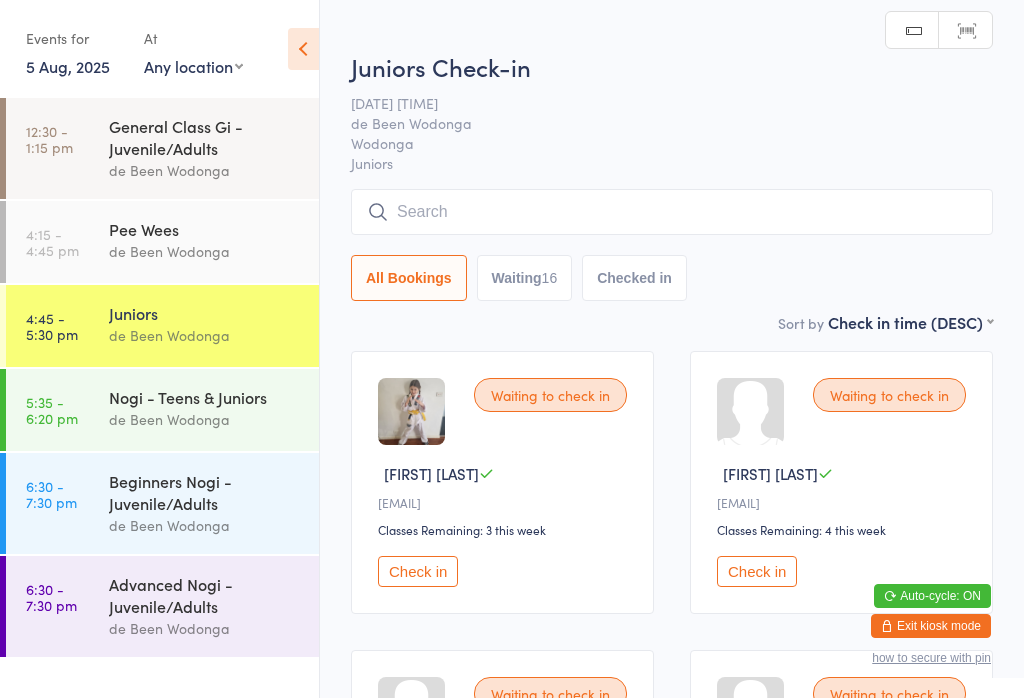 click on "Check in" at bounding box center [418, 571] 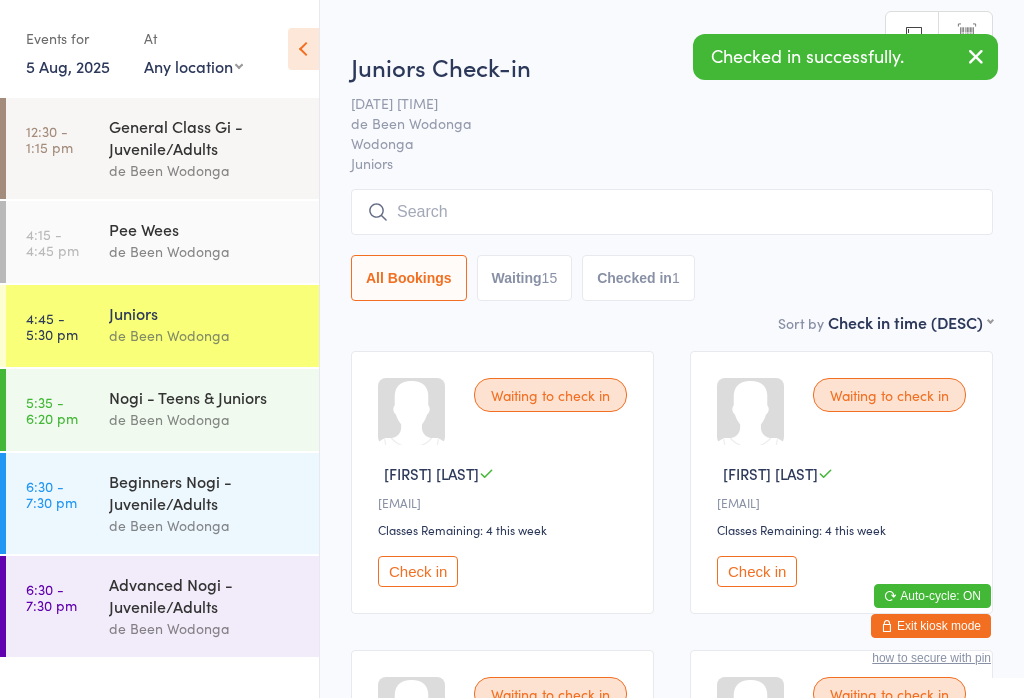 click on "de Been Wodonga" at bounding box center [205, 419] 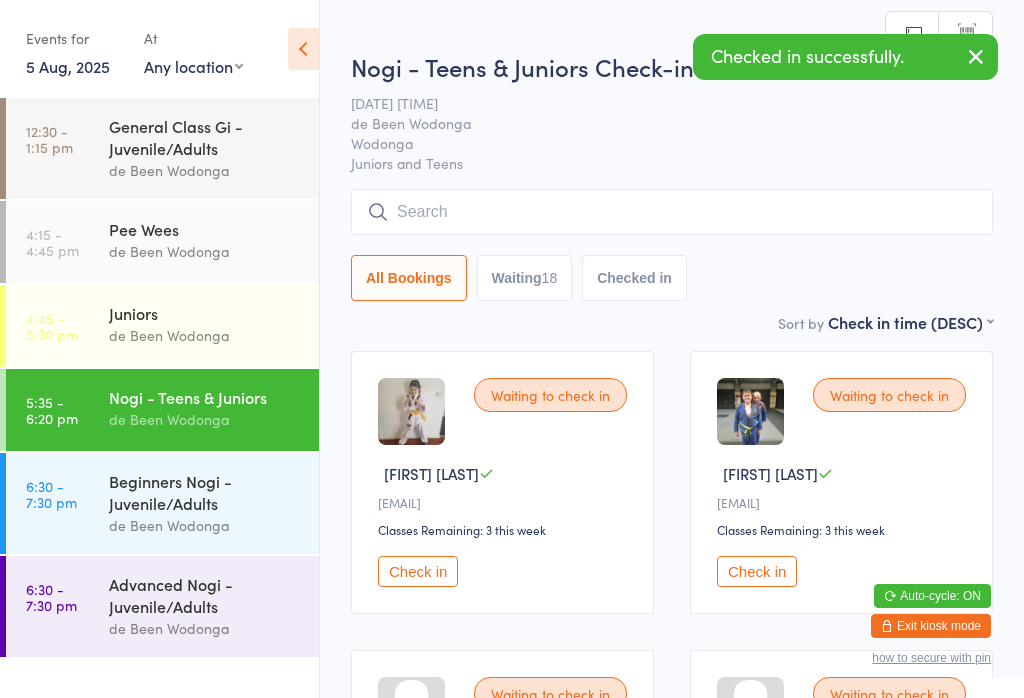 click on "Check in" at bounding box center [418, 571] 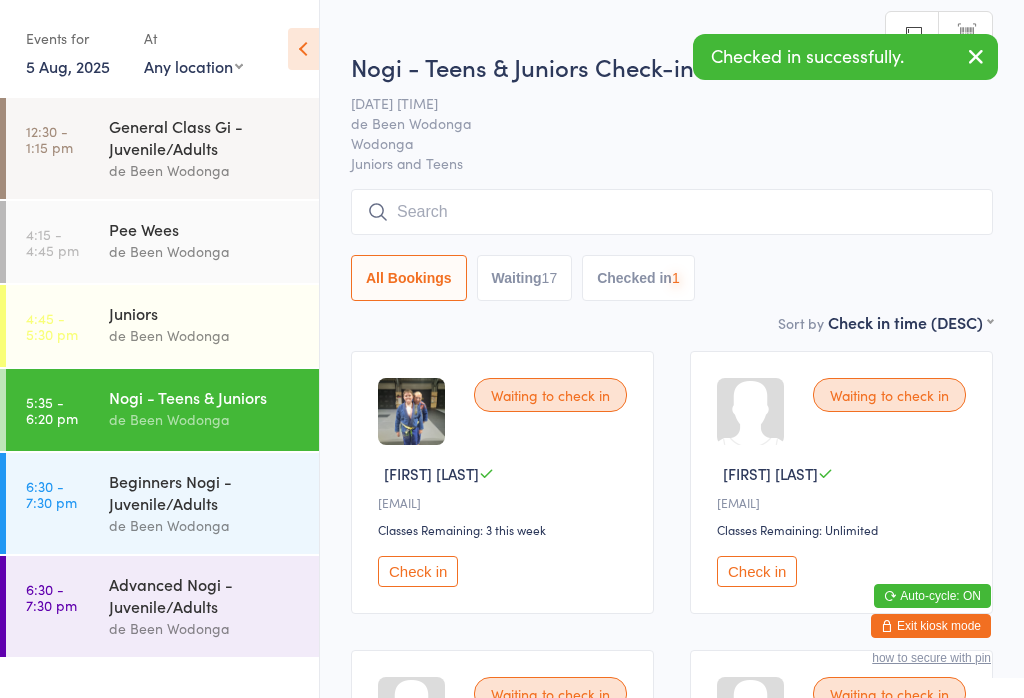 click on "Check in" at bounding box center (418, 571) 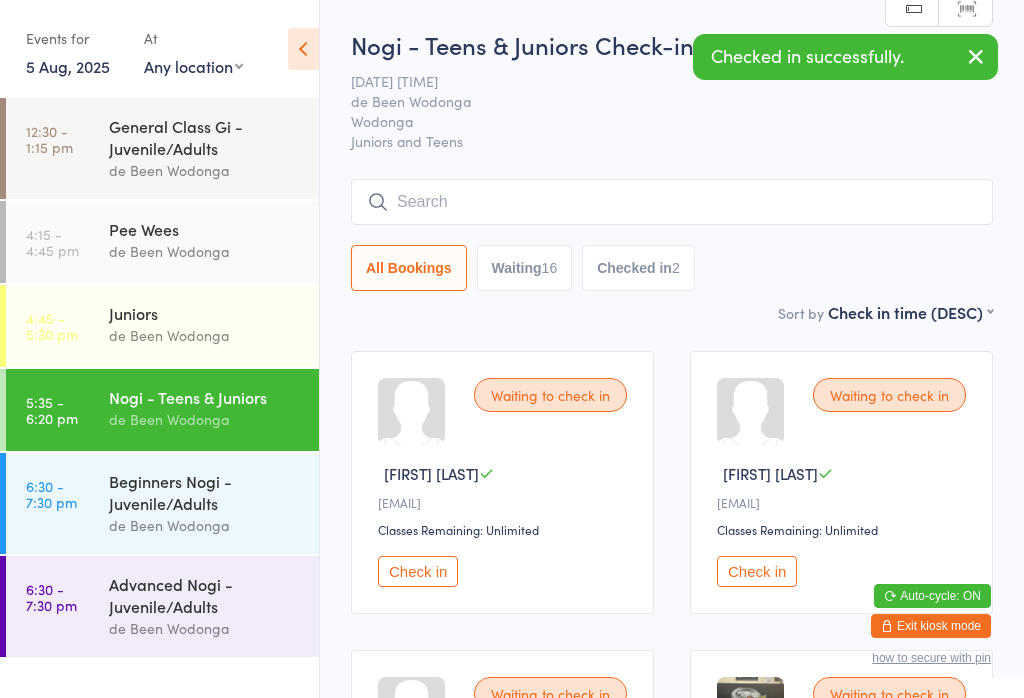 click on "de Been Wodonga" at bounding box center (205, 335) 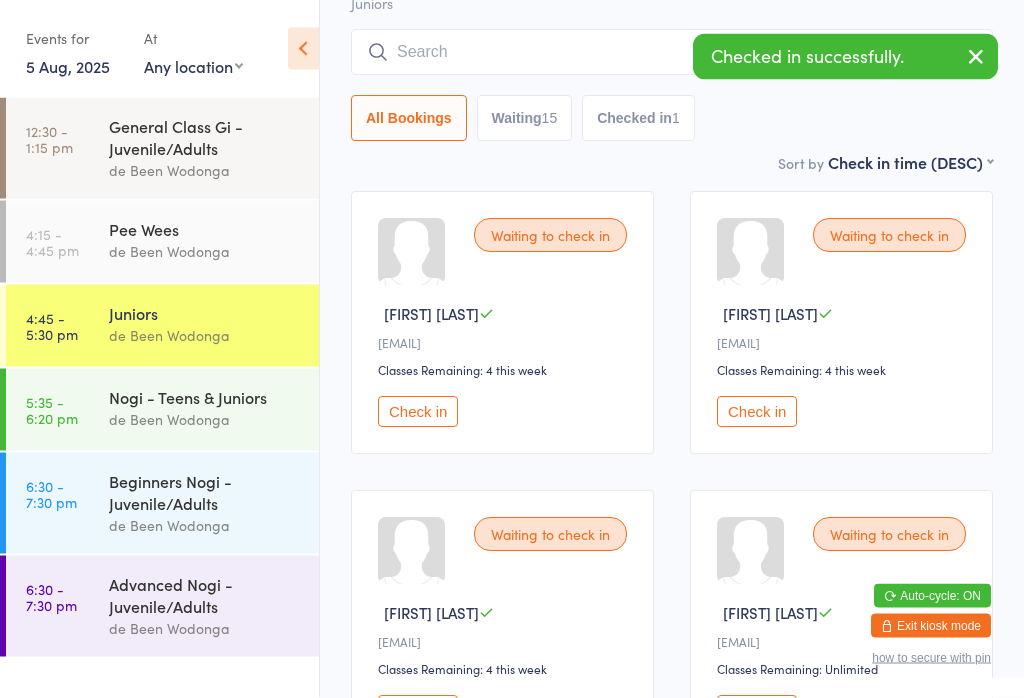 scroll, scrollTop: 160, scrollLeft: 0, axis: vertical 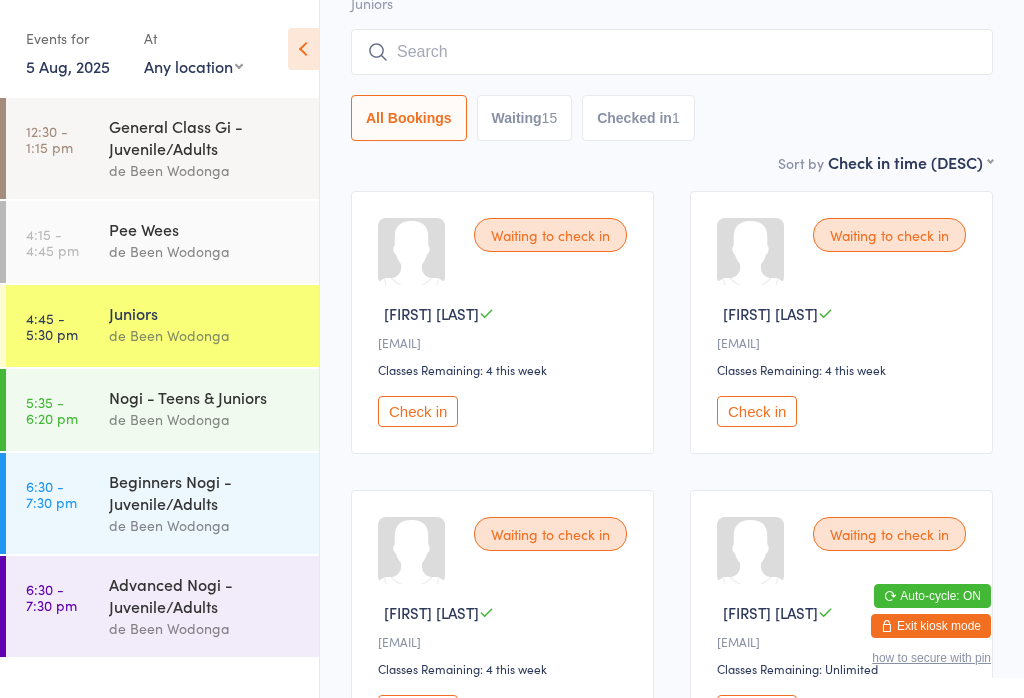 click on "Nogi - Teens & Juniors de Been [CITY]" at bounding box center (214, 408) 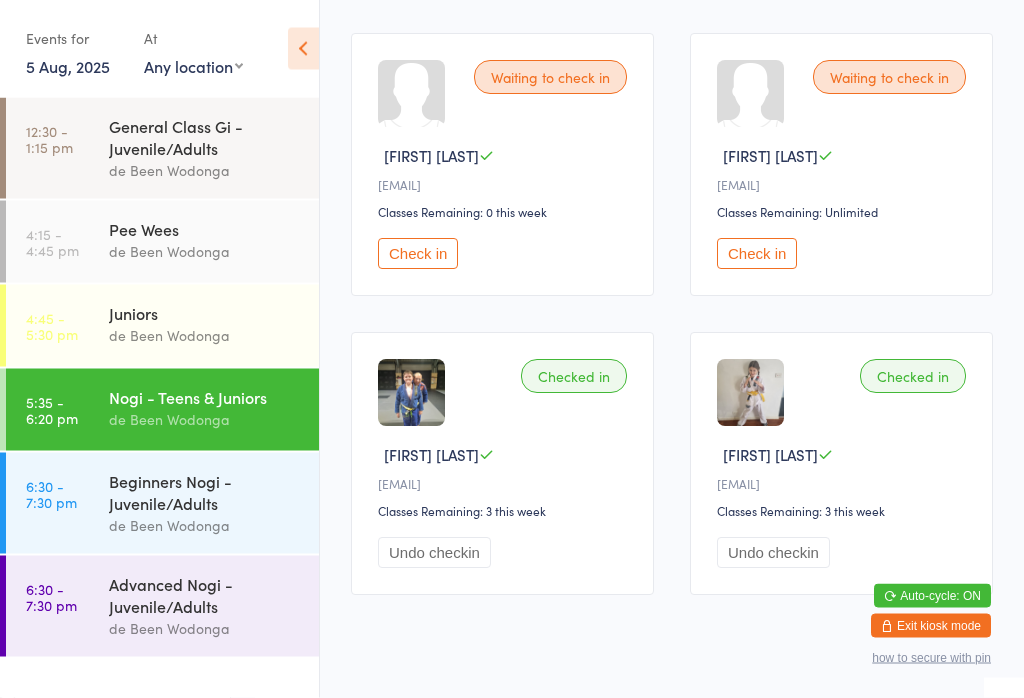 scroll, scrollTop: 2476, scrollLeft: 0, axis: vertical 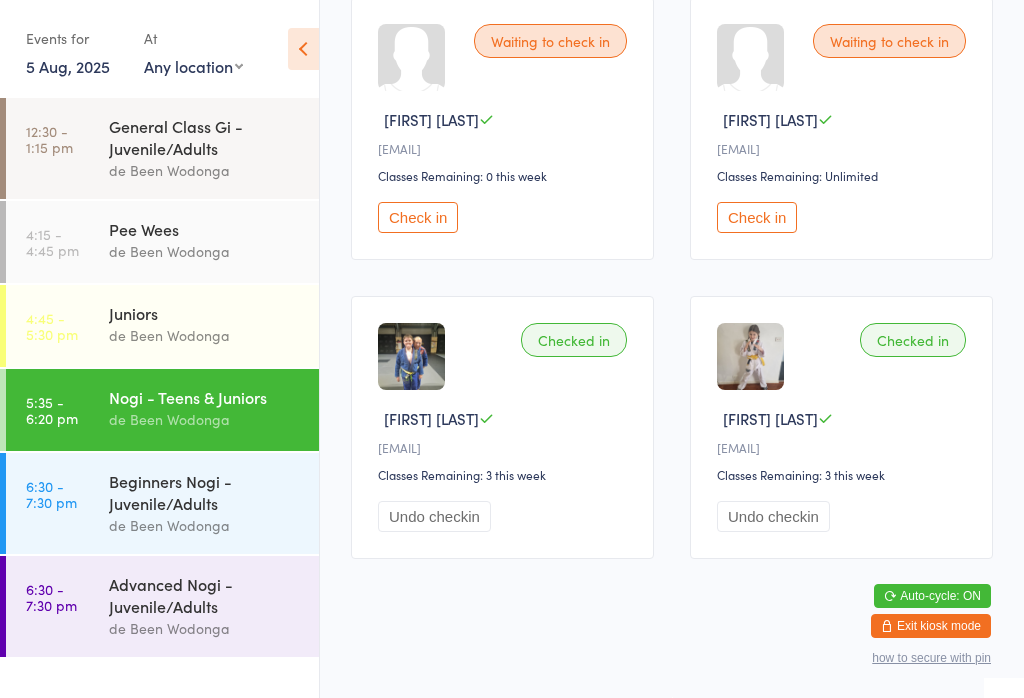 click on "Pee Wees" at bounding box center (205, 229) 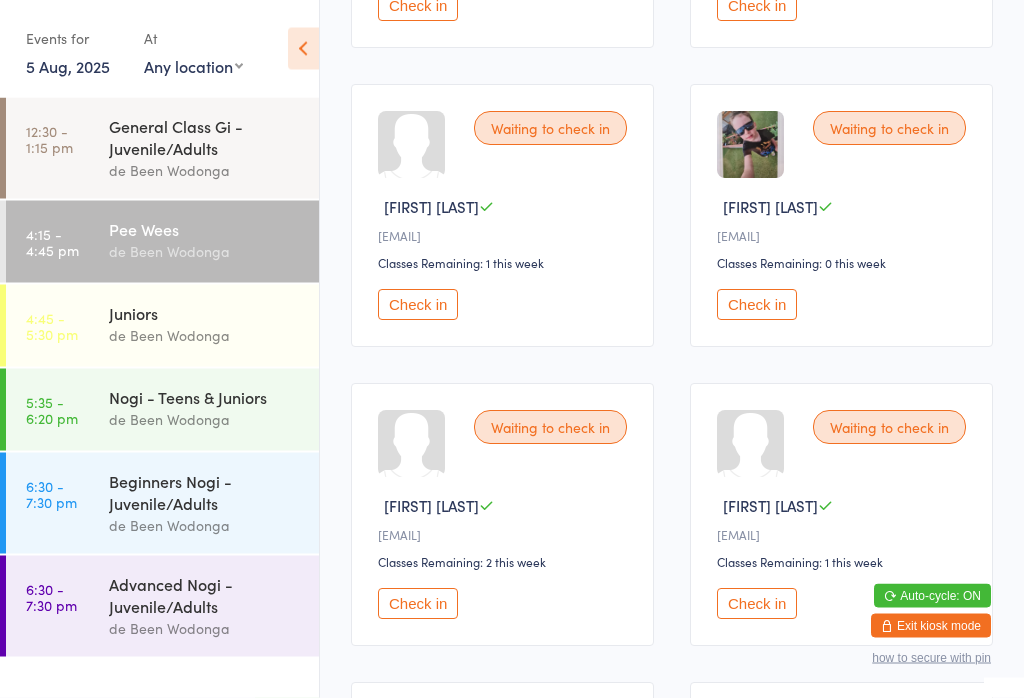scroll, scrollTop: 1166, scrollLeft: 0, axis: vertical 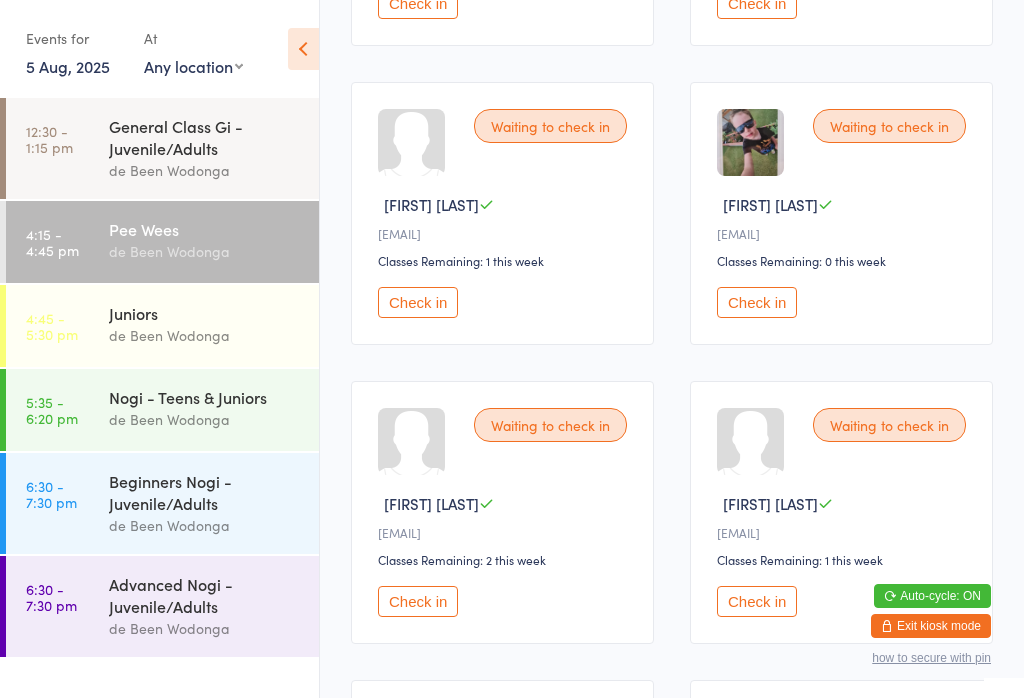 click on "Check in" at bounding box center [757, 302] 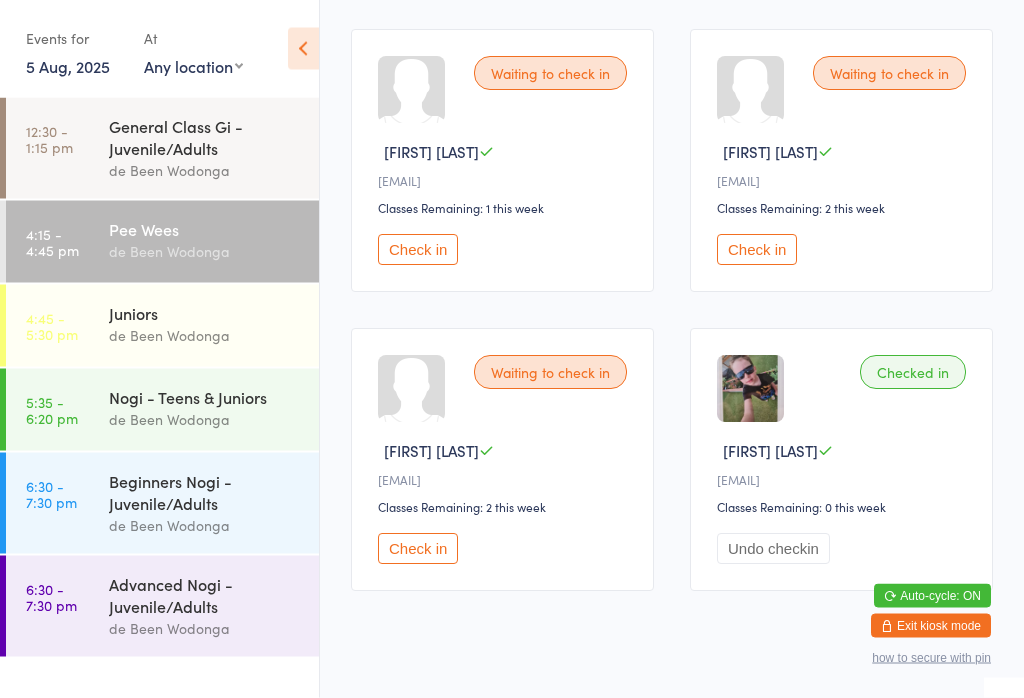scroll, scrollTop: 1561, scrollLeft: 0, axis: vertical 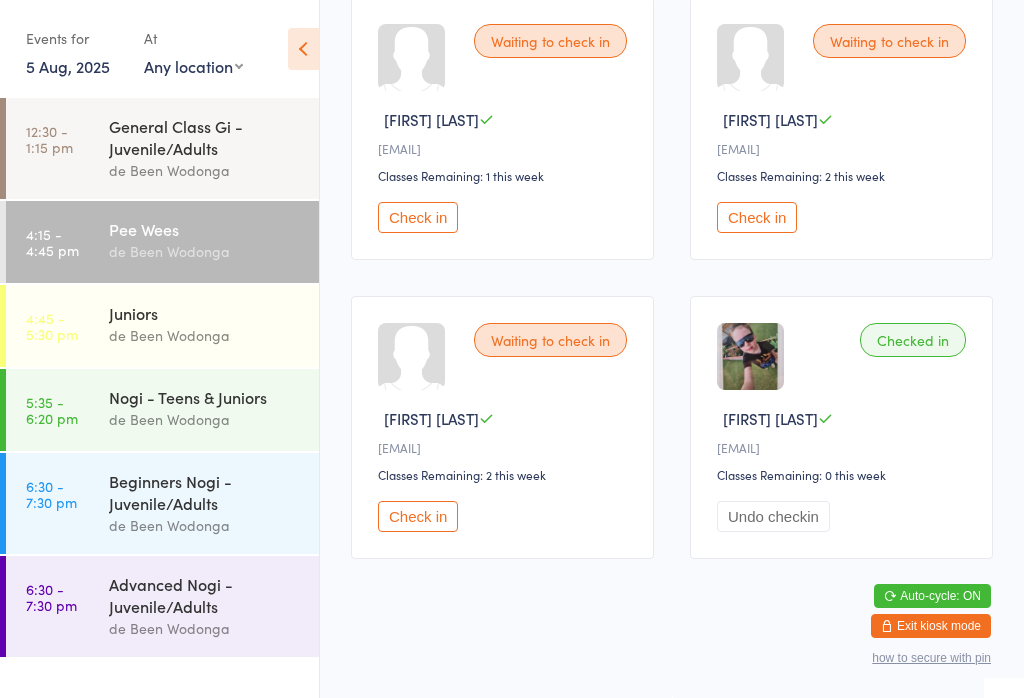 click on "Check in" at bounding box center [418, 516] 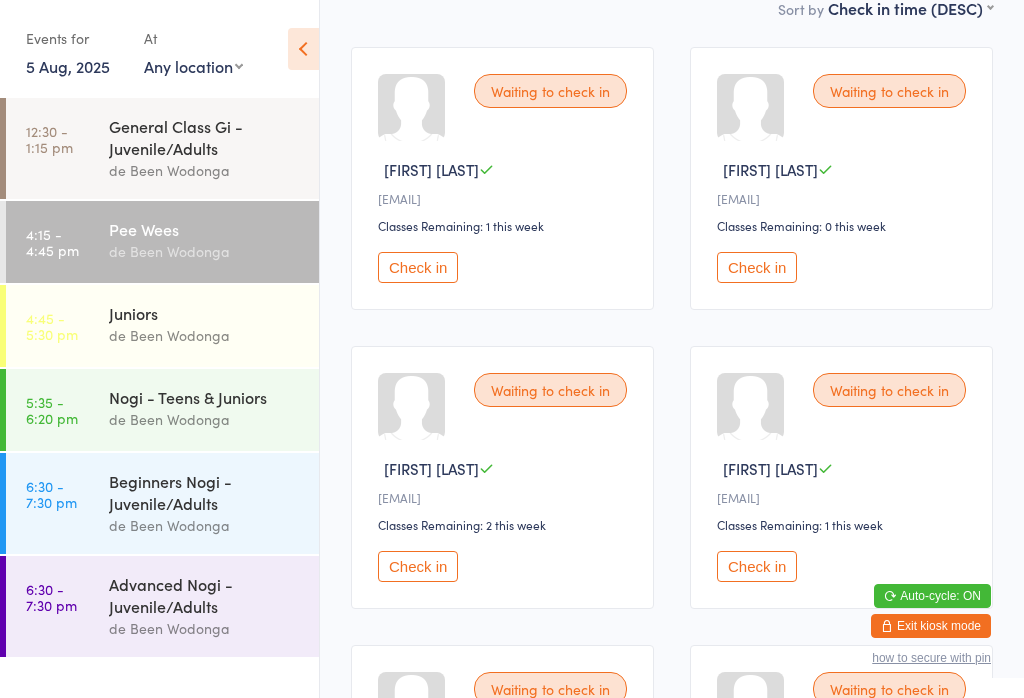 scroll, scrollTop: 309, scrollLeft: 0, axis: vertical 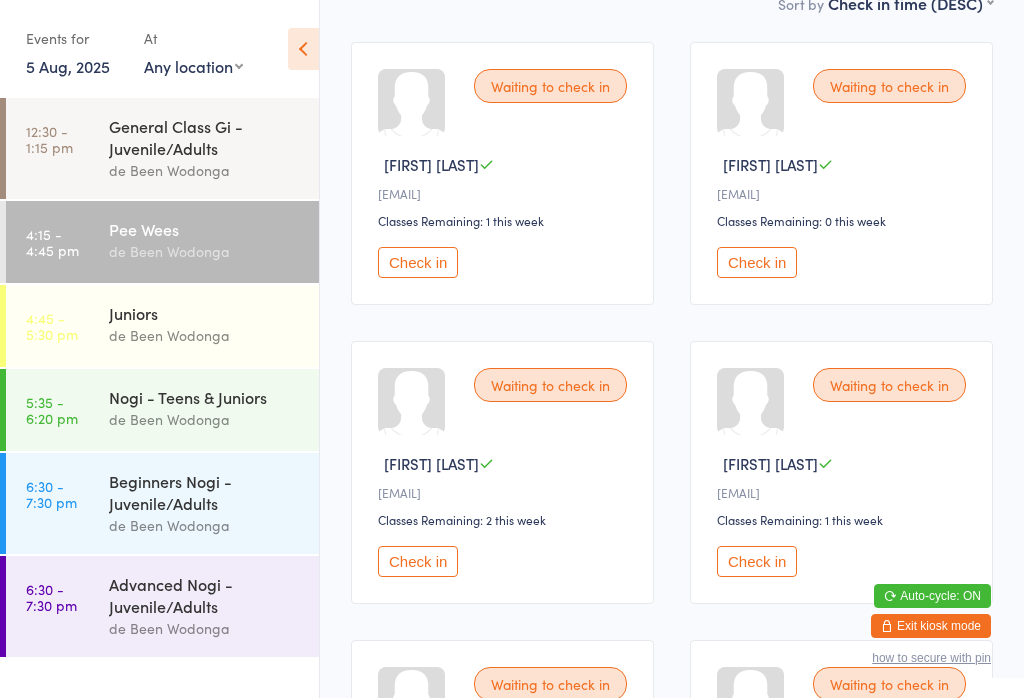 click on "Check in" at bounding box center (757, 561) 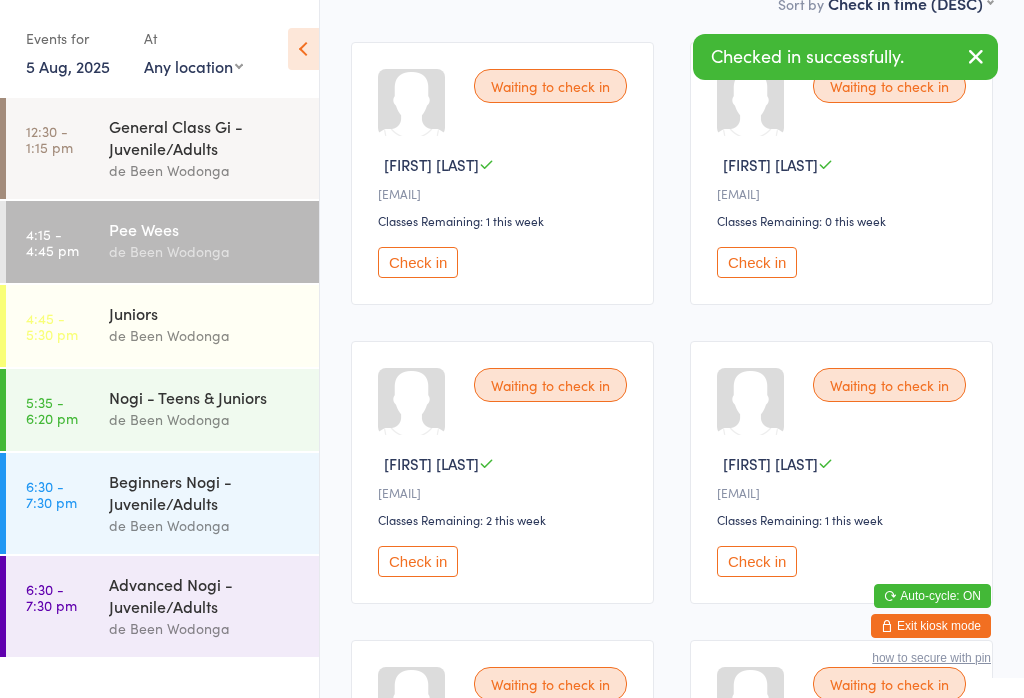 click on "Juniors" at bounding box center [205, 313] 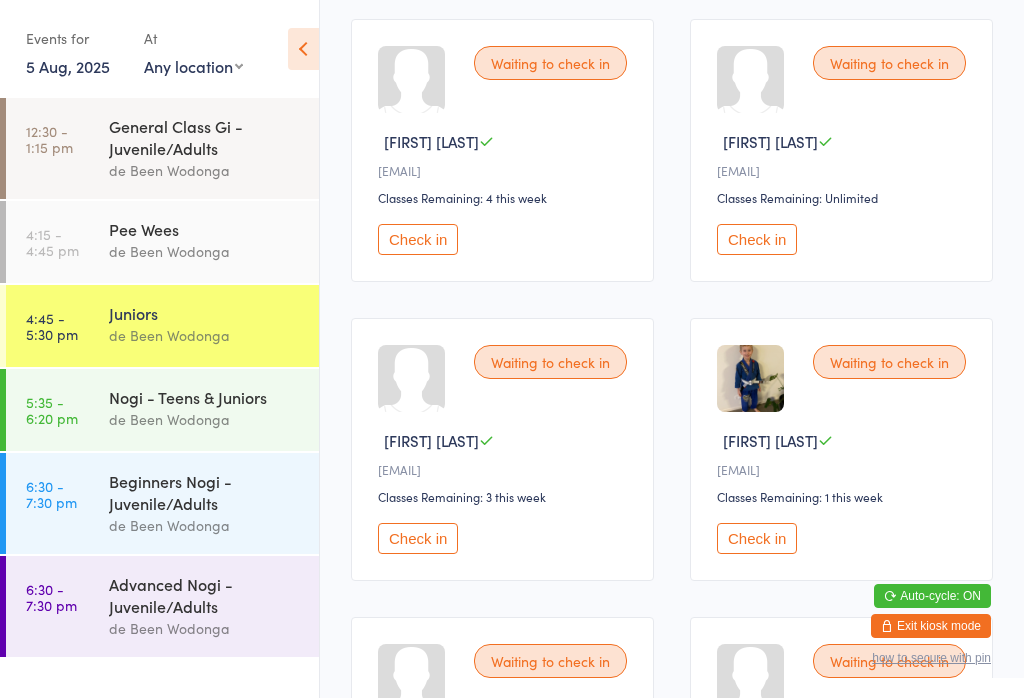 scroll, scrollTop: 633, scrollLeft: 0, axis: vertical 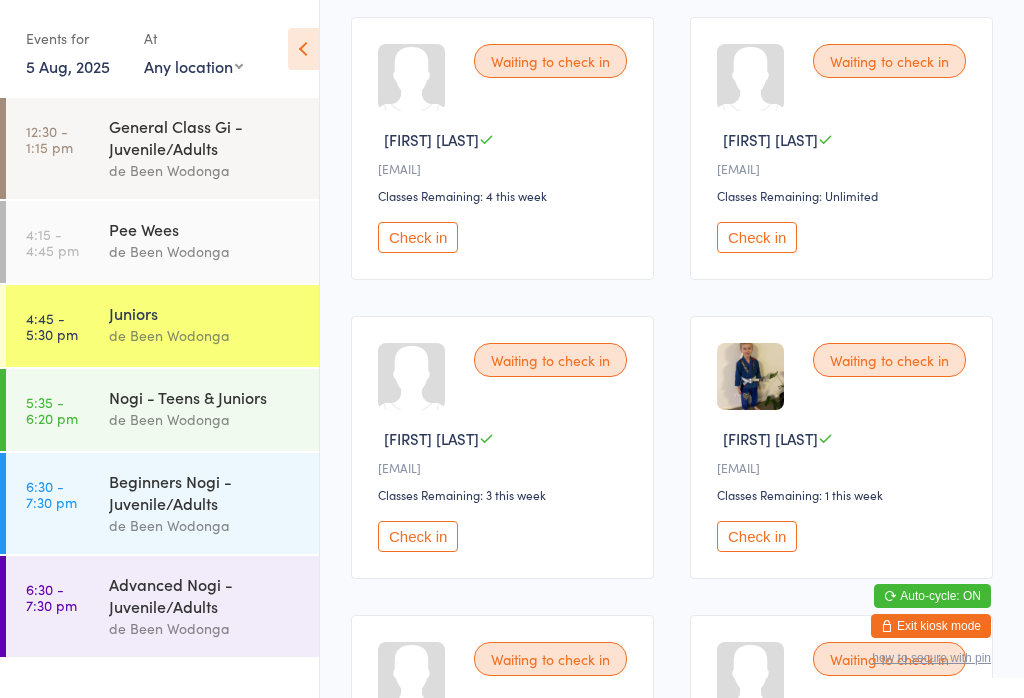 click on "Check in" at bounding box center (418, 536) 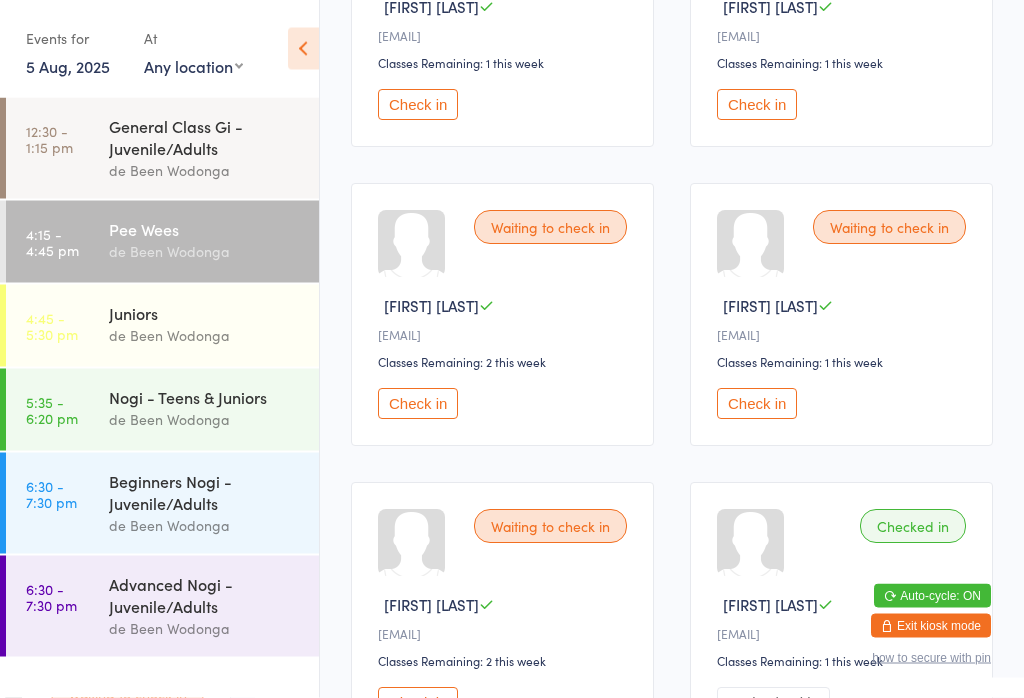 scroll, scrollTop: 1065, scrollLeft: 0, axis: vertical 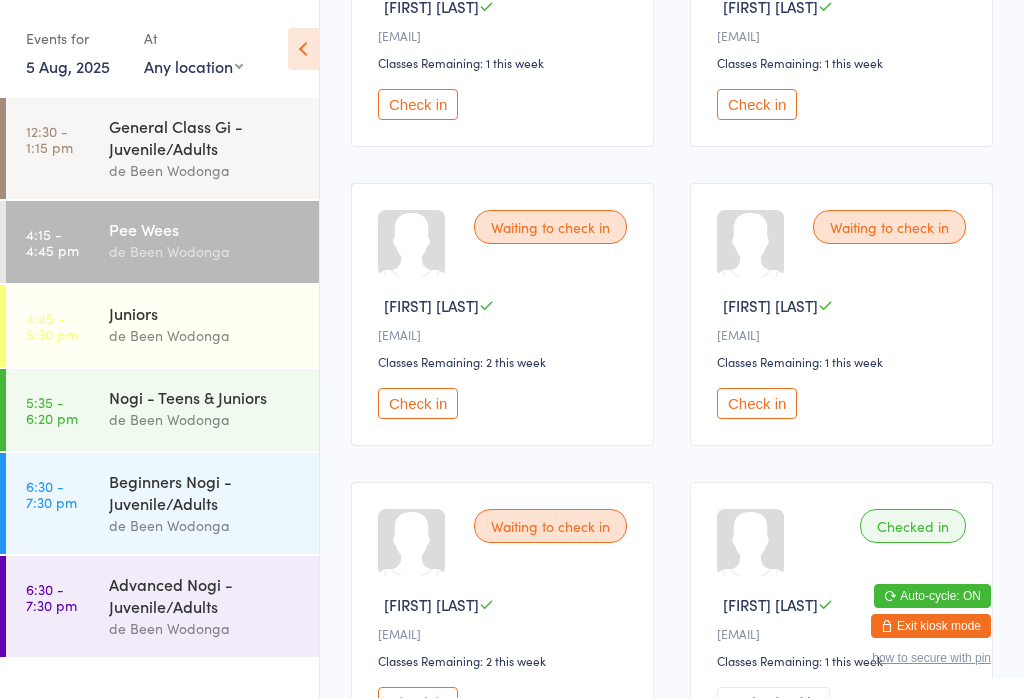 click on "Check in" at bounding box center (757, 104) 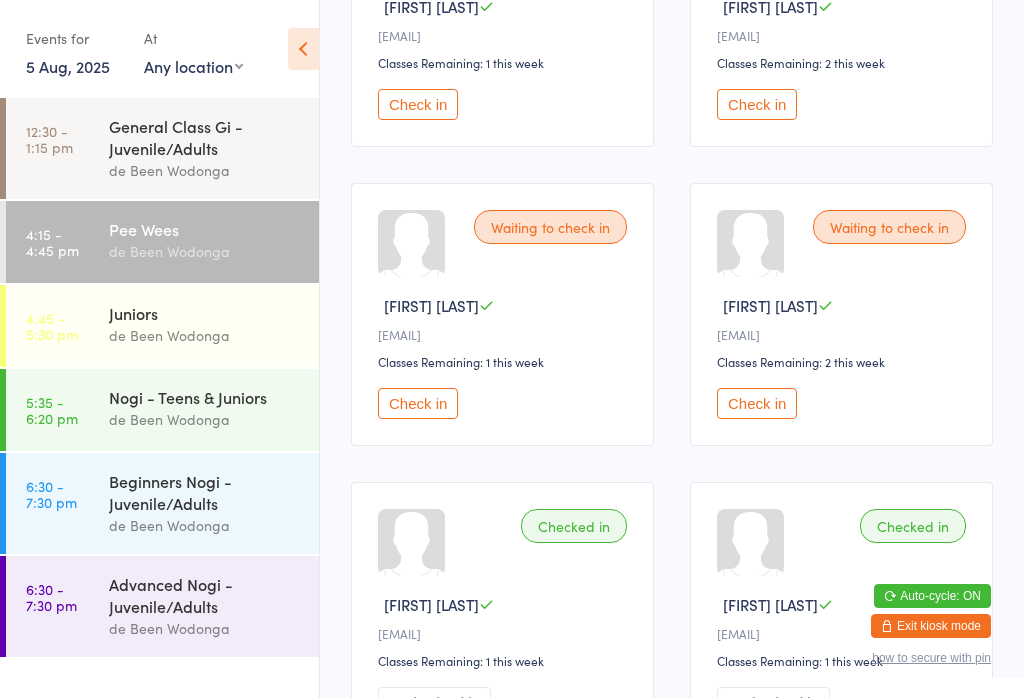 click on "de Been Wodonga" at bounding box center (205, 419) 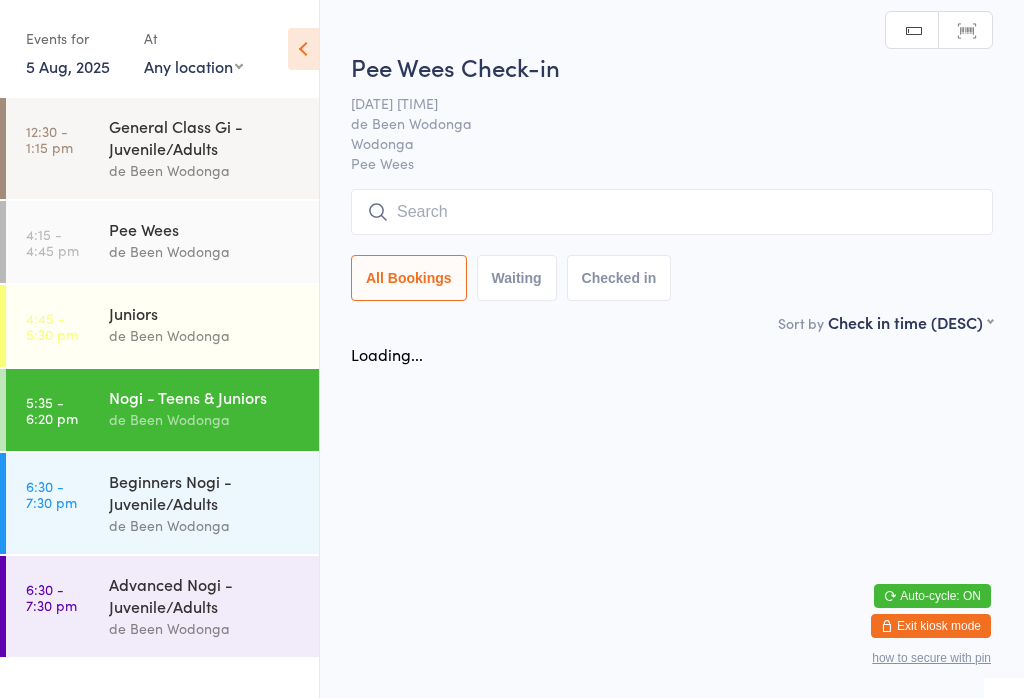 scroll, scrollTop: 0, scrollLeft: 0, axis: both 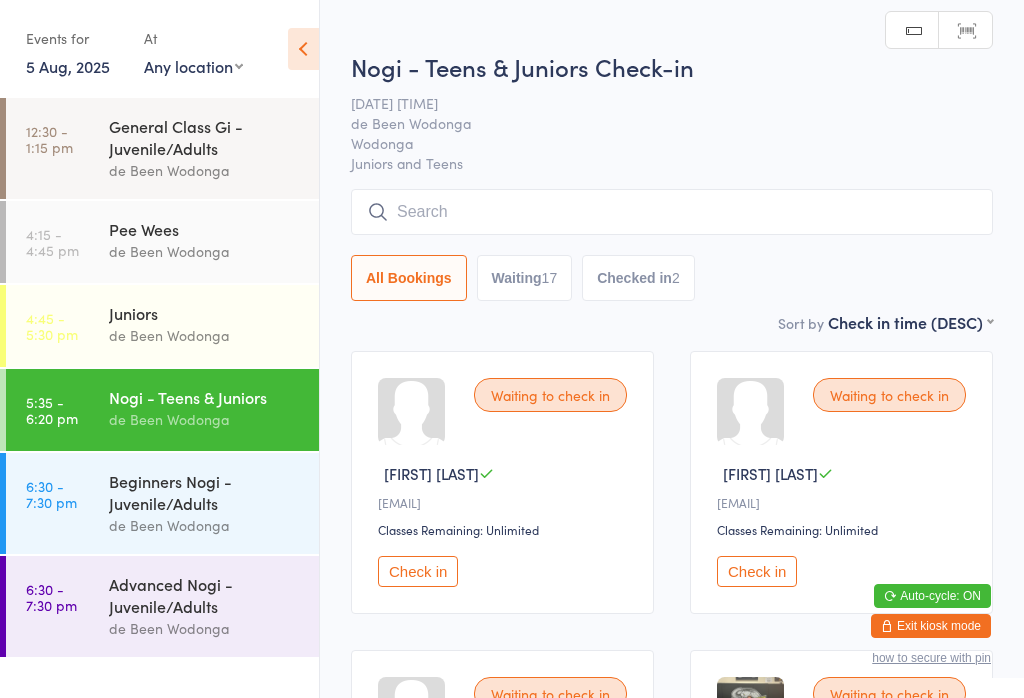 click at bounding box center [672, 212] 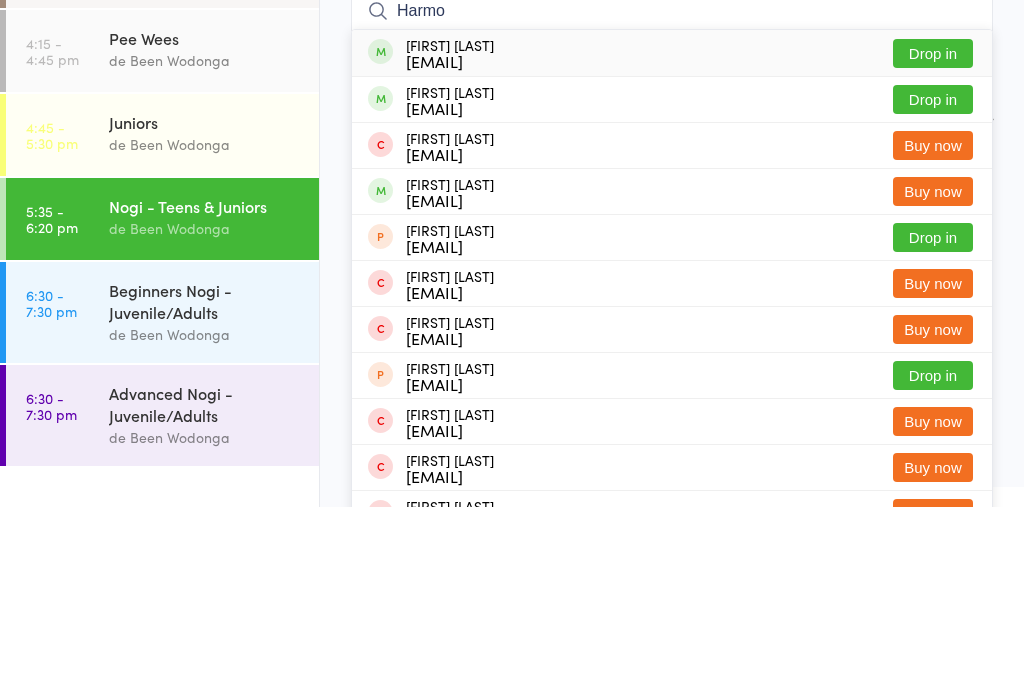 type on "Harmo" 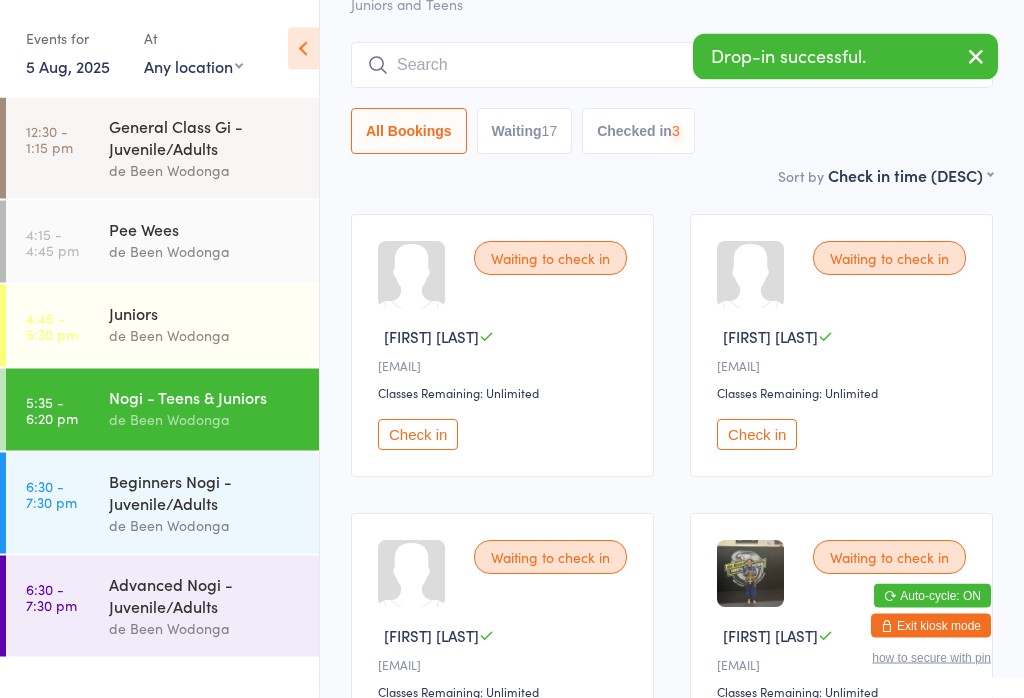 scroll, scrollTop: 136, scrollLeft: 0, axis: vertical 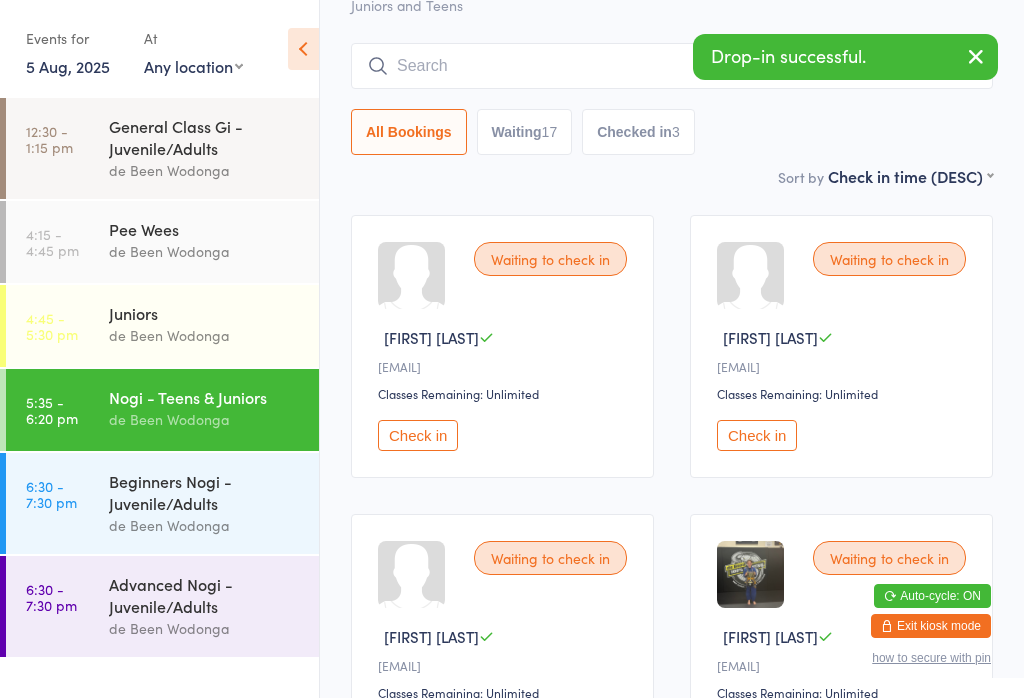 click on "General Class Gi - Juvenile/Adults" at bounding box center [205, 137] 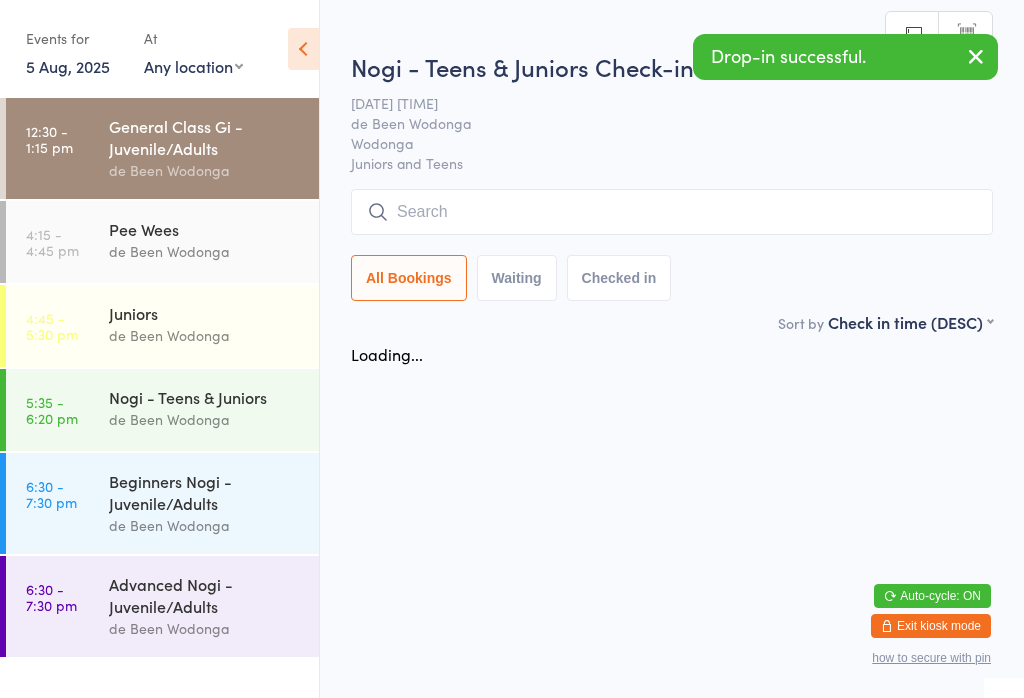 scroll, scrollTop: 0, scrollLeft: 0, axis: both 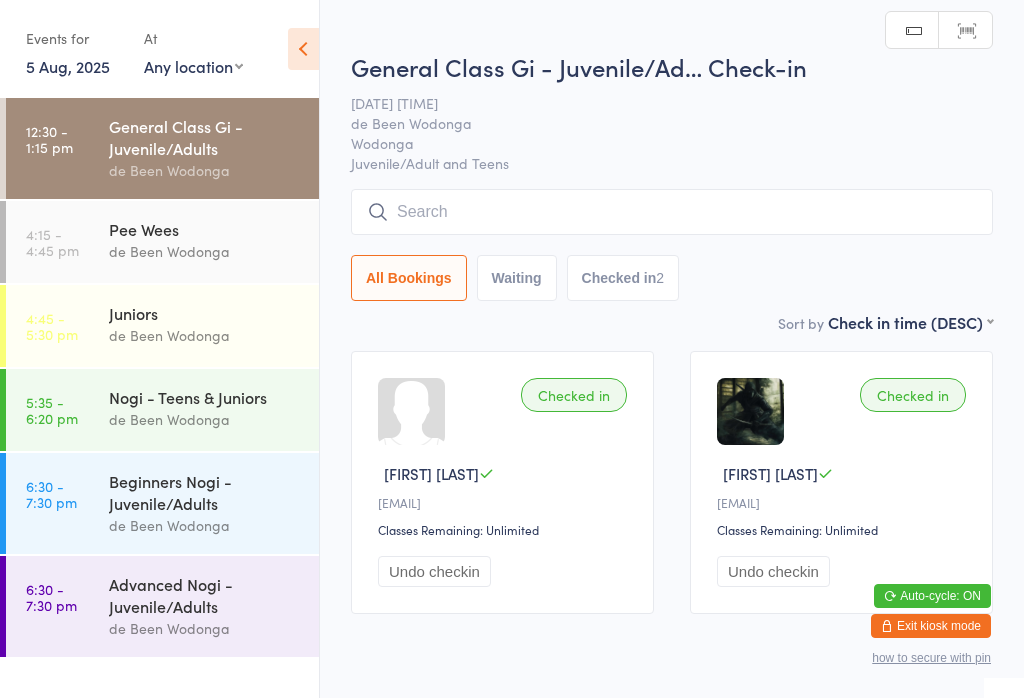 click on "Juniors" at bounding box center [205, 313] 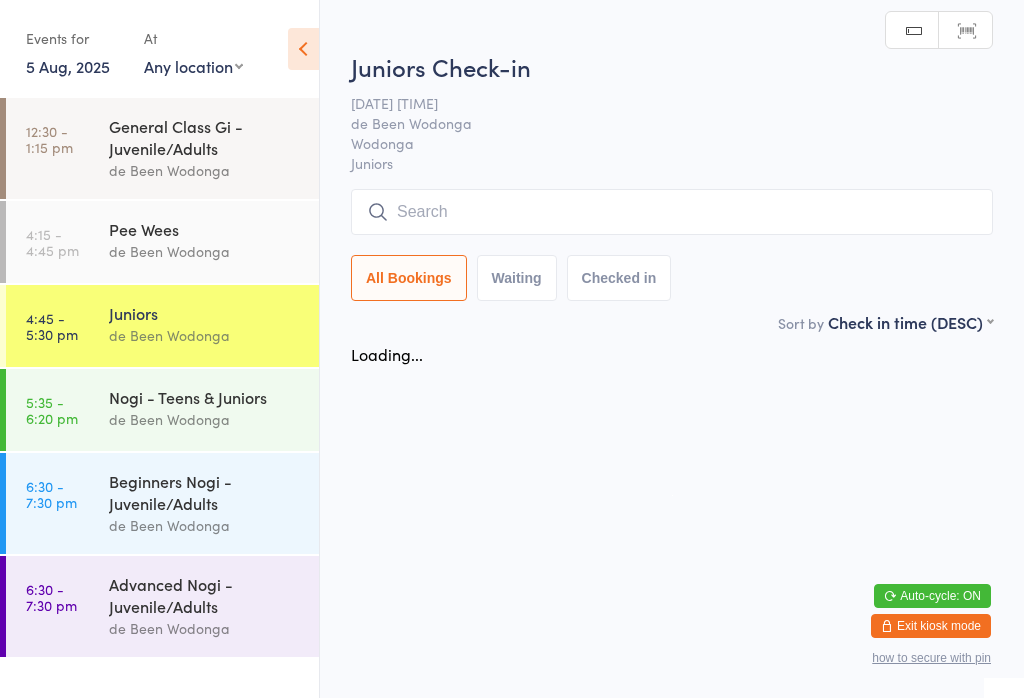click on "Pee Wees" at bounding box center [205, 229] 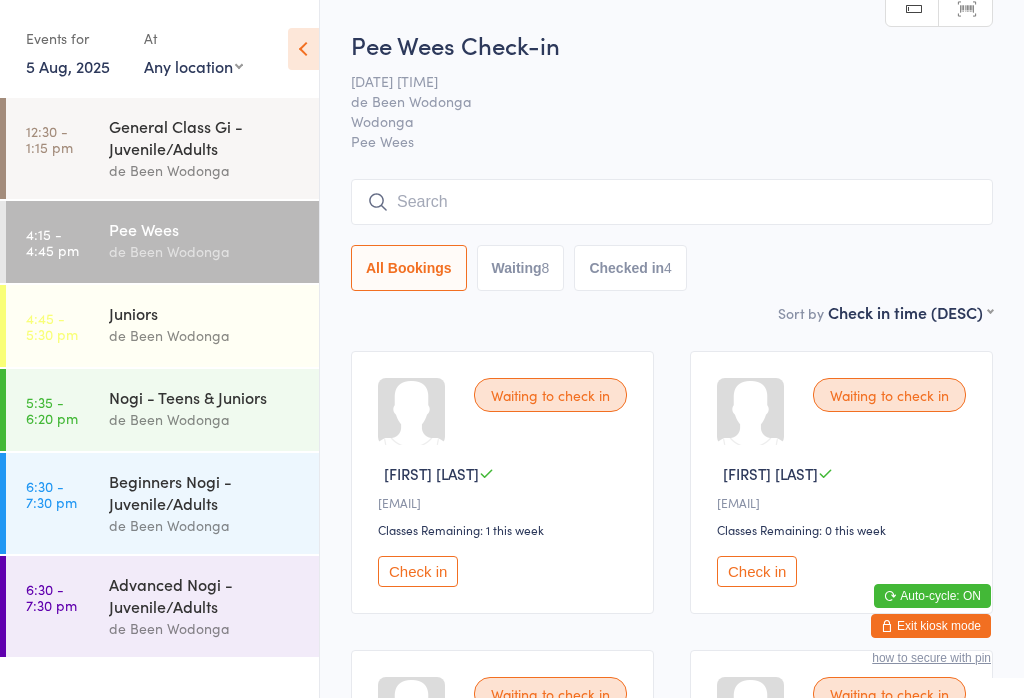 click on "Check in" at bounding box center [418, 571] 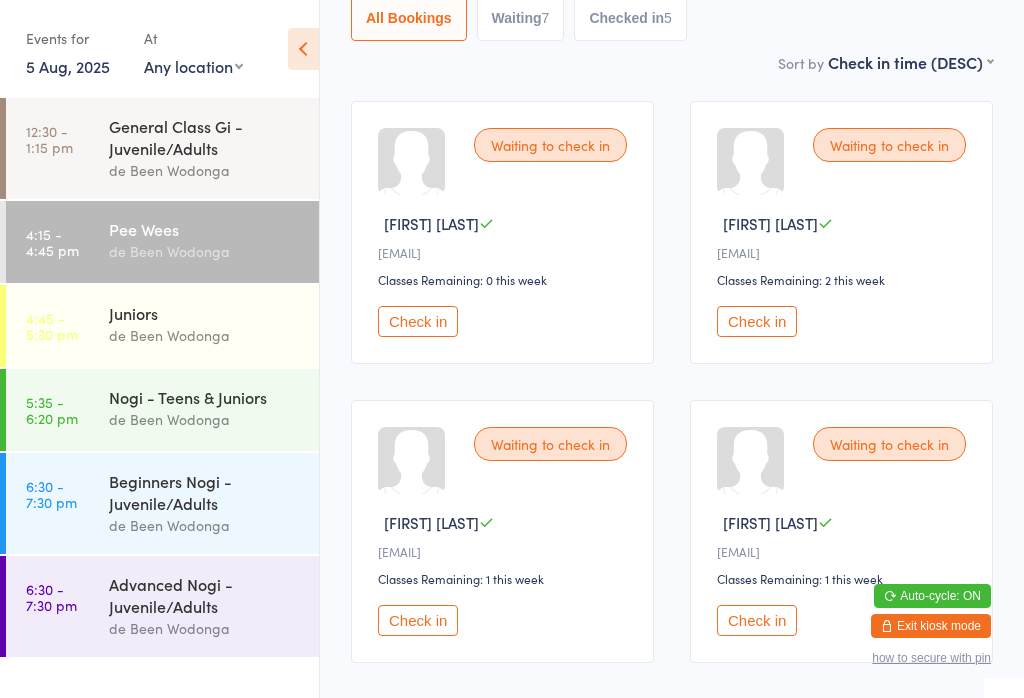 scroll, scrollTop: 190, scrollLeft: 0, axis: vertical 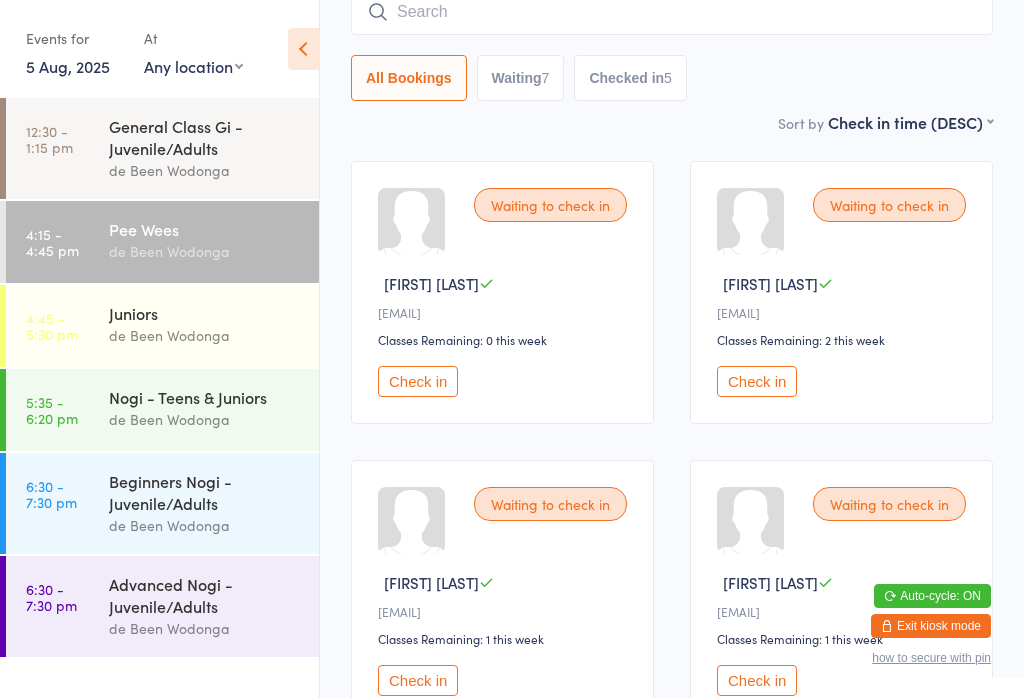 click on "Check in" at bounding box center (418, 381) 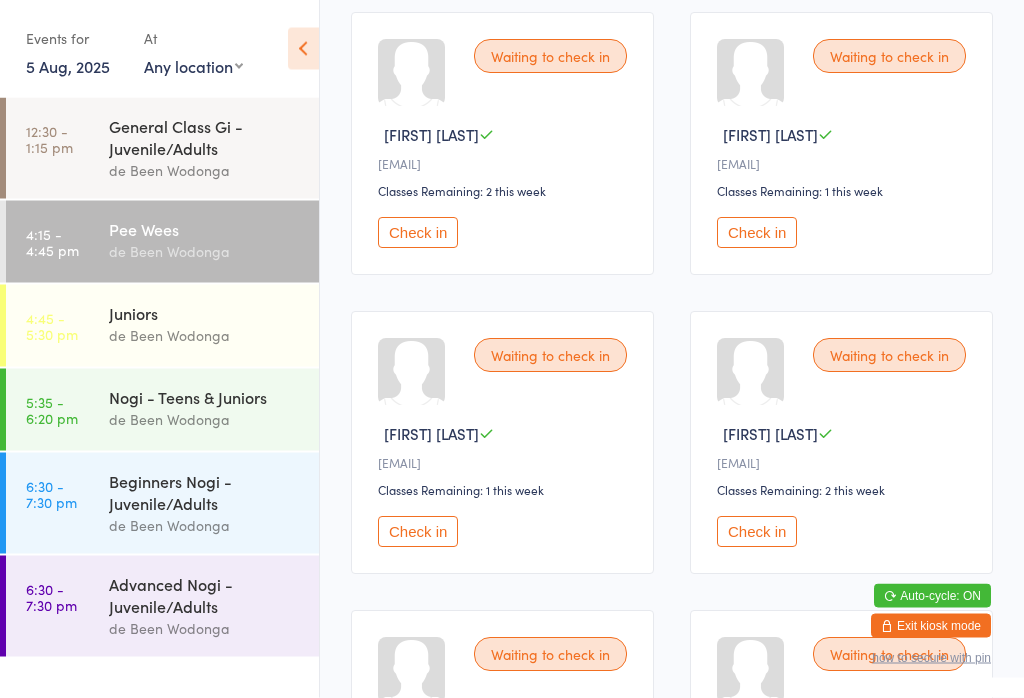 scroll, scrollTop: 339, scrollLeft: 0, axis: vertical 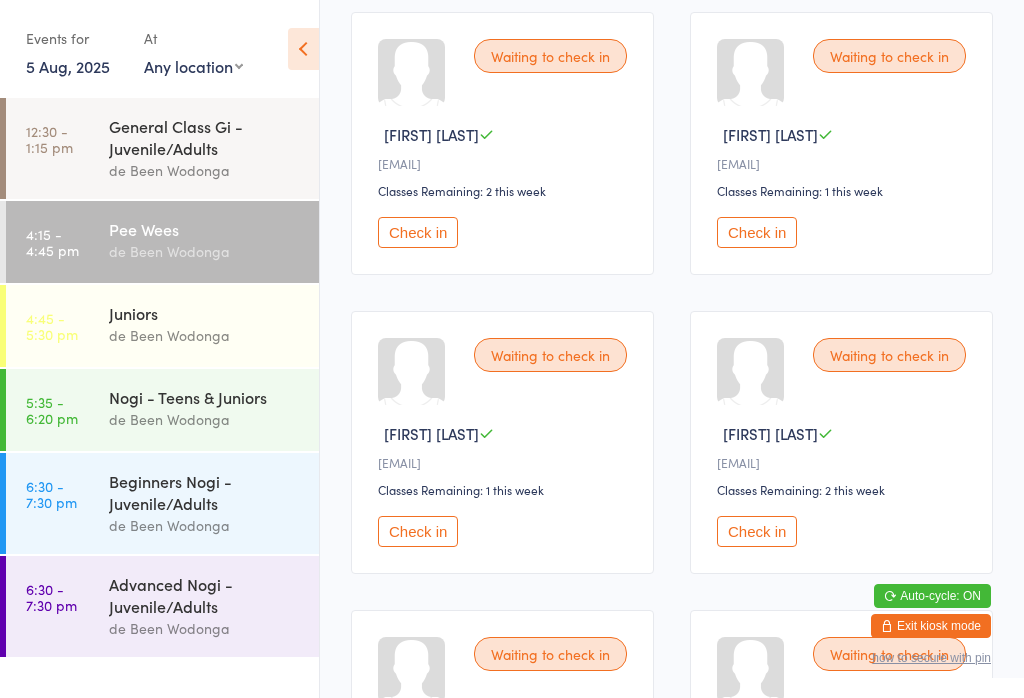 click on "Check in" at bounding box center (757, 531) 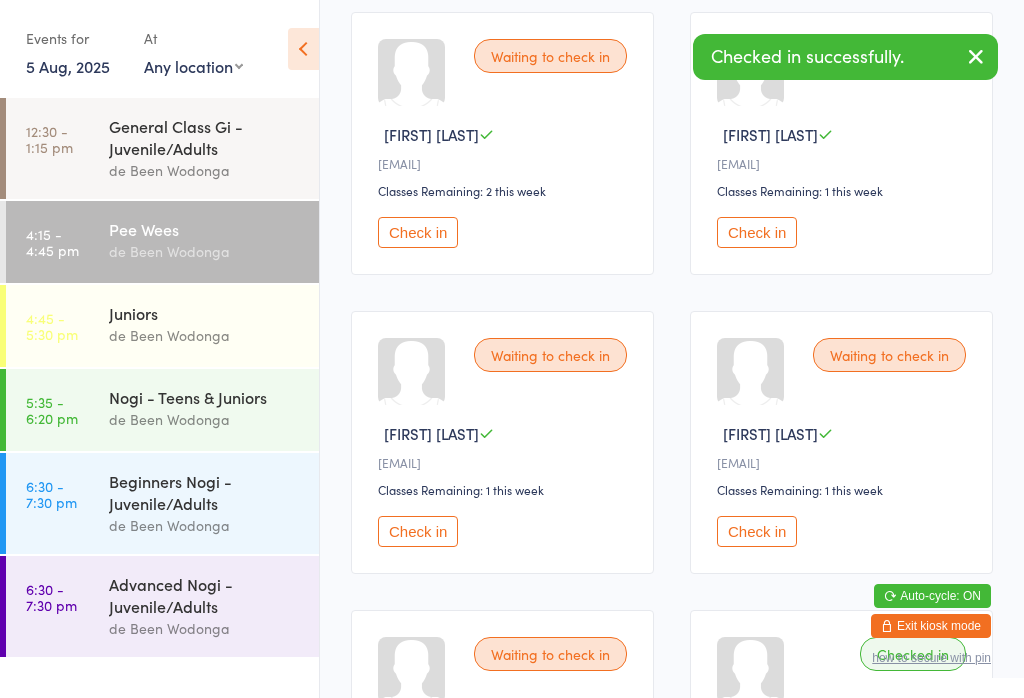 click on "de Been Wodonga" at bounding box center [205, 335] 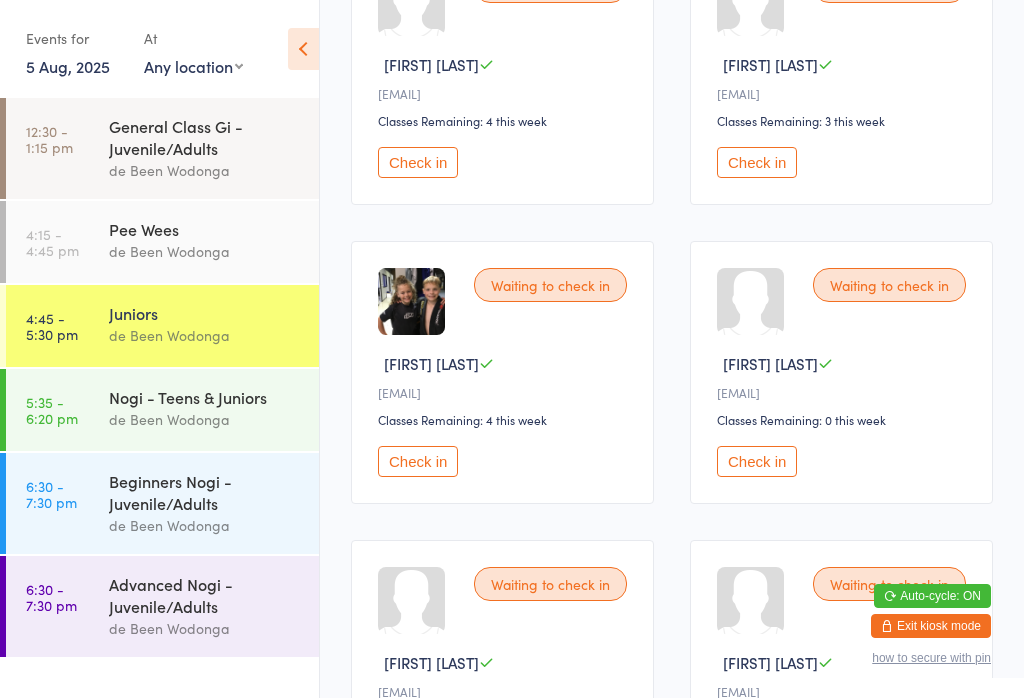 scroll, scrollTop: 1314, scrollLeft: 0, axis: vertical 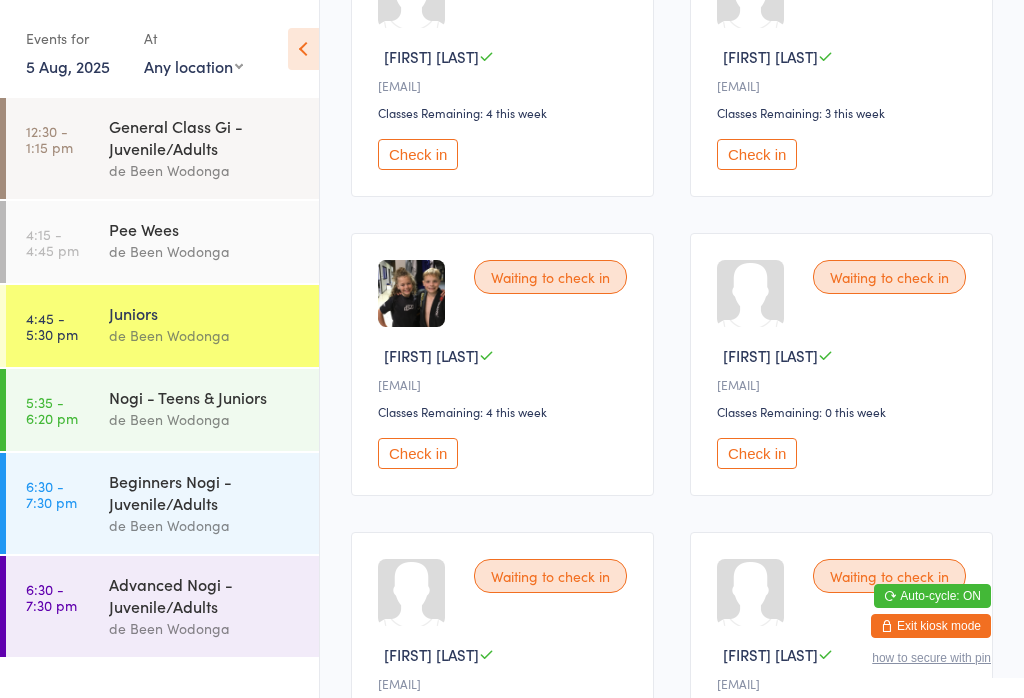 click on "Check in" at bounding box center (418, 453) 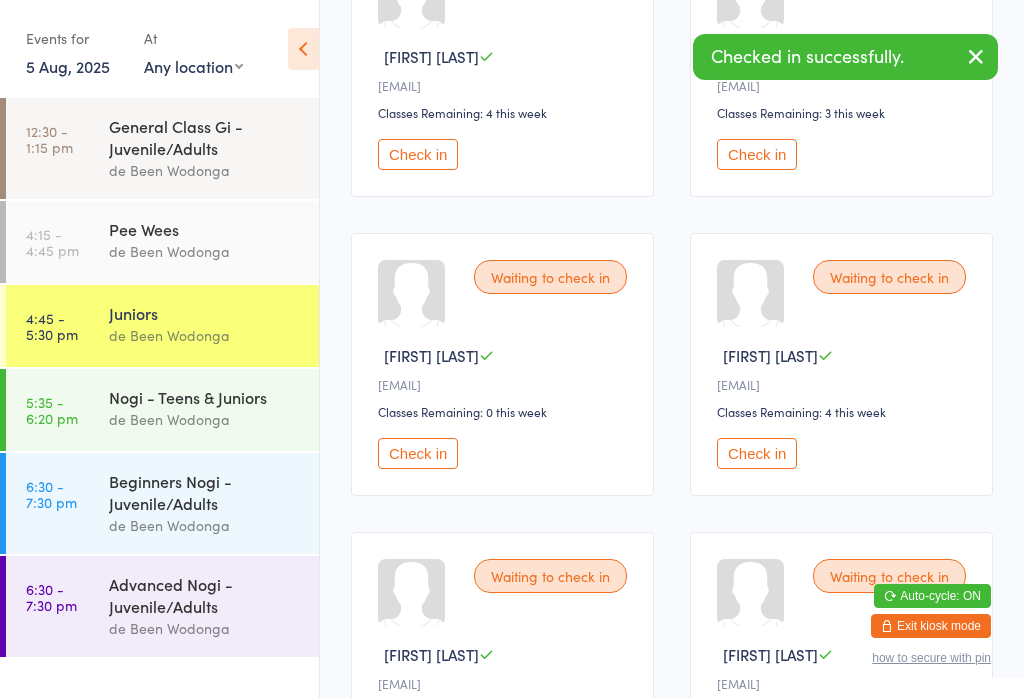 click on "Pee Wees" at bounding box center [205, 229] 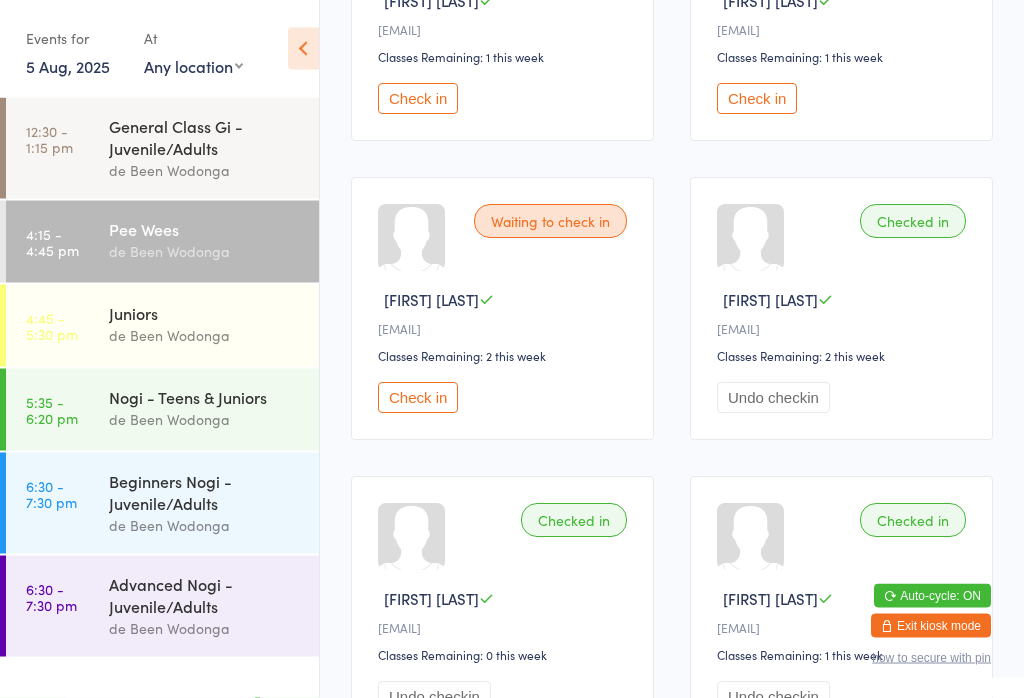 scroll, scrollTop: 773, scrollLeft: 0, axis: vertical 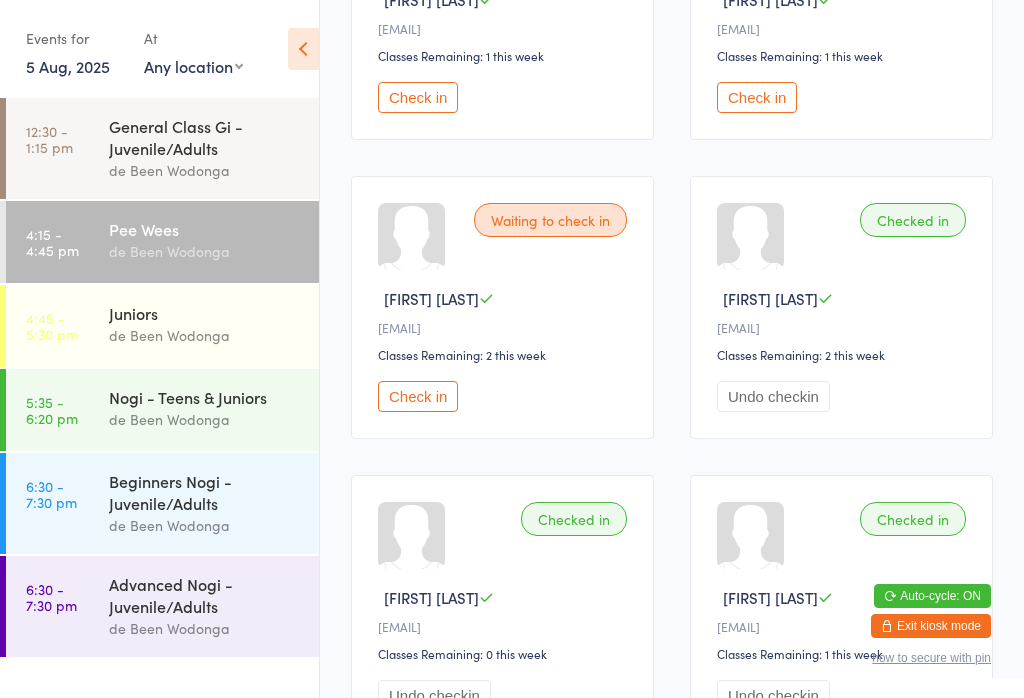 click on "Check in" at bounding box center [418, 396] 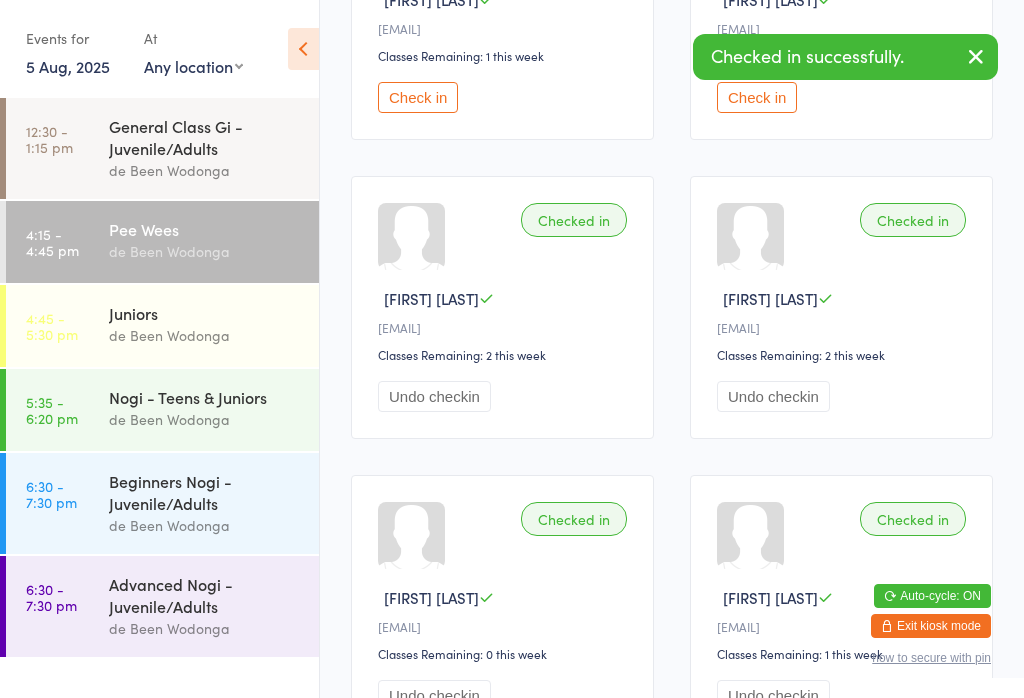 click on "Juniors" at bounding box center [205, 313] 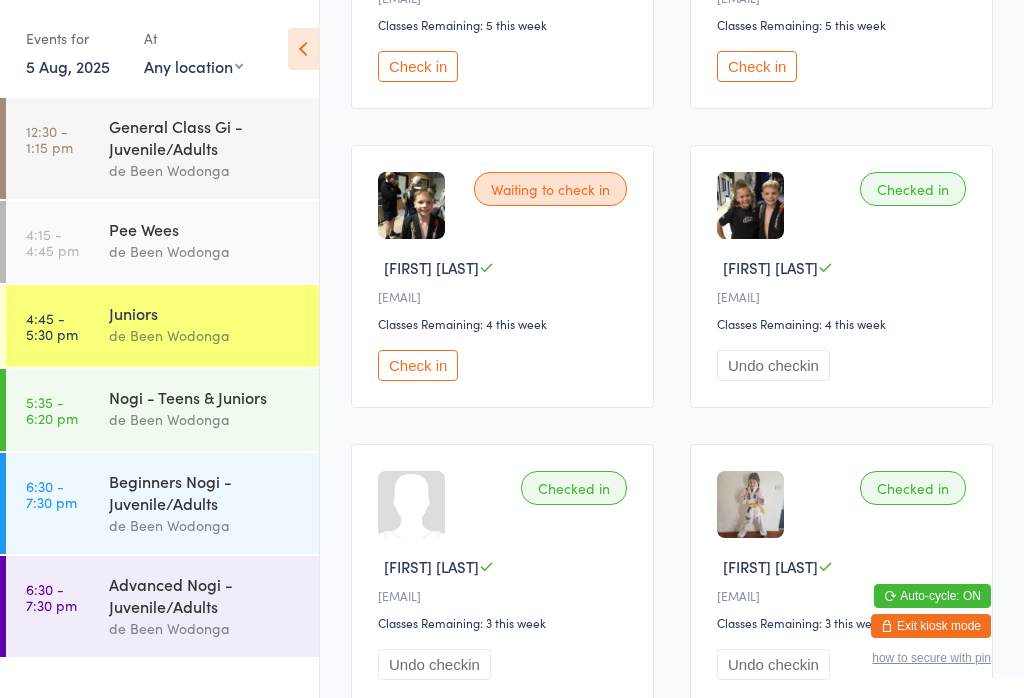 scroll, scrollTop: 2001, scrollLeft: 0, axis: vertical 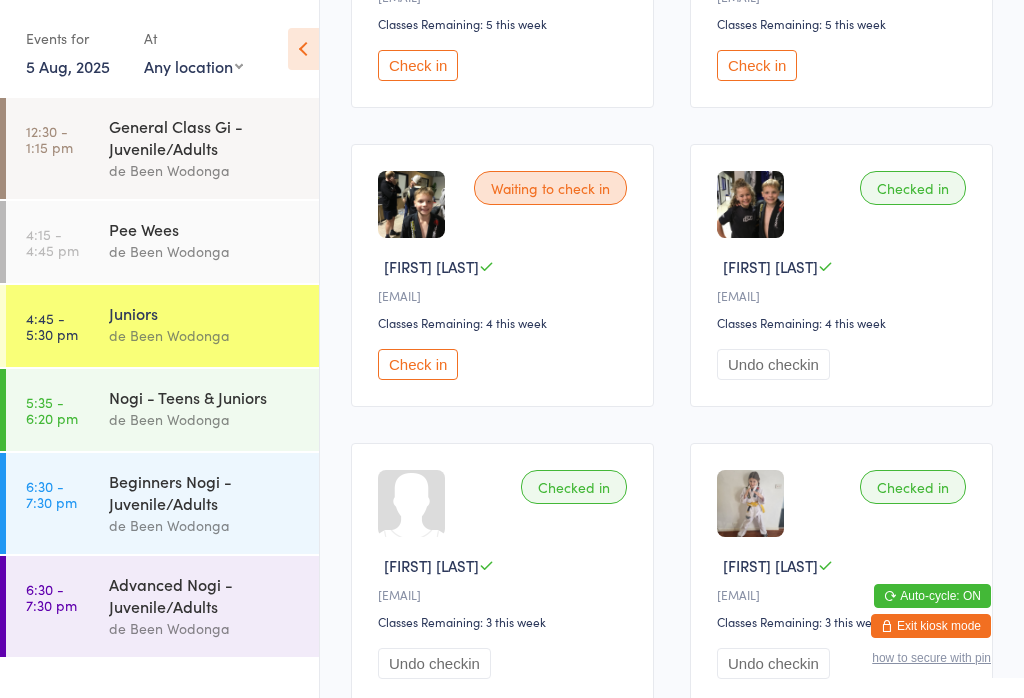click on "Check in" at bounding box center [418, 364] 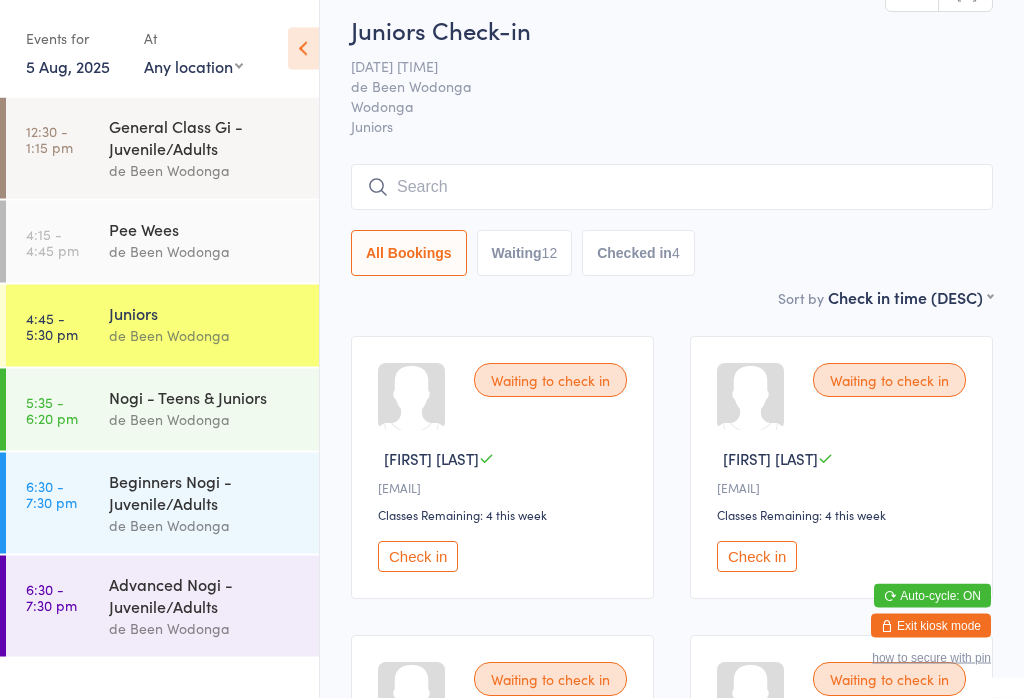 scroll, scrollTop: 0, scrollLeft: 0, axis: both 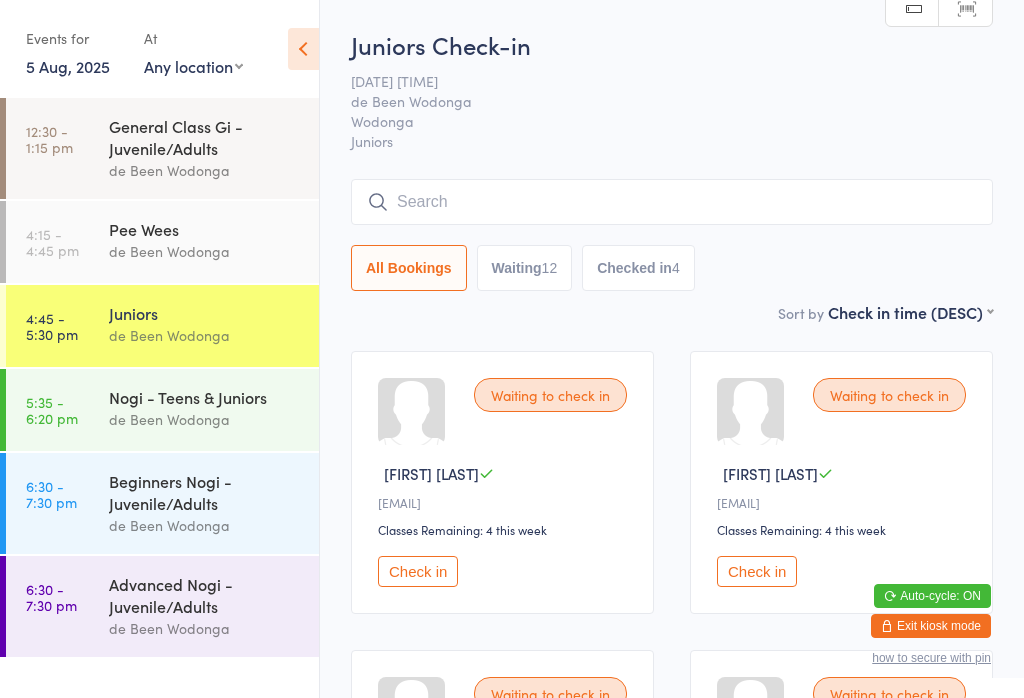 click on "Nogi - Teens & Juniors de Been [CITY]" at bounding box center [214, 408] 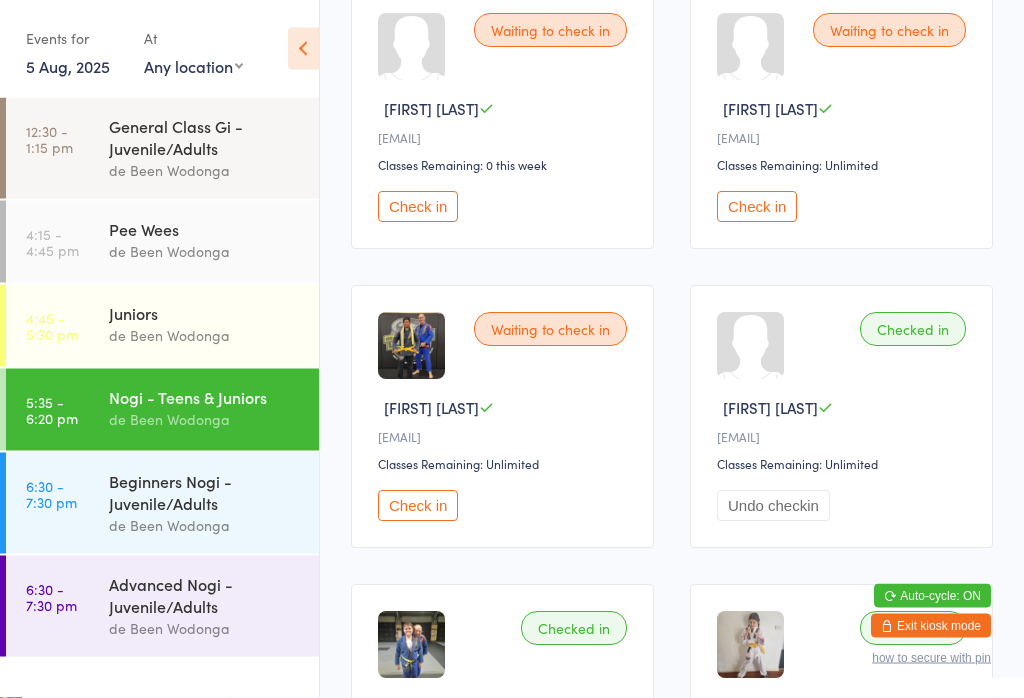 scroll, scrollTop: 2458, scrollLeft: 0, axis: vertical 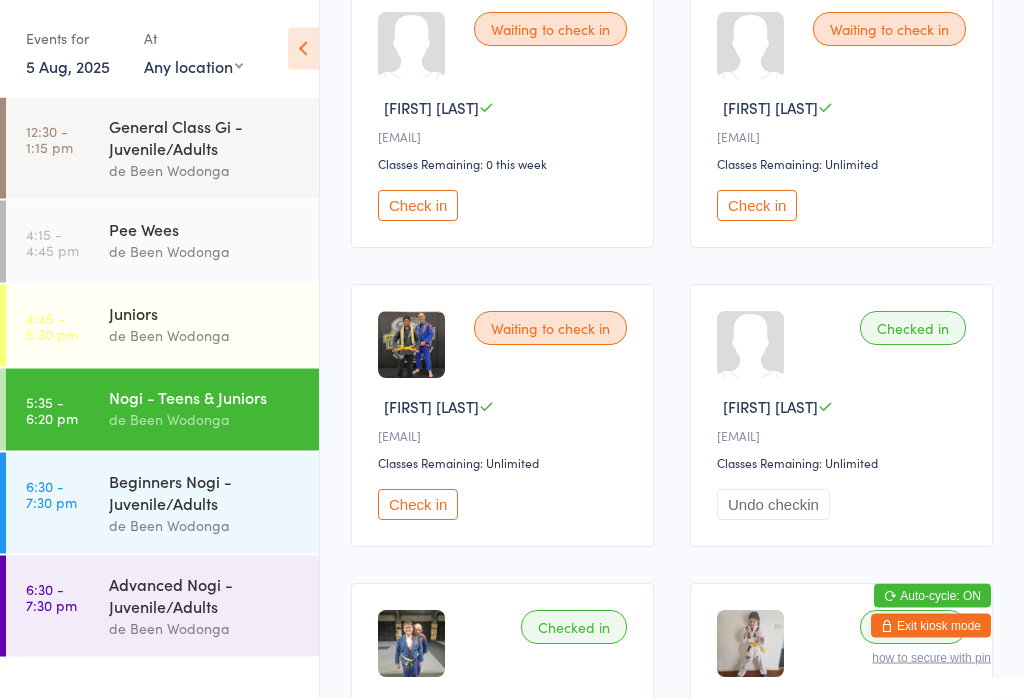 click on "Check in" at bounding box center (757, 206) 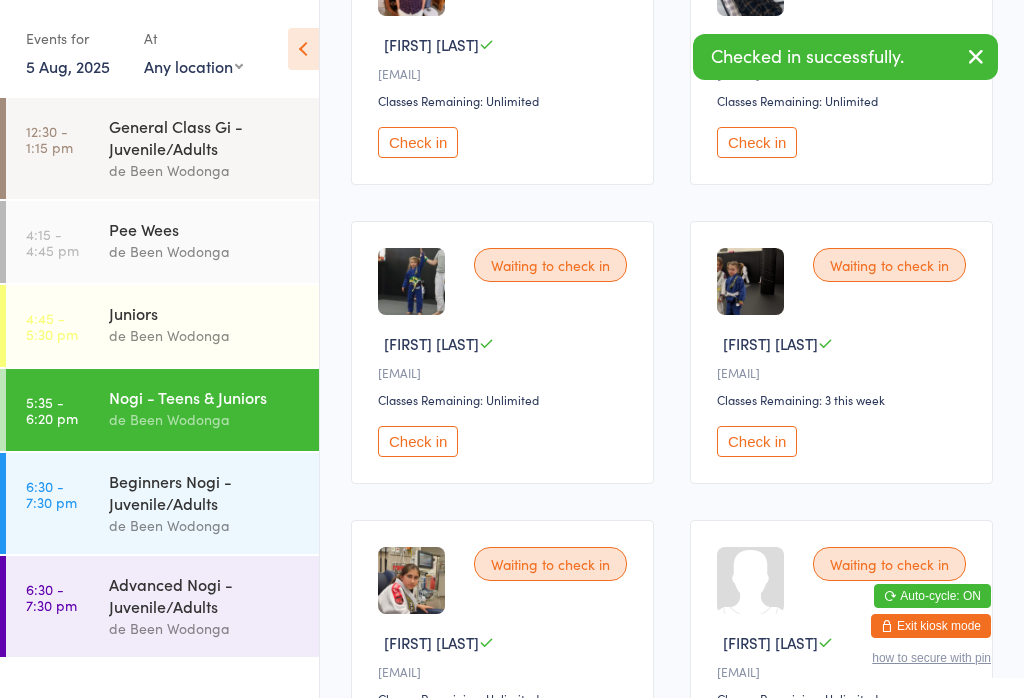 scroll, scrollTop: 1324, scrollLeft: 0, axis: vertical 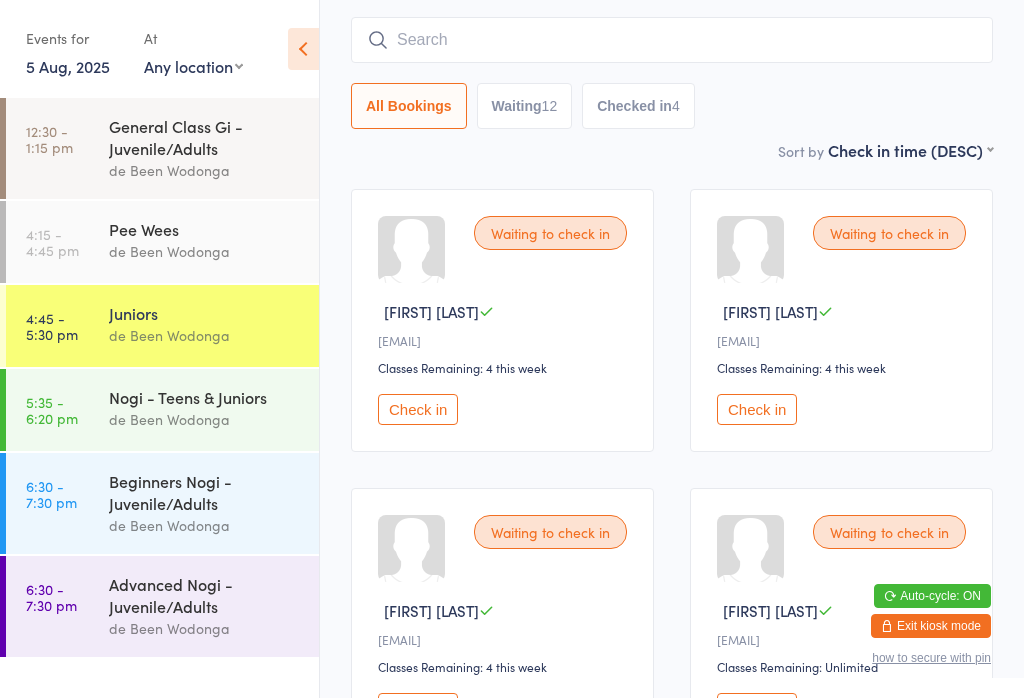 click on "Check in" at bounding box center [757, 409] 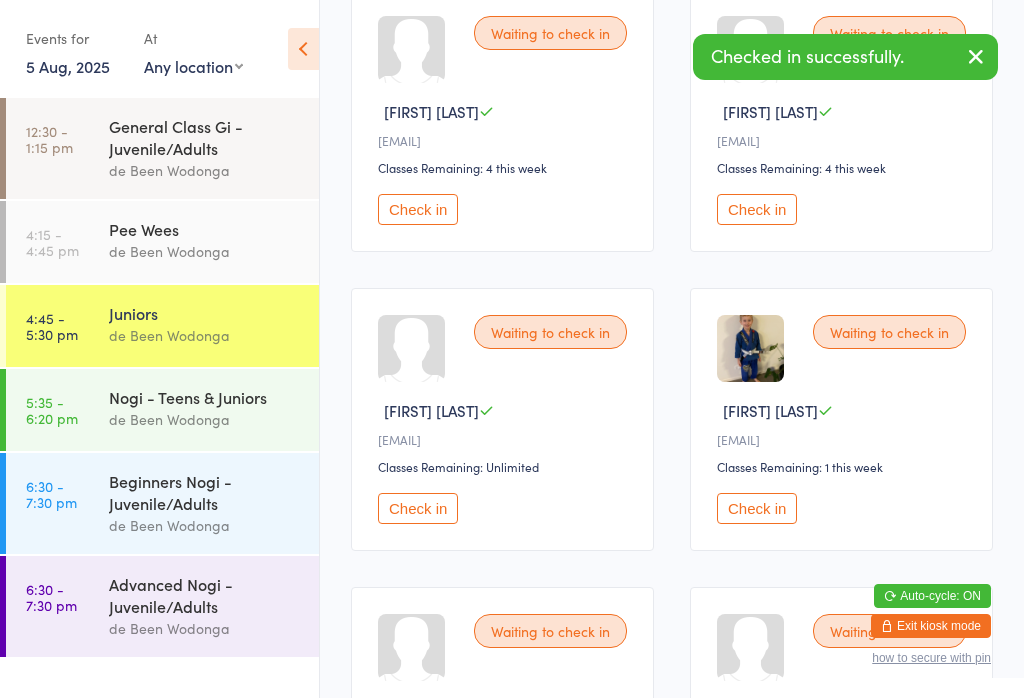 scroll, scrollTop: 381, scrollLeft: 0, axis: vertical 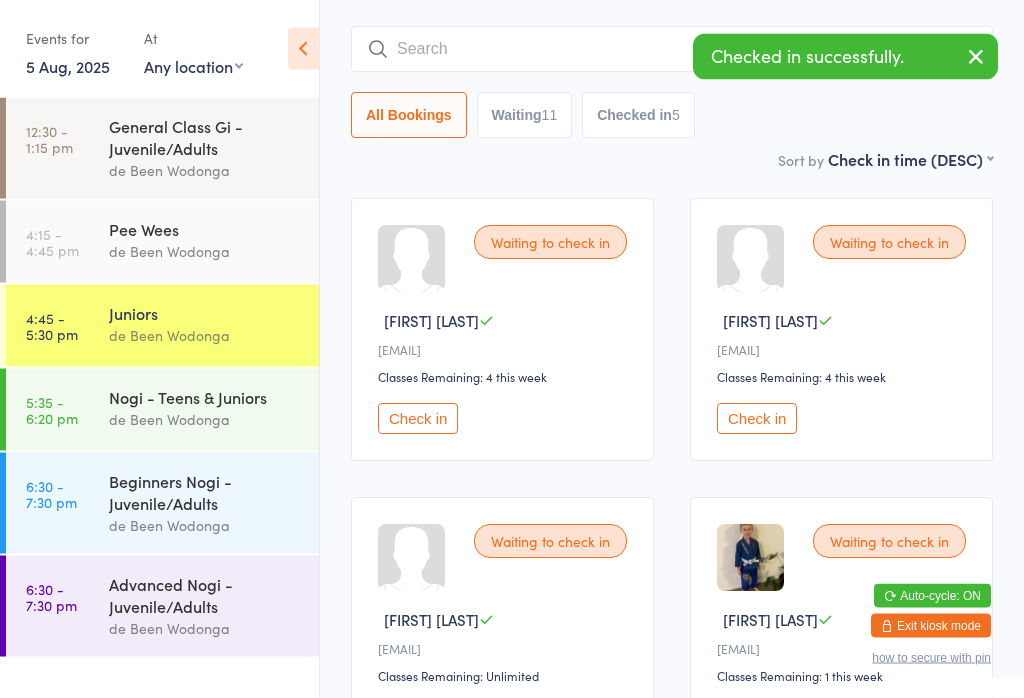 click on "Check in" at bounding box center [757, 419] 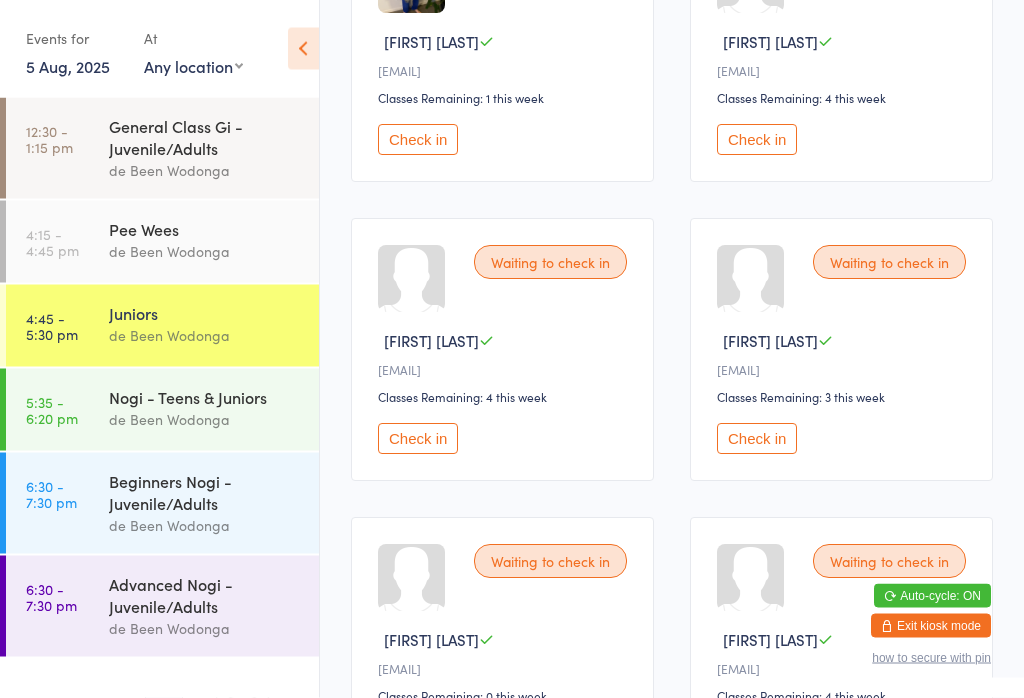 scroll, scrollTop: 727, scrollLeft: 0, axis: vertical 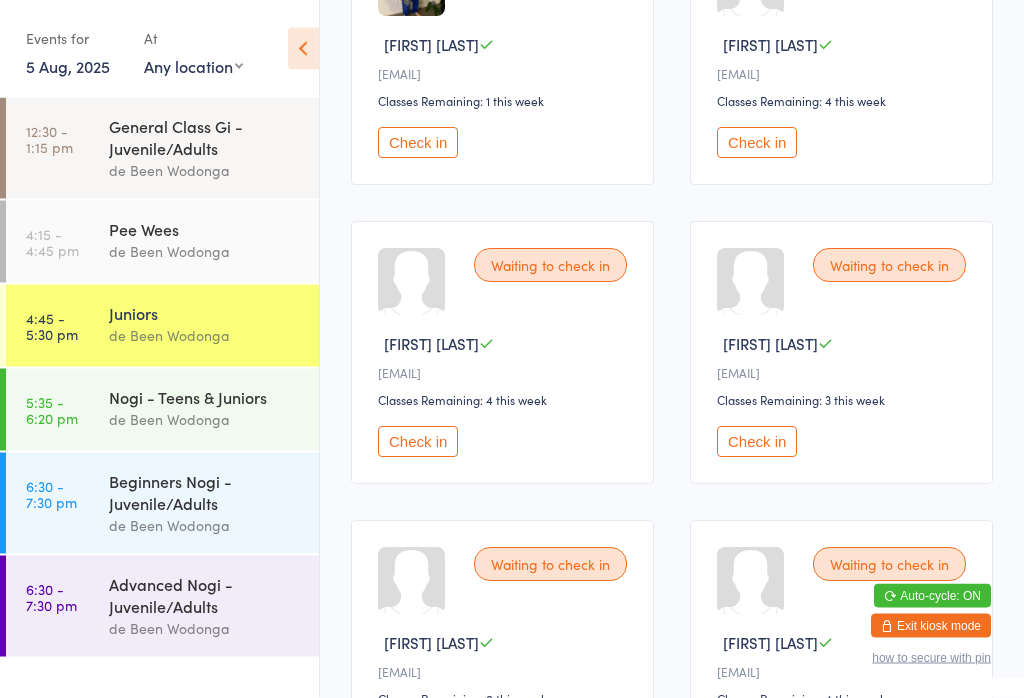 click on "Check in" at bounding box center [757, 442] 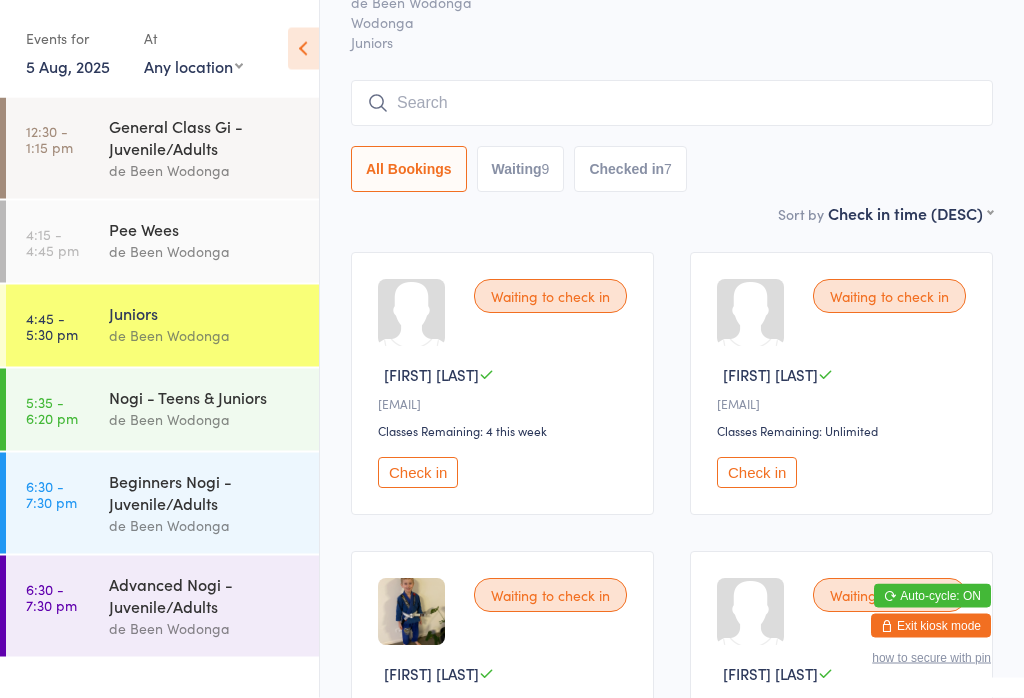 scroll, scrollTop: 101, scrollLeft: 0, axis: vertical 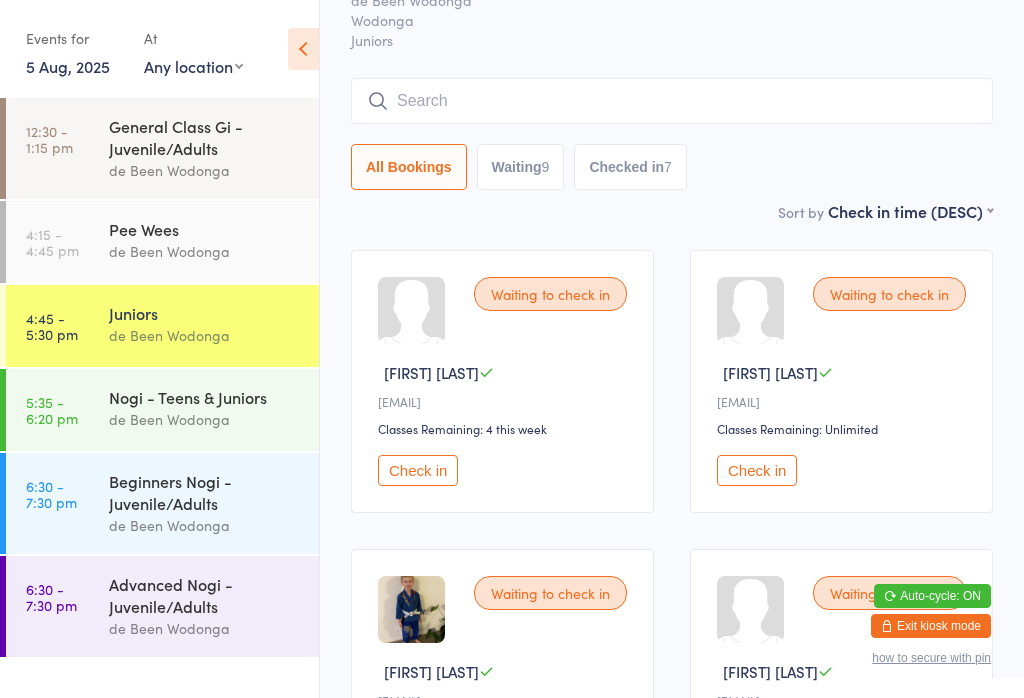 click on "Waiting to check in" at bounding box center [550, 593] 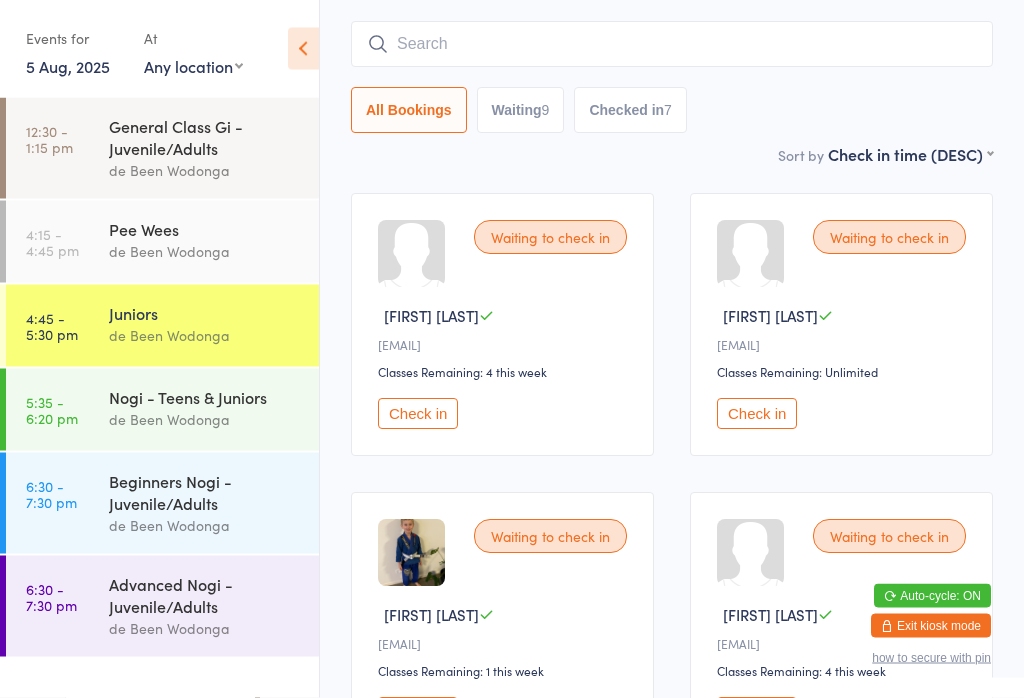 scroll, scrollTop: 161, scrollLeft: 0, axis: vertical 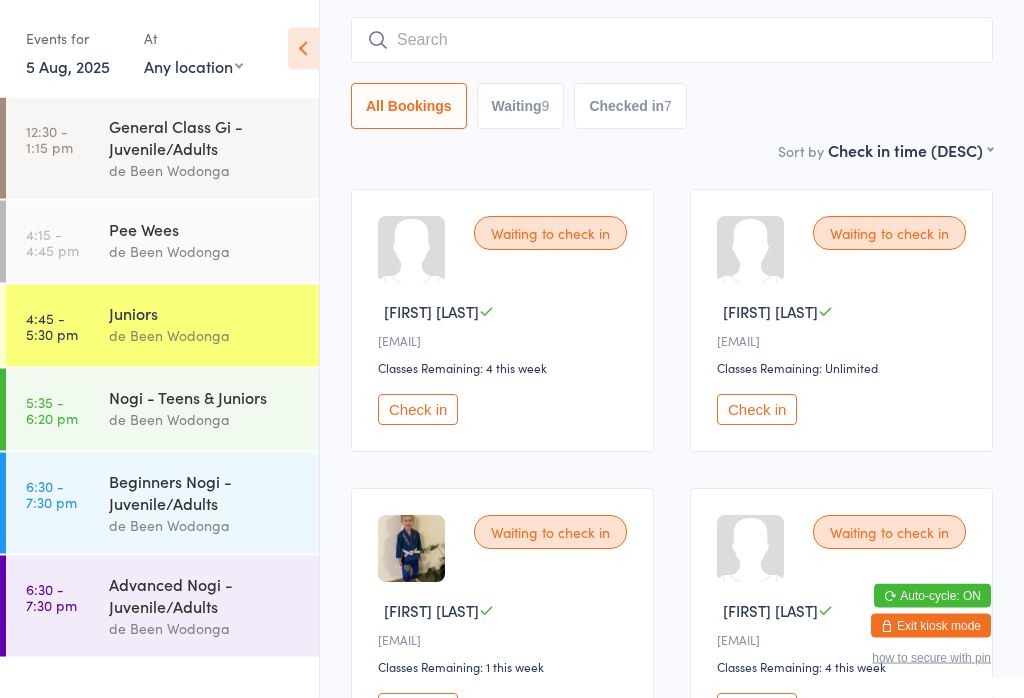 click on "de Been Wodonga" at bounding box center (205, 251) 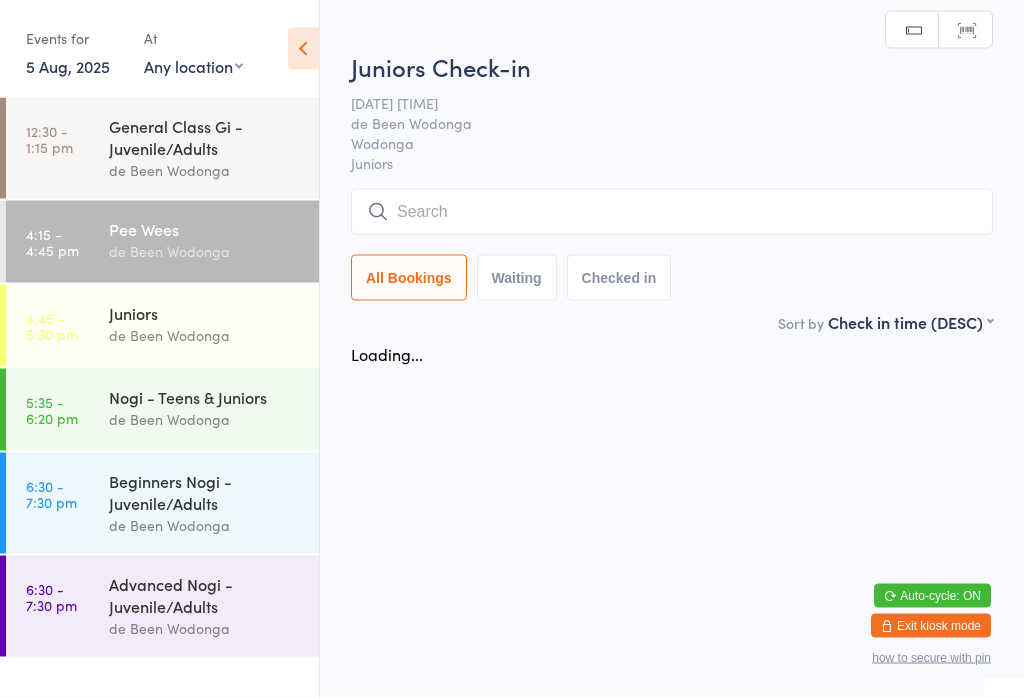 scroll, scrollTop: 0, scrollLeft: 0, axis: both 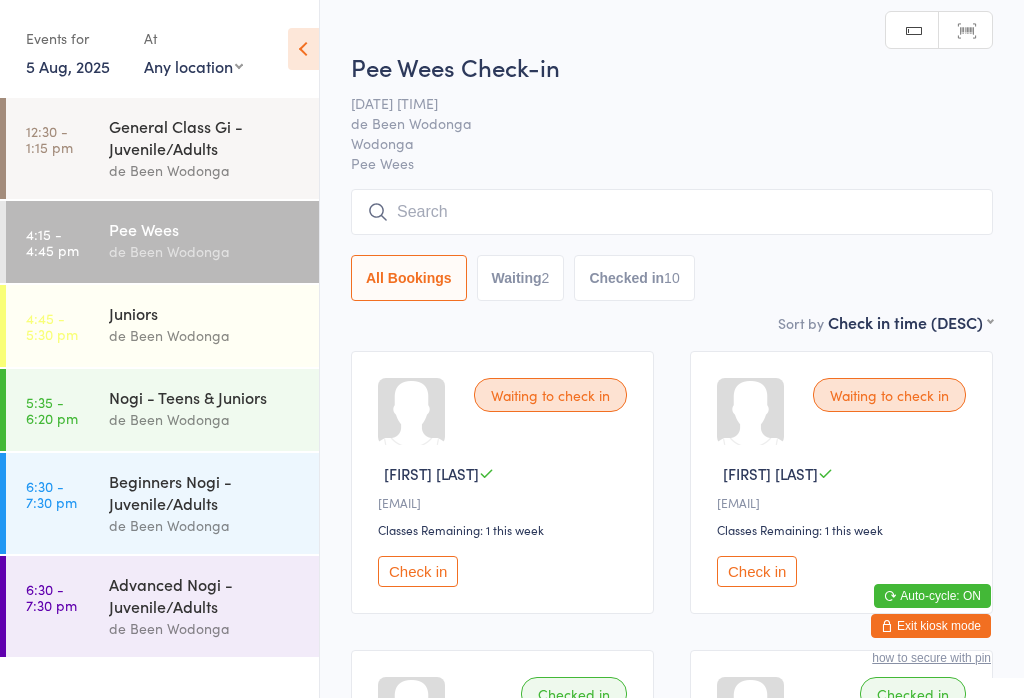 click on "Nogi - Teens & Juniors de Been [CITY]" at bounding box center (214, 408) 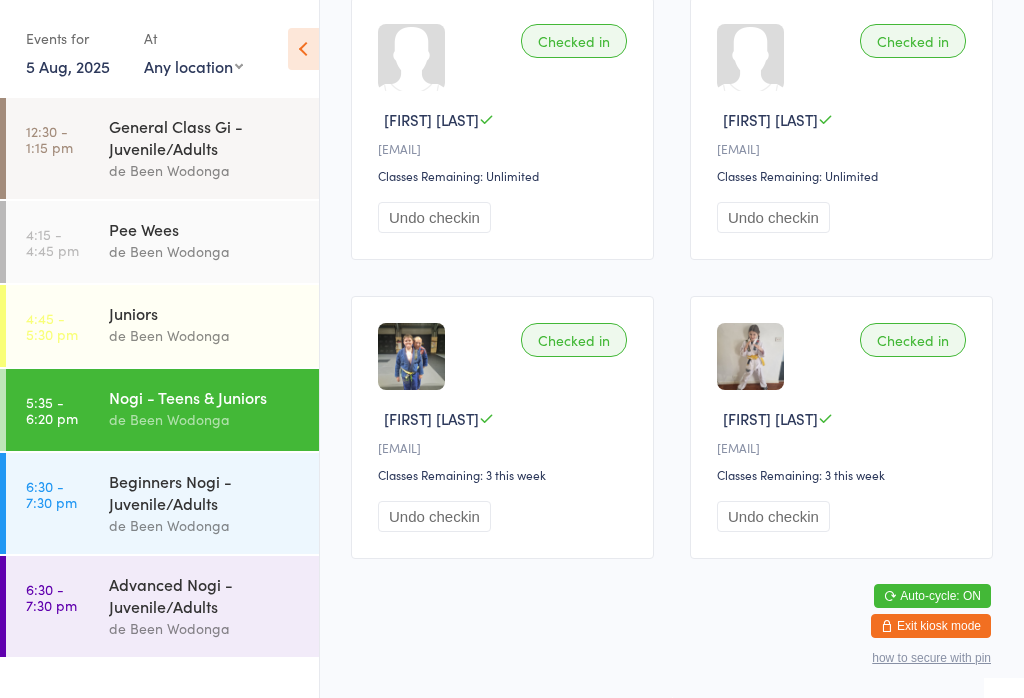 scroll, scrollTop: 2781, scrollLeft: 0, axis: vertical 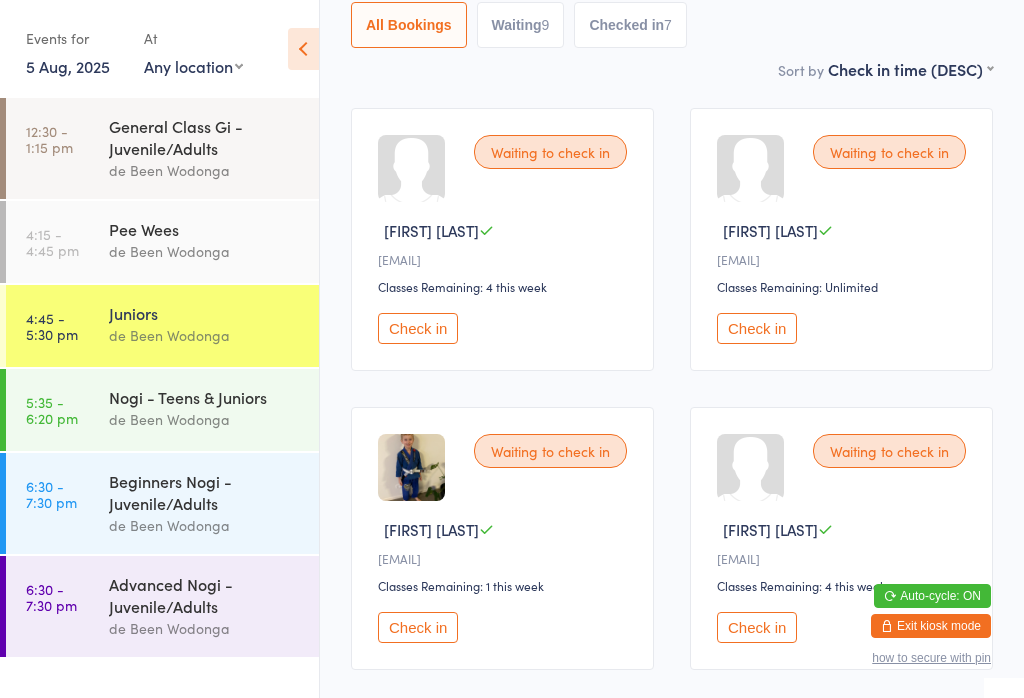 click on "Check in" at bounding box center [757, 627] 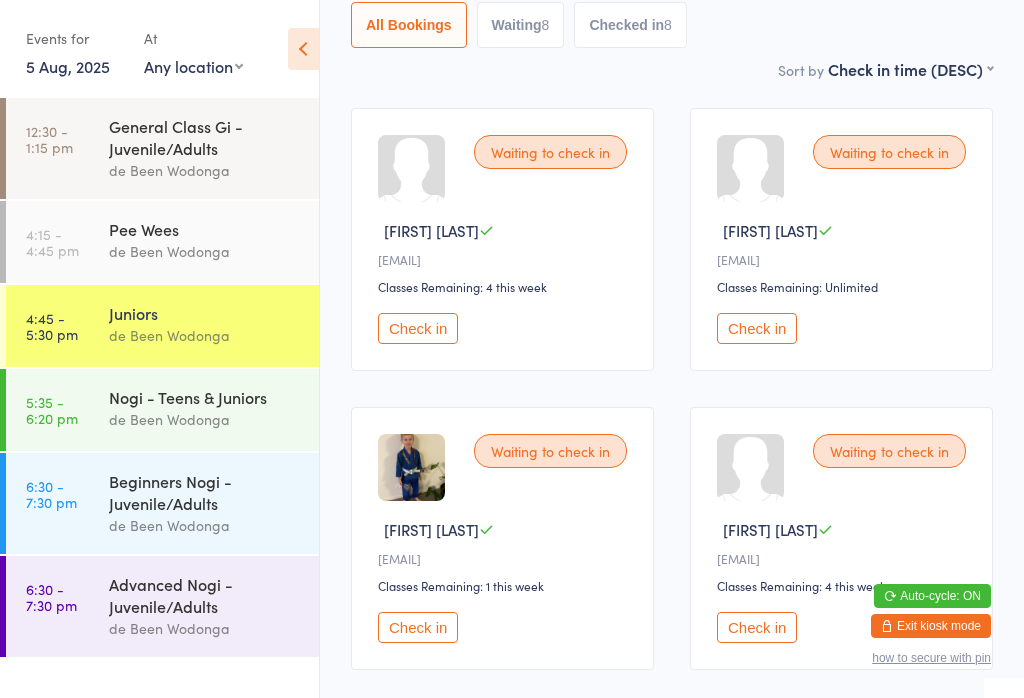 click on "de Been Wodonga" at bounding box center (205, 419) 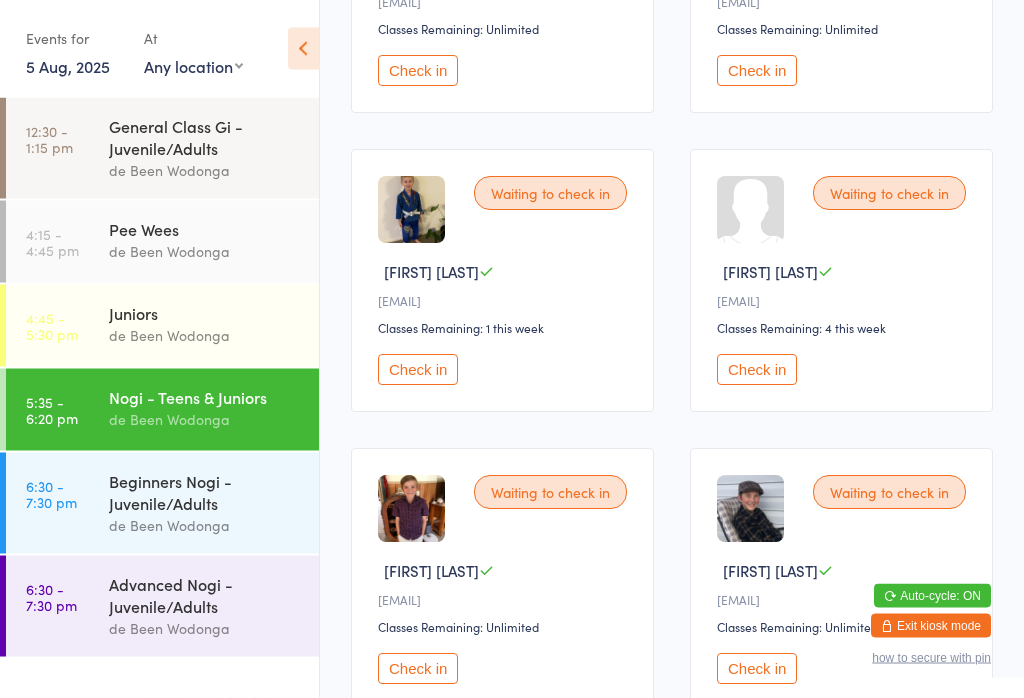 scroll, scrollTop: 800, scrollLeft: 0, axis: vertical 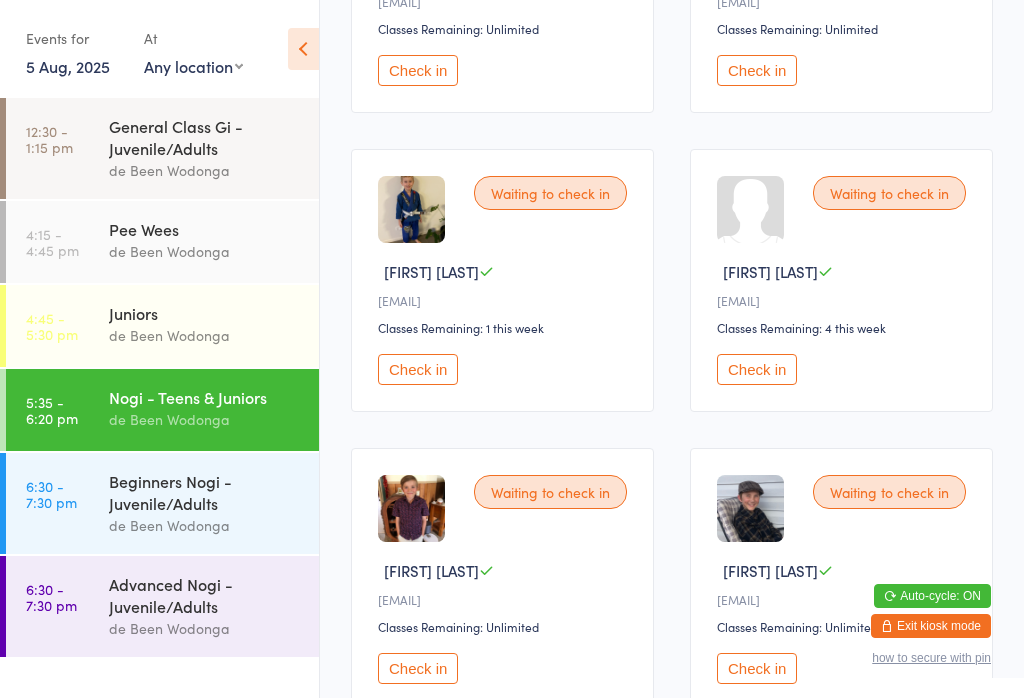 click on "Check in" at bounding box center [757, 369] 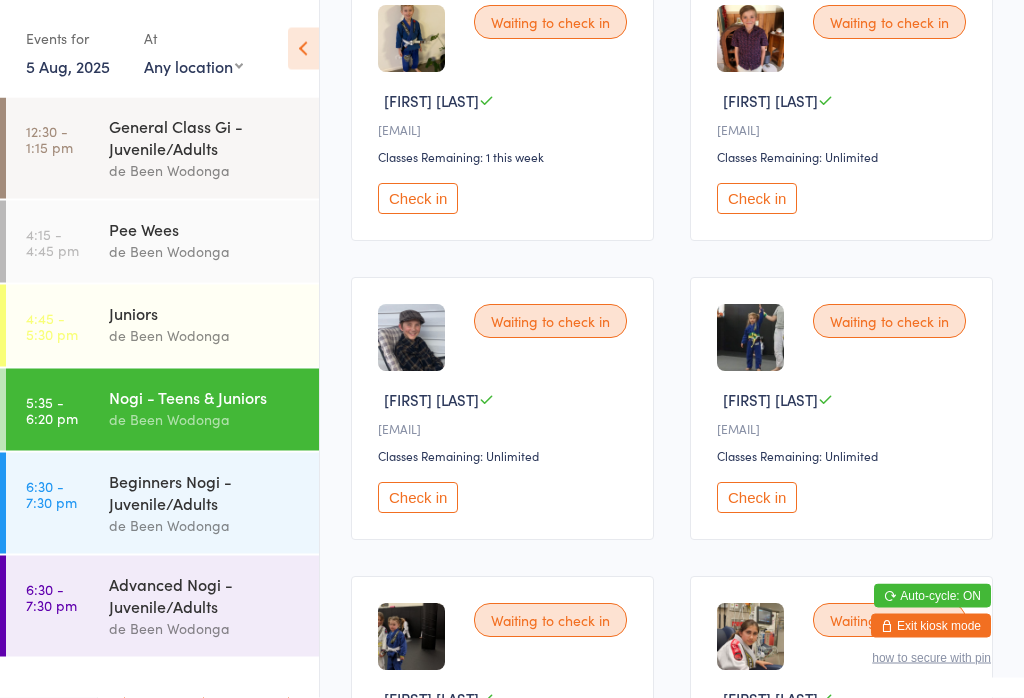 scroll, scrollTop: 900, scrollLeft: 0, axis: vertical 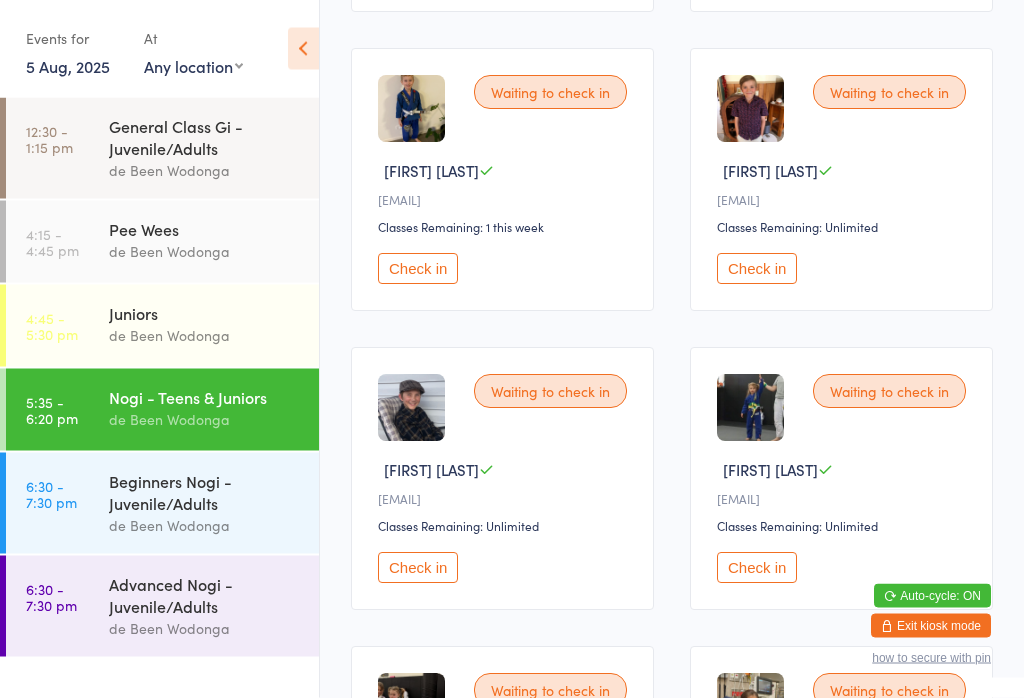 click on "Juniors" at bounding box center (205, 313) 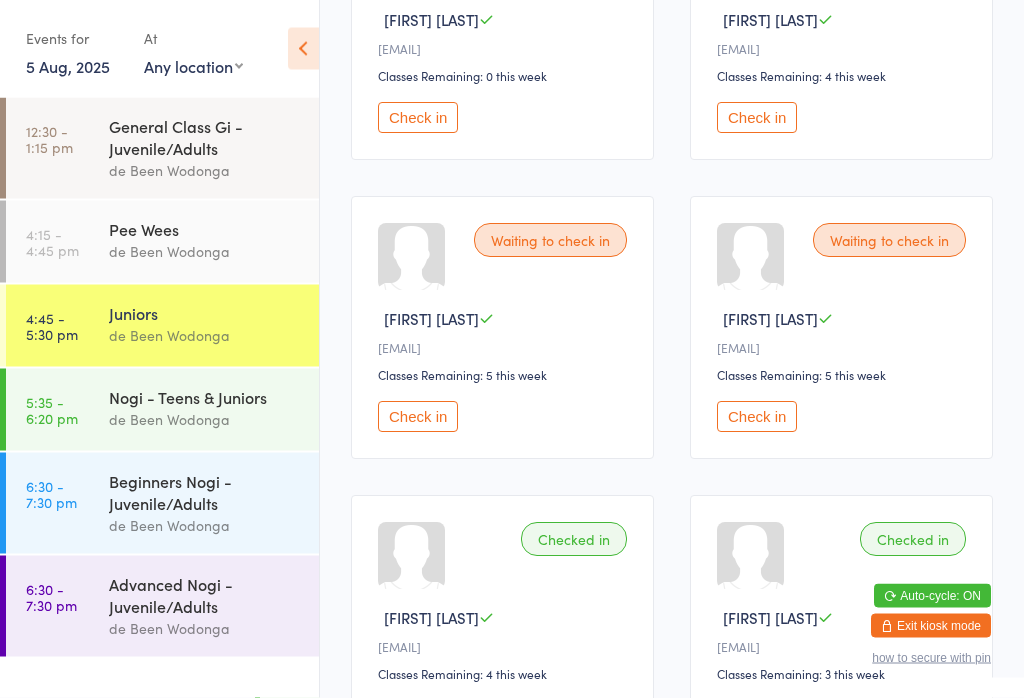 scroll, scrollTop: 1052, scrollLeft: 0, axis: vertical 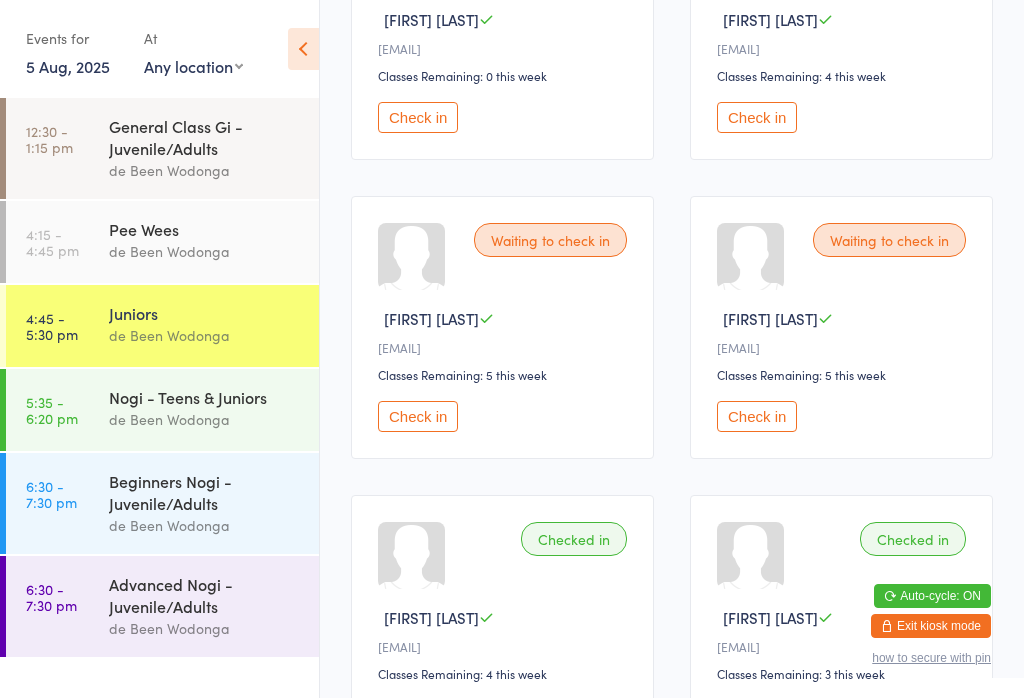 click on "Check in" at bounding box center (418, 416) 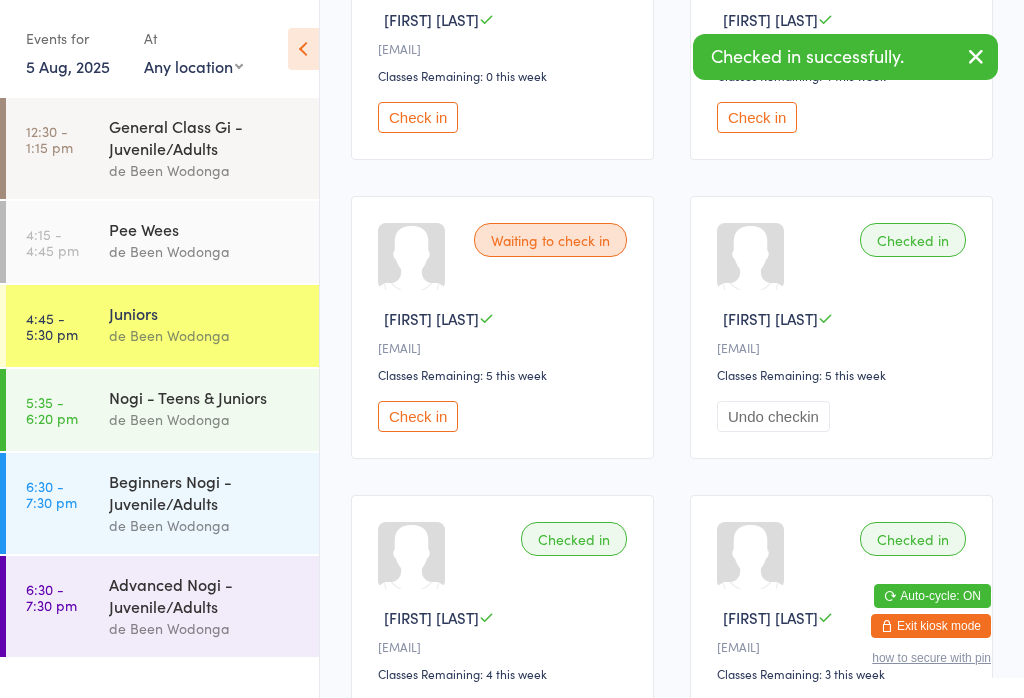 click on "Undo checkin" at bounding box center (773, 416) 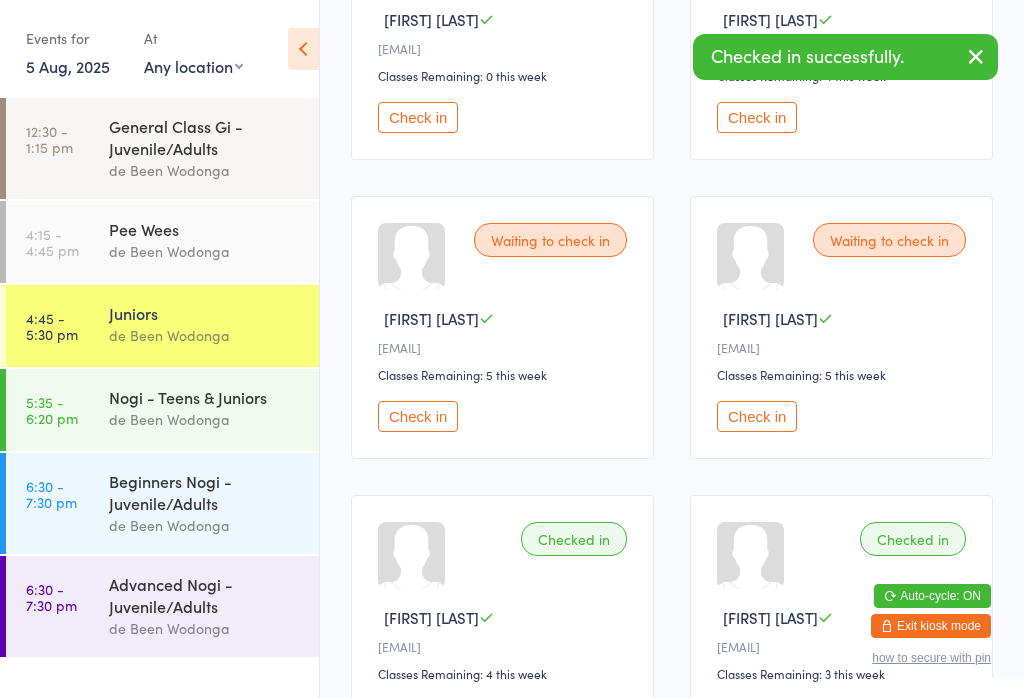 click on "Check in" at bounding box center (418, 416) 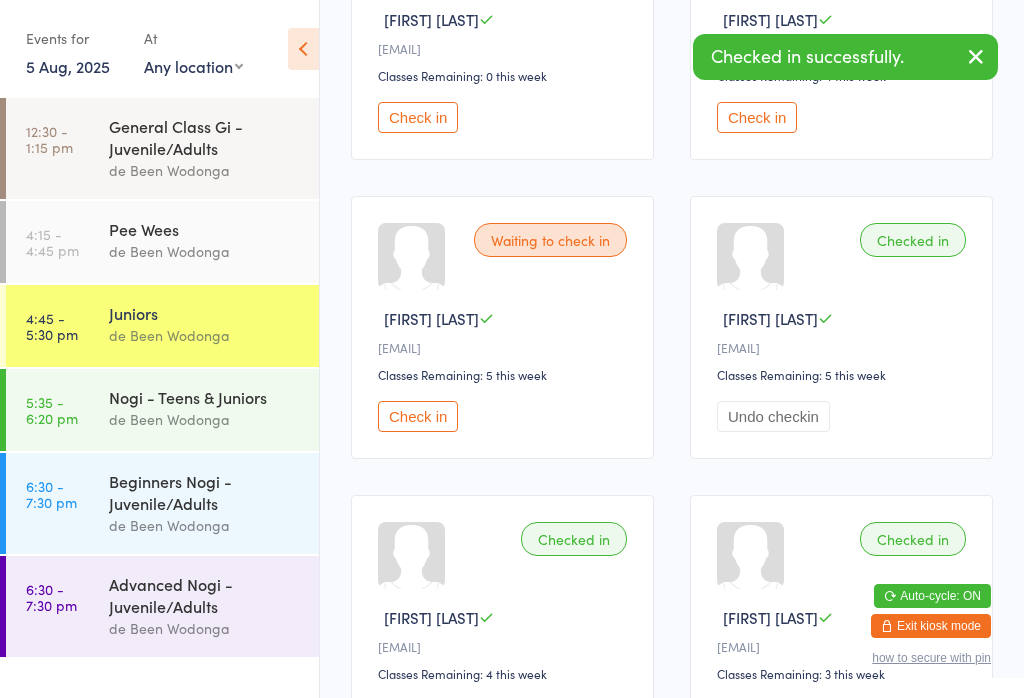 click on "Check in" at bounding box center [418, 416] 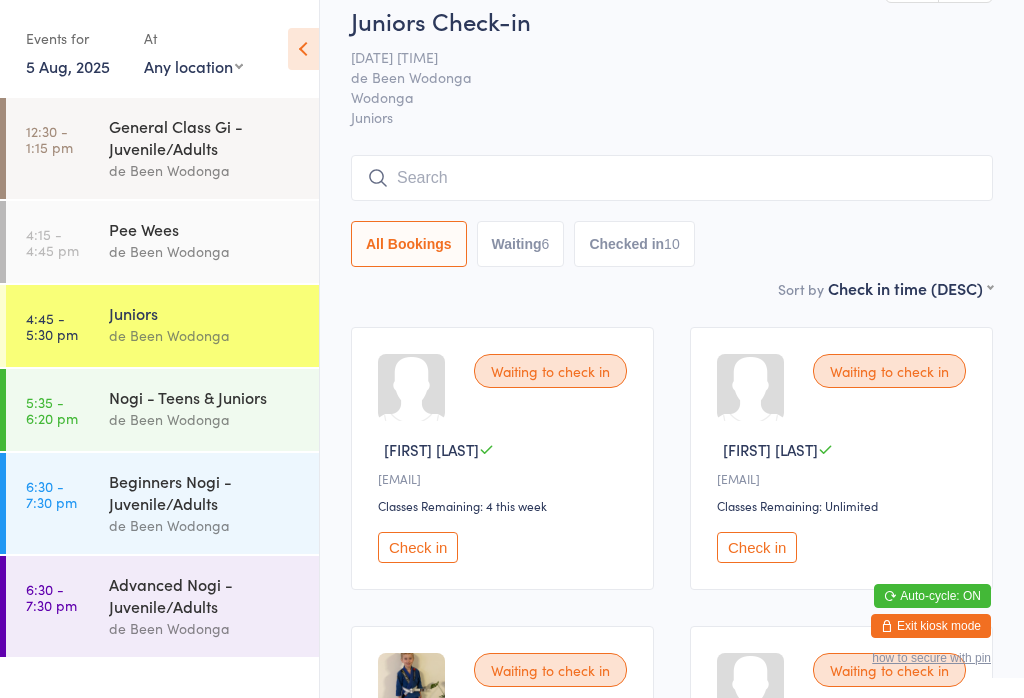 scroll, scrollTop: 0, scrollLeft: 0, axis: both 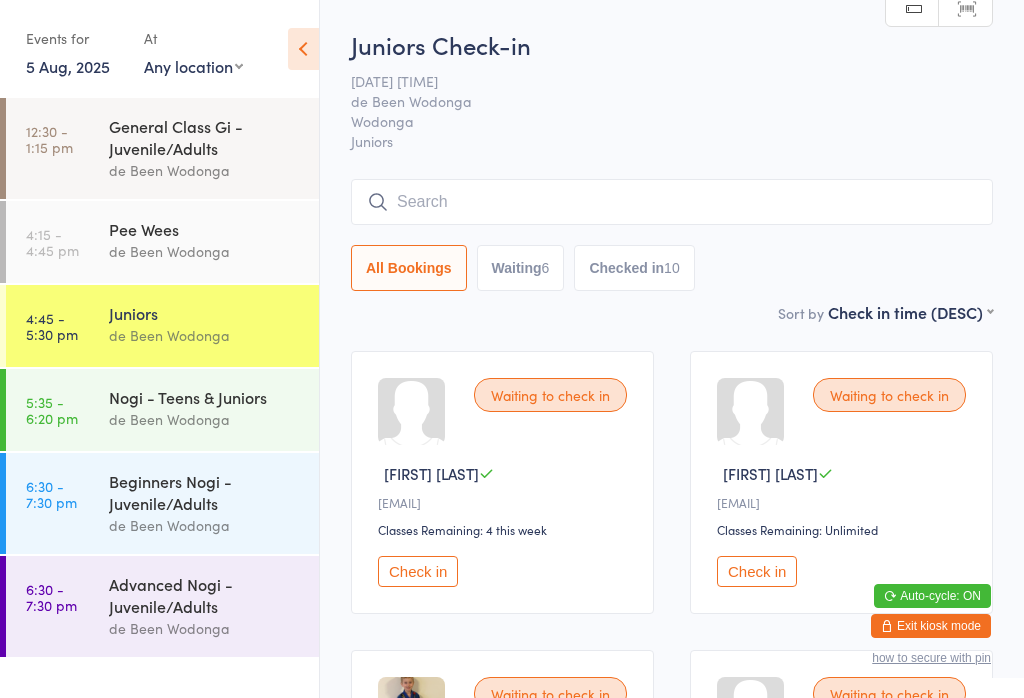 click on "First name (ASC) First name (DESC) Last name (ASC) Last name (DESC) Check in time (ASC) Check in time (DESC) Rank (ASC) Rank (DESC)" at bounding box center [910, 309] 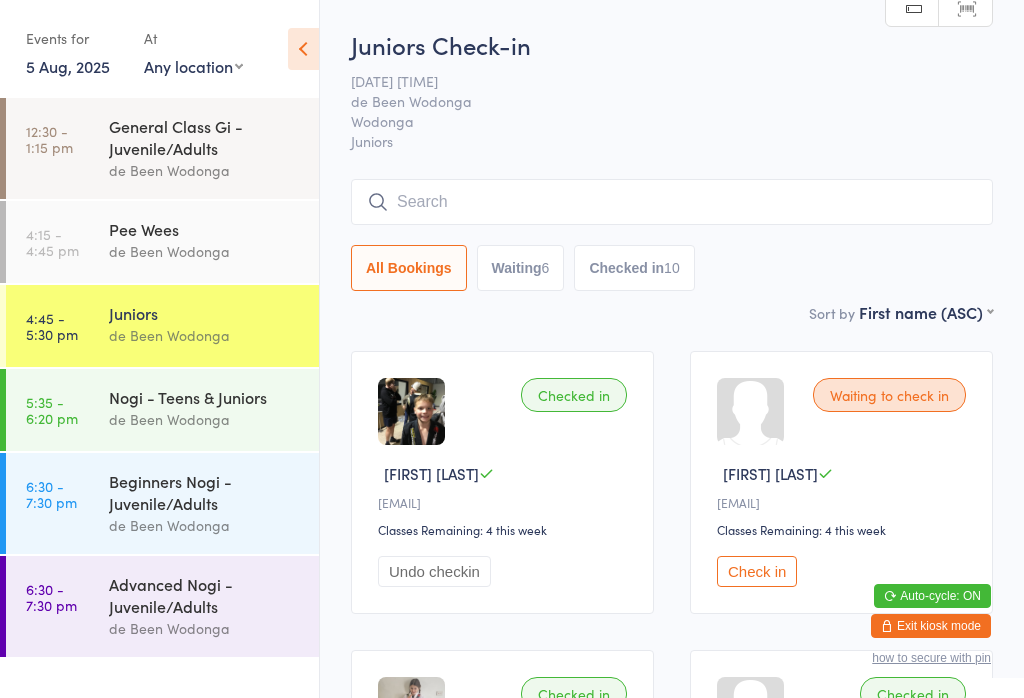 click on "Check in" at bounding box center [757, 571] 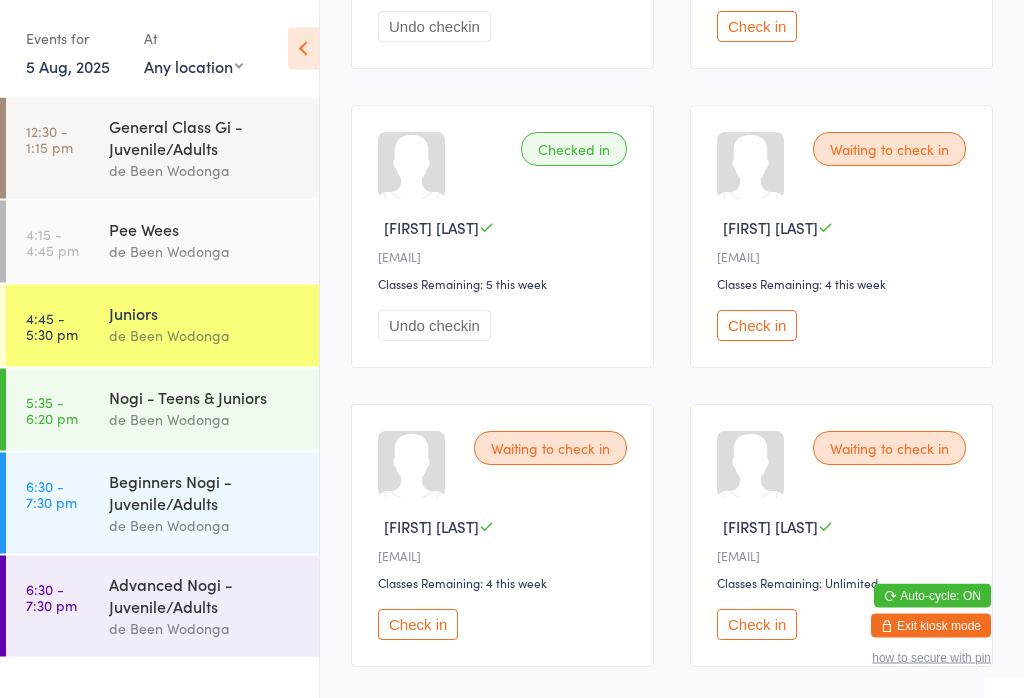 scroll, scrollTop: 2040, scrollLeft: 0, axis: vertical 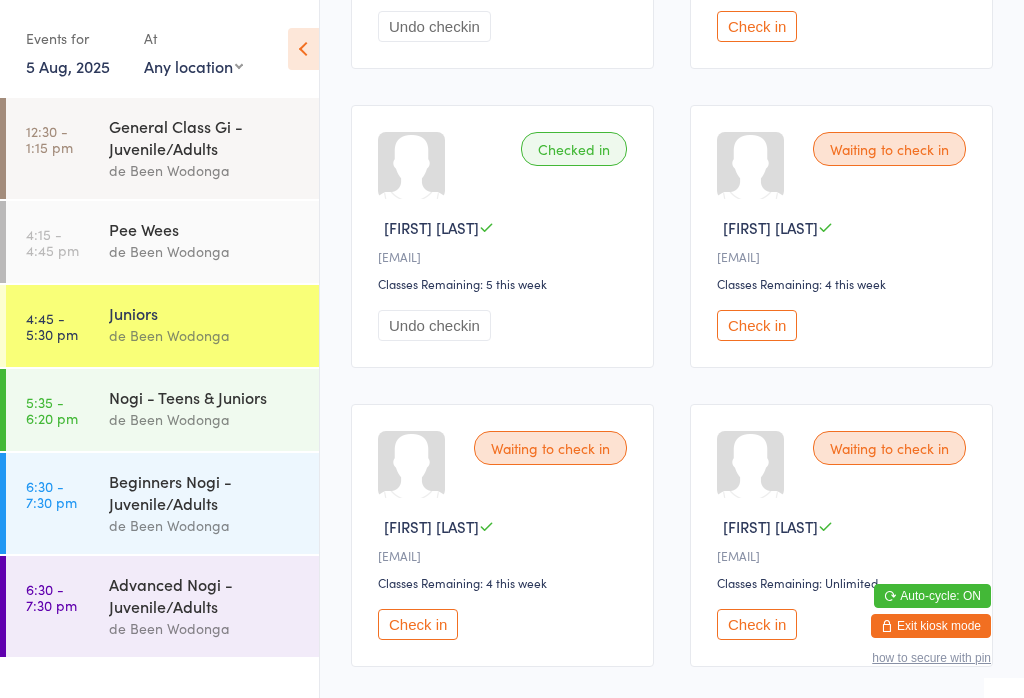 click on "Check in" at bounding box center (757, 325) 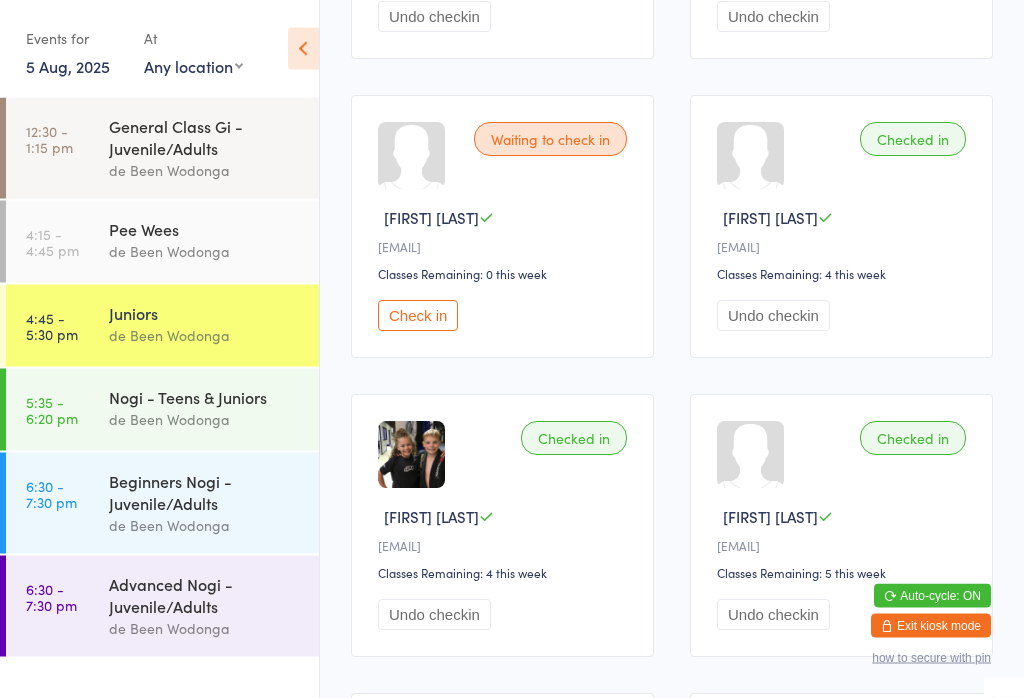 scroll, scrollTop: 1150, scrollLeft: 0, axis: vertical 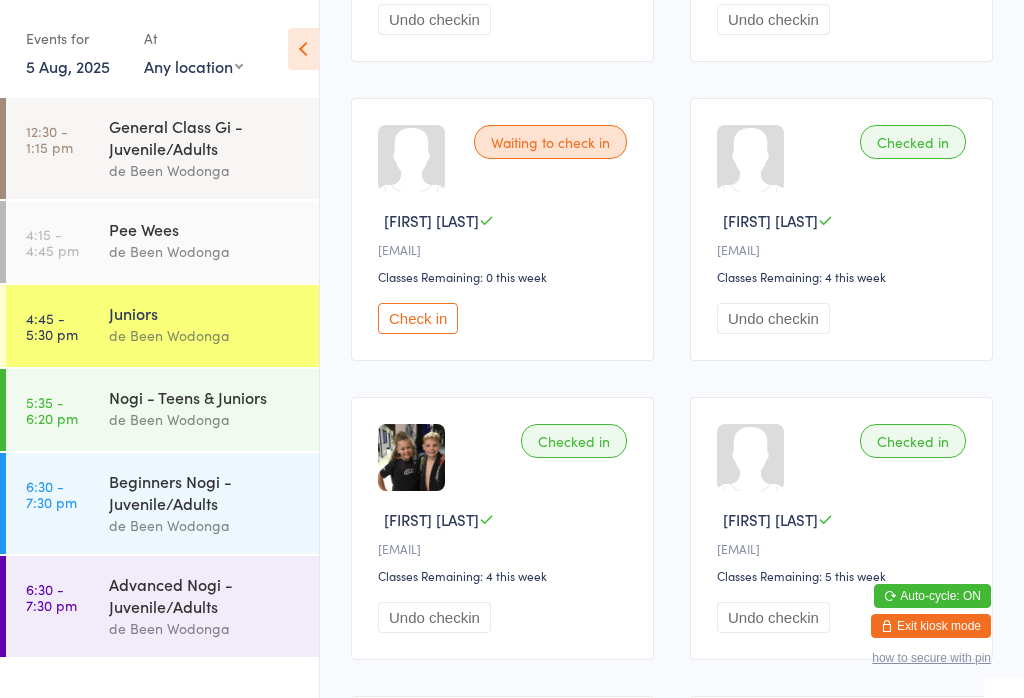 click on "Check in" at bounding box center (418, 318) 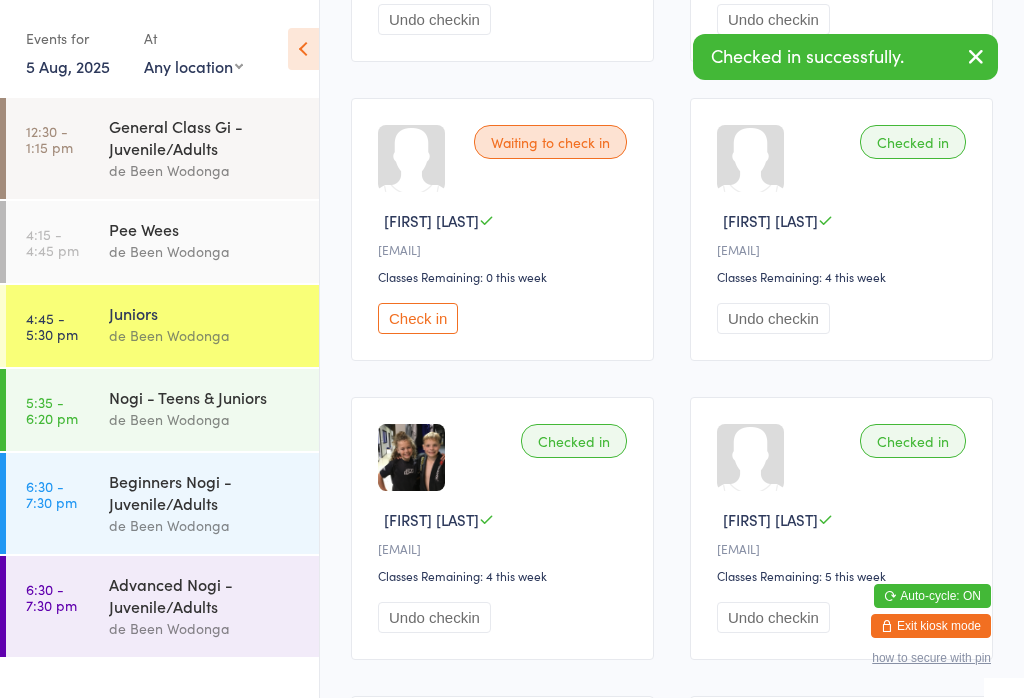click on "Nogi - Teens & Juniors" at bounding box center (205, 397) 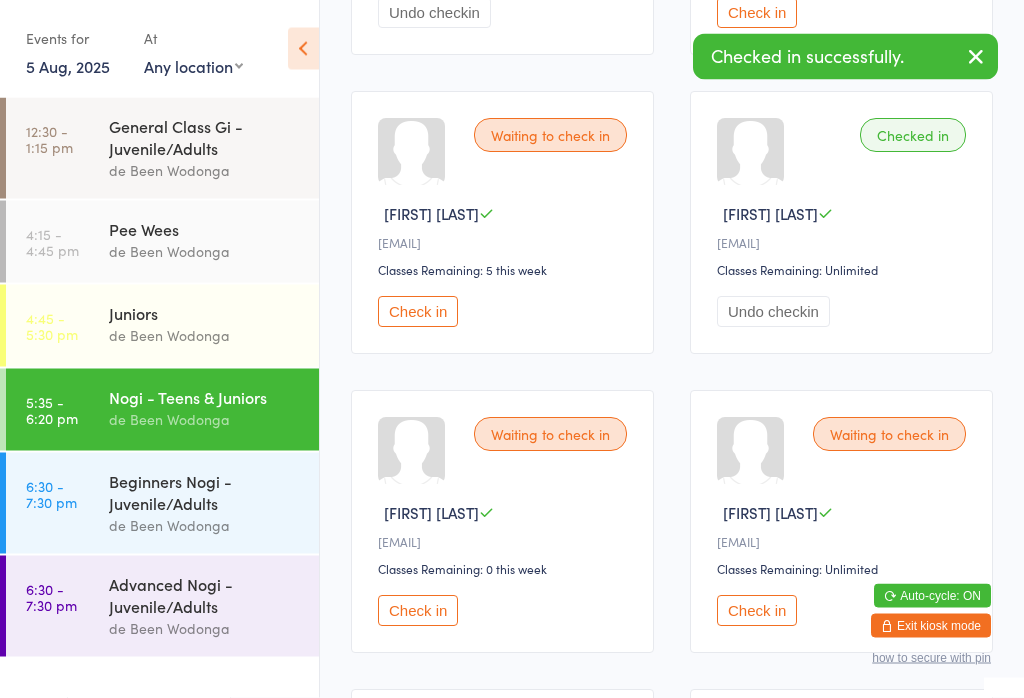 scroll, scrollTop: 869, scrollLeft: 0, axis: vertical 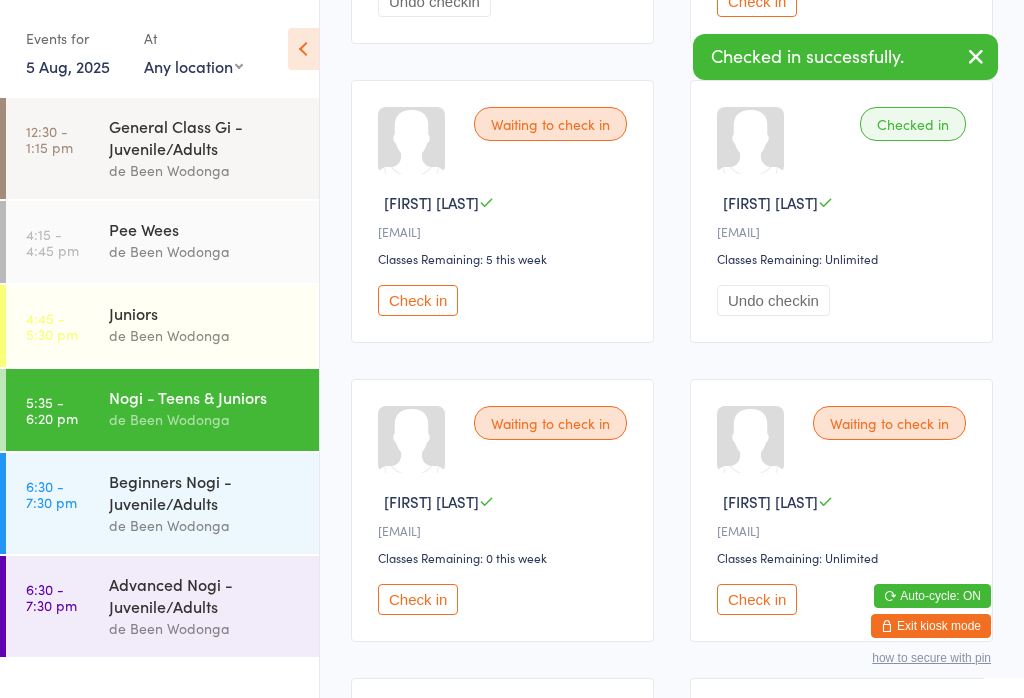 click on "Check in" at bounding box center [418, 599] 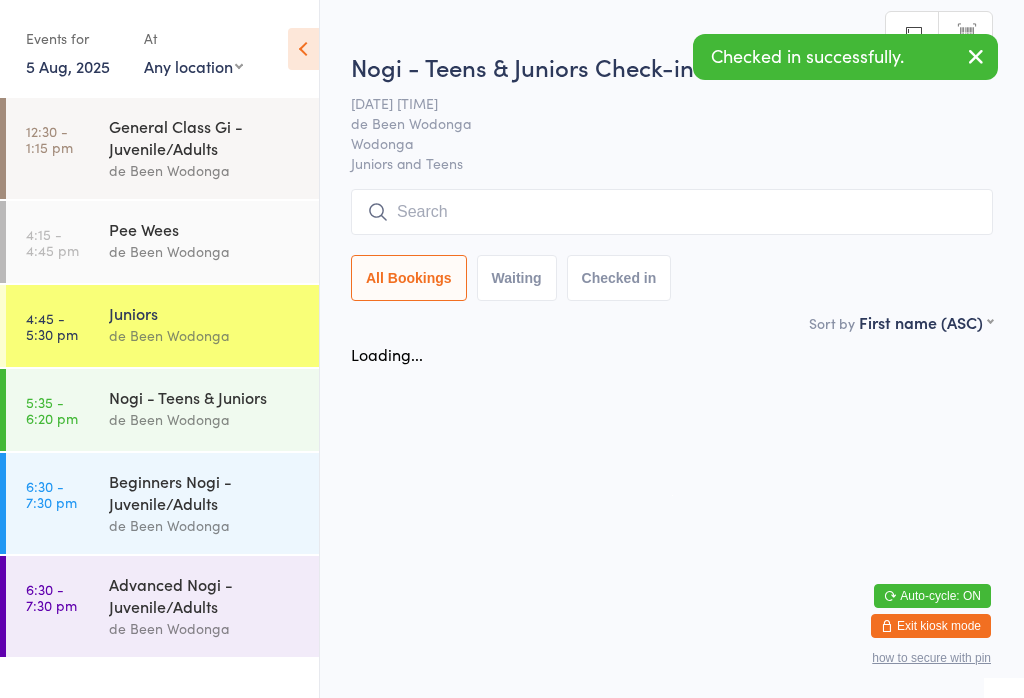 scroll, scrollTop: 0, scrollLeft: 0, axis: both 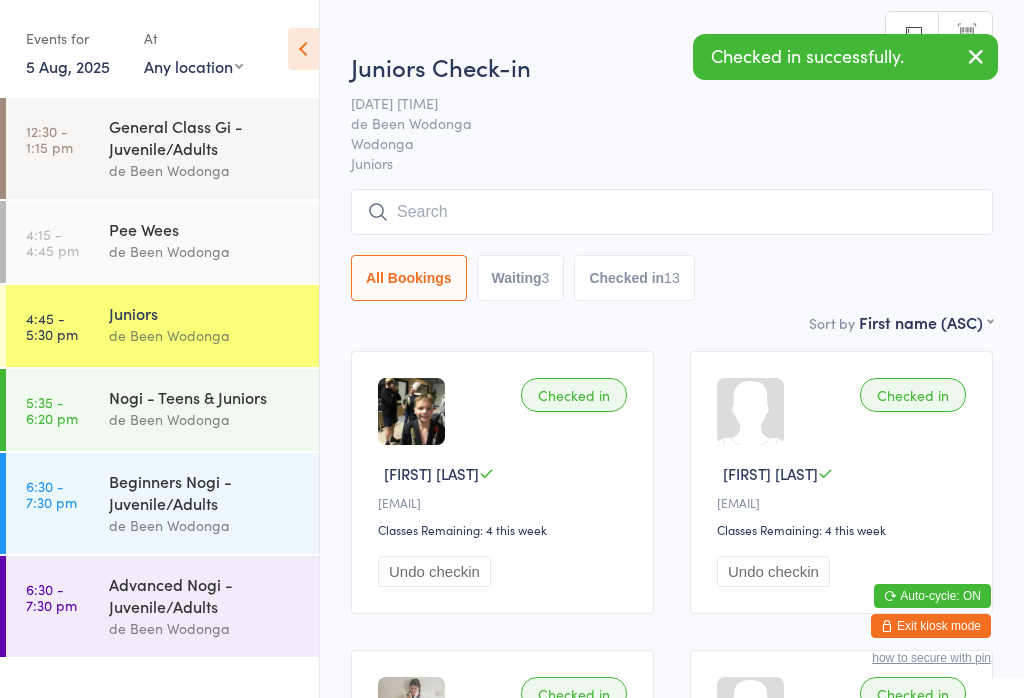 click at bounding box center [672, 212] 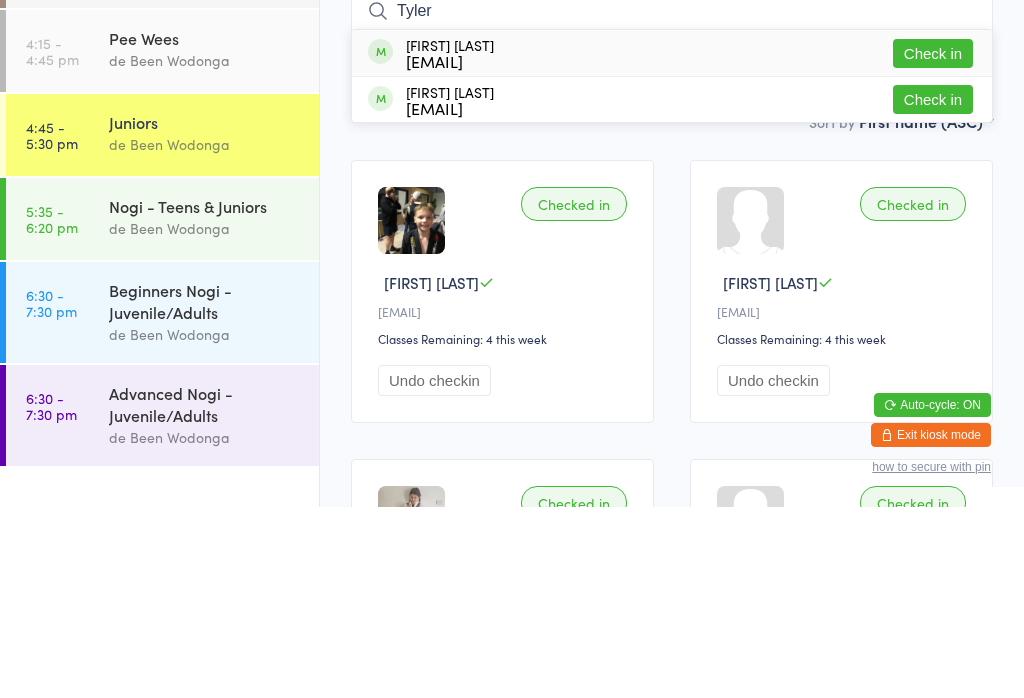 type on "Tyler" 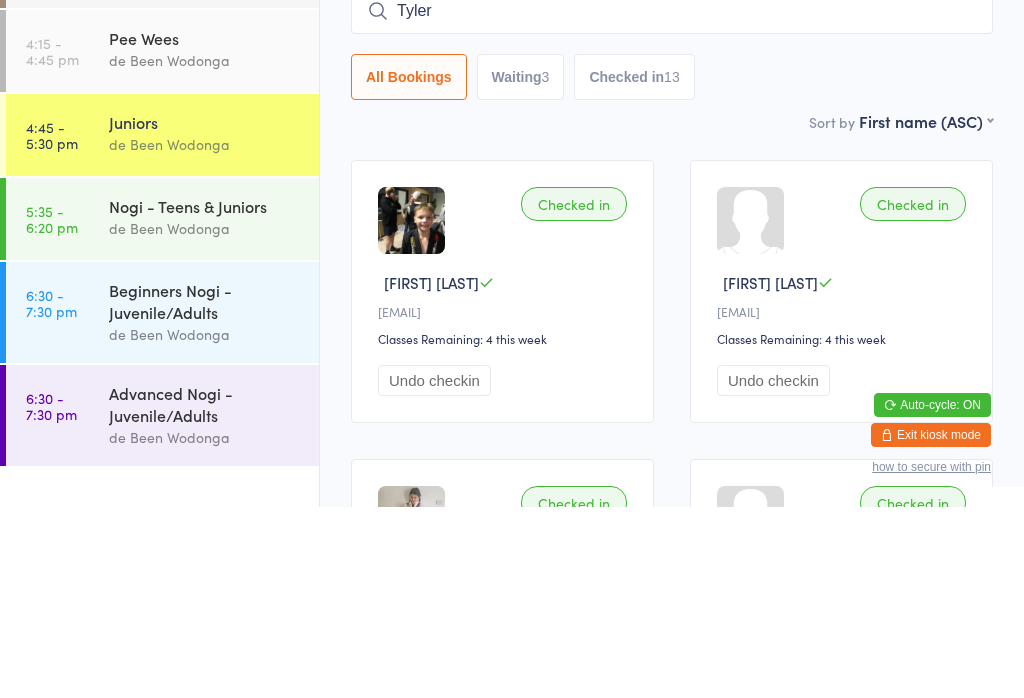 type 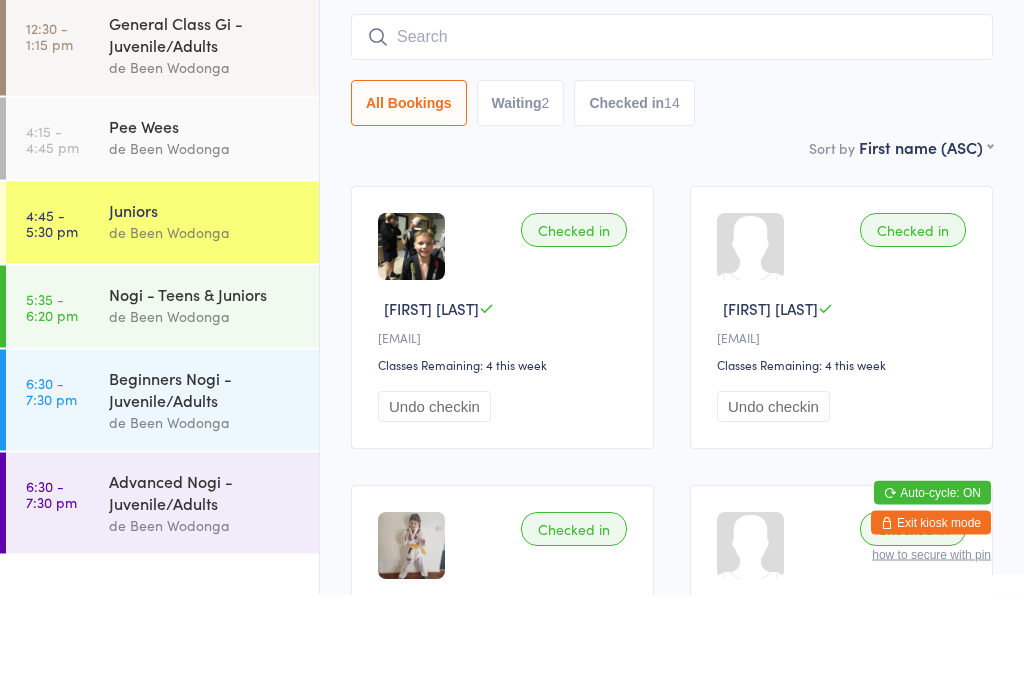 scroll, scrollTop: 65, scrollLeft: 0, axis: vertical 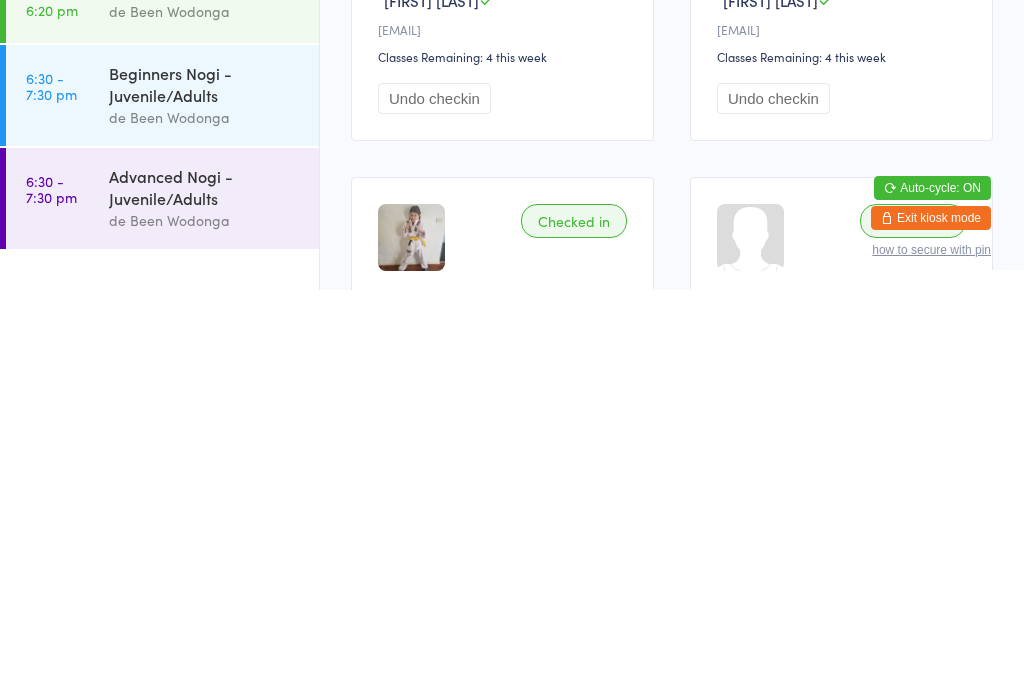 click on "Checked in [FIRST] [LAST] [EMAIL] Classes Remaining: 4 this week Undo checkin" at bounding box center [841, 716] 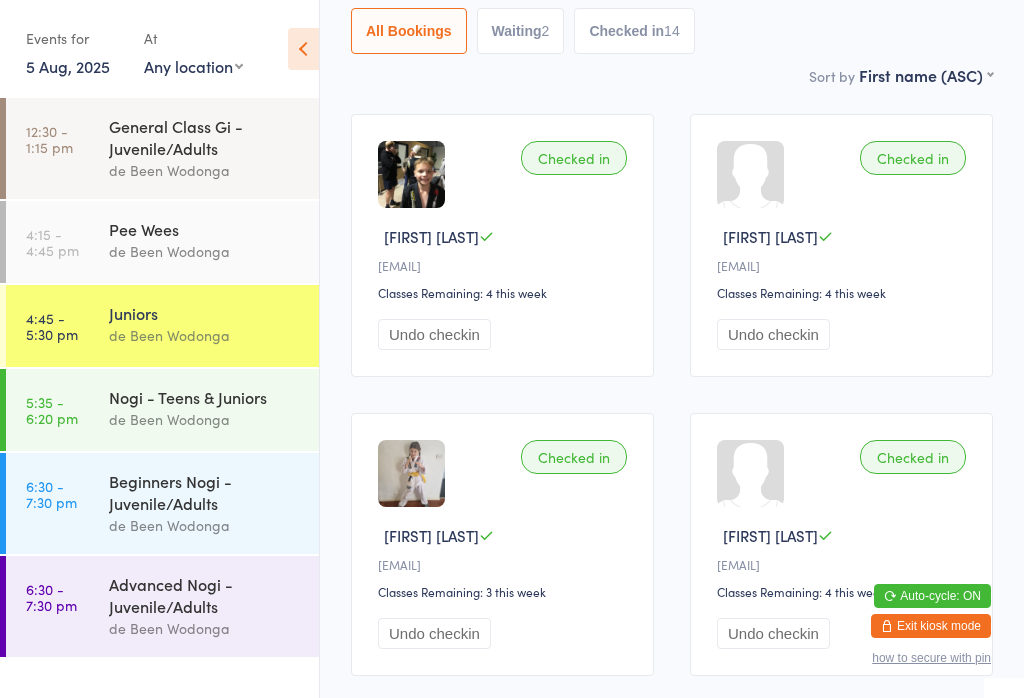 scroll, scrollTop: 218, scrollLeft: 0, axis: vertical 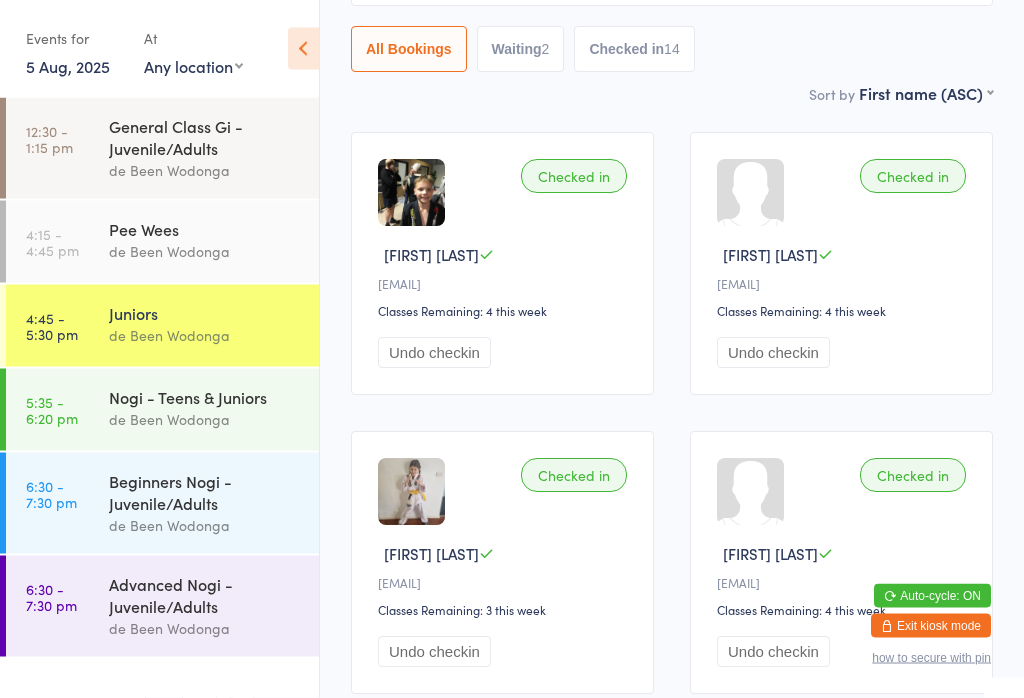 click on "de Been Wodonga" at bounding box center [205, 419] 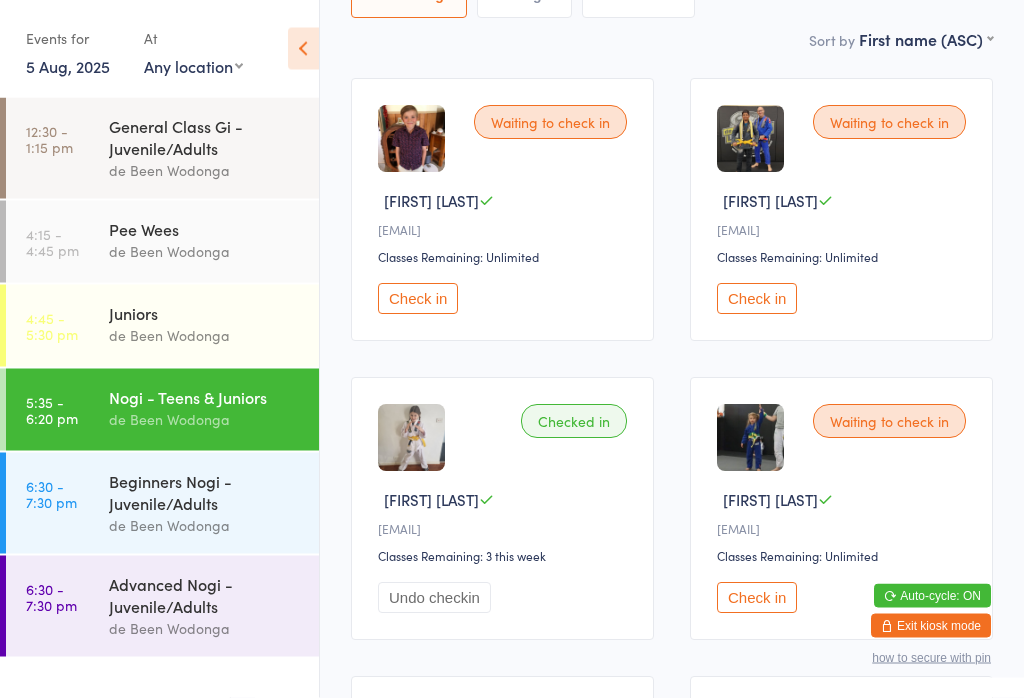 scroll, scrollTop: 284, scrollLeft: 0, axis: vertical 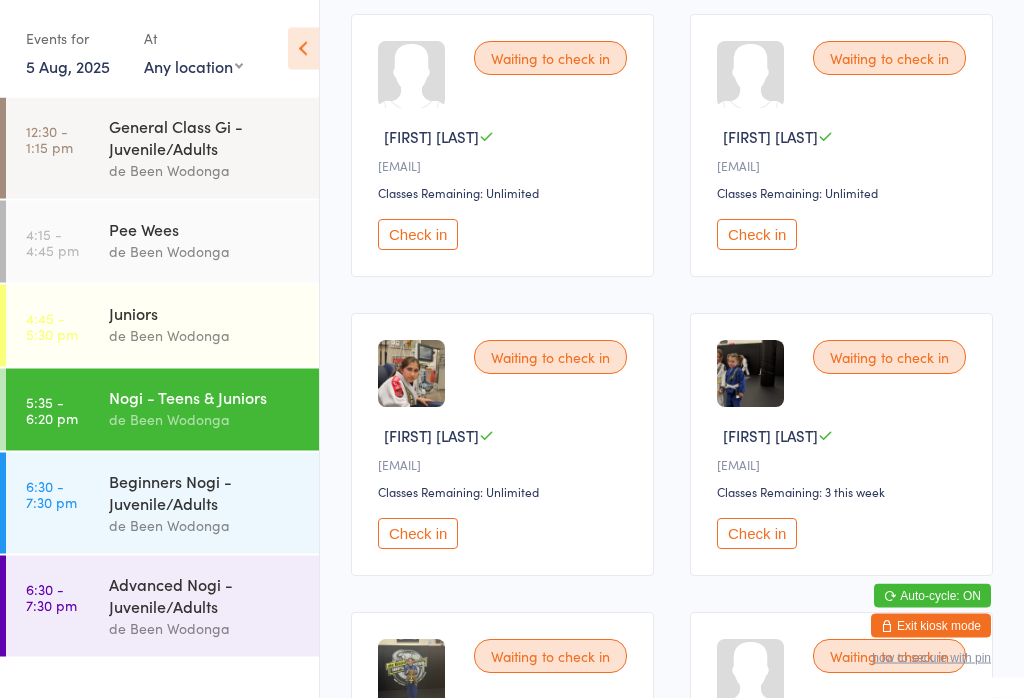 click on "Check in" at bounding box center (418, 534) 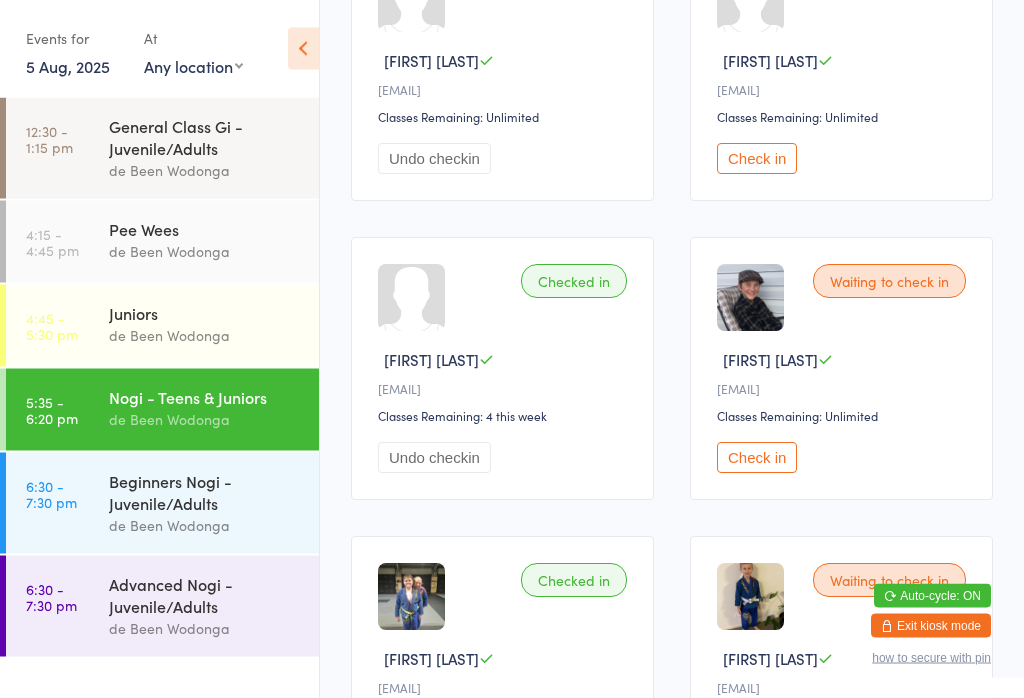 scroll, scrollTop: 2513, scrollLeft: 0, axis: vertical 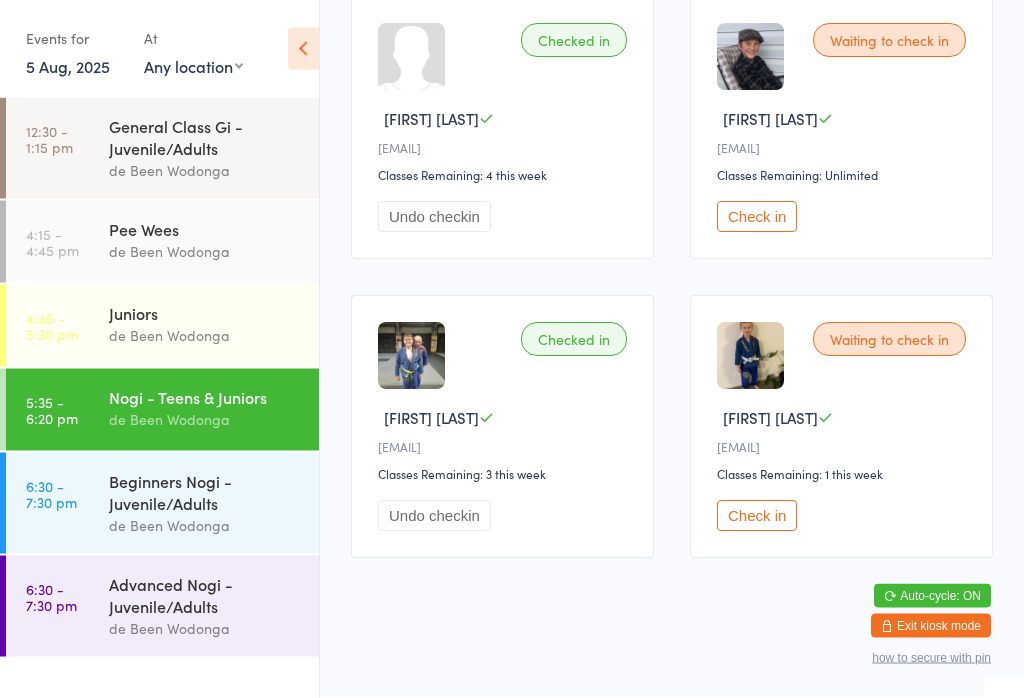 click on "Check in" at bounding box center (757, 516) 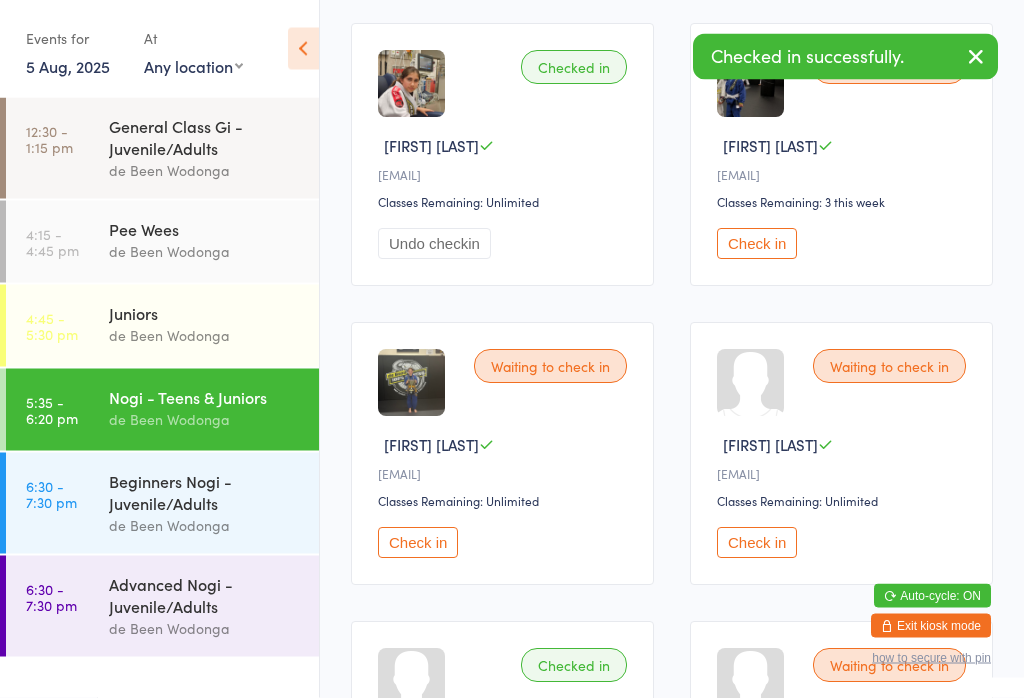 click on "Check in" at bounding box center [418, 543] 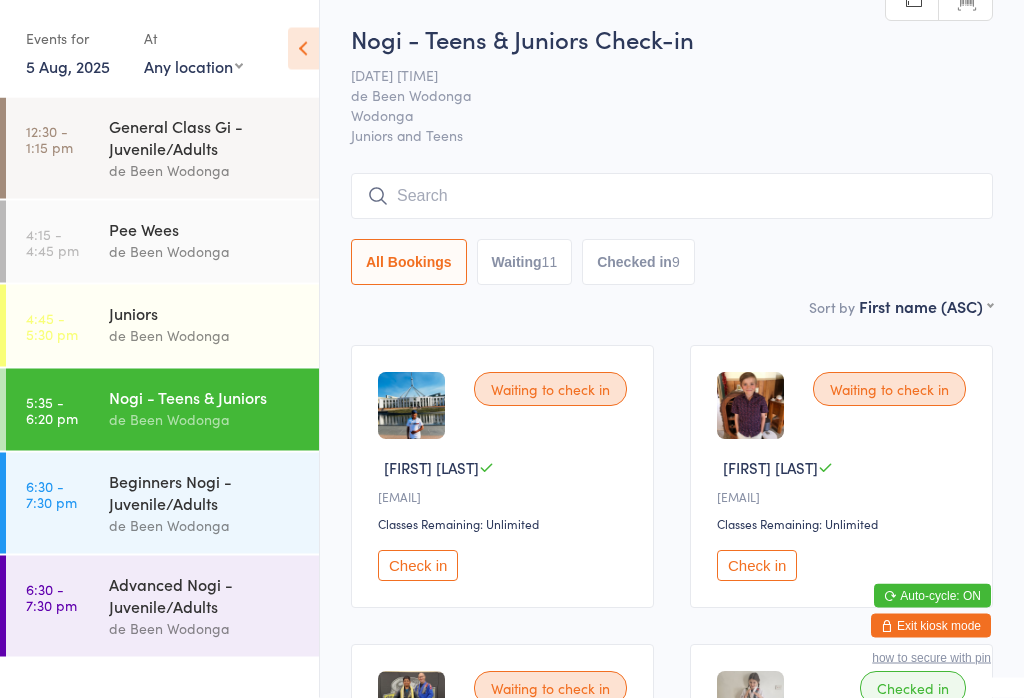 scroll, scrollTop: 0, scrollLeft: 0, axis: both 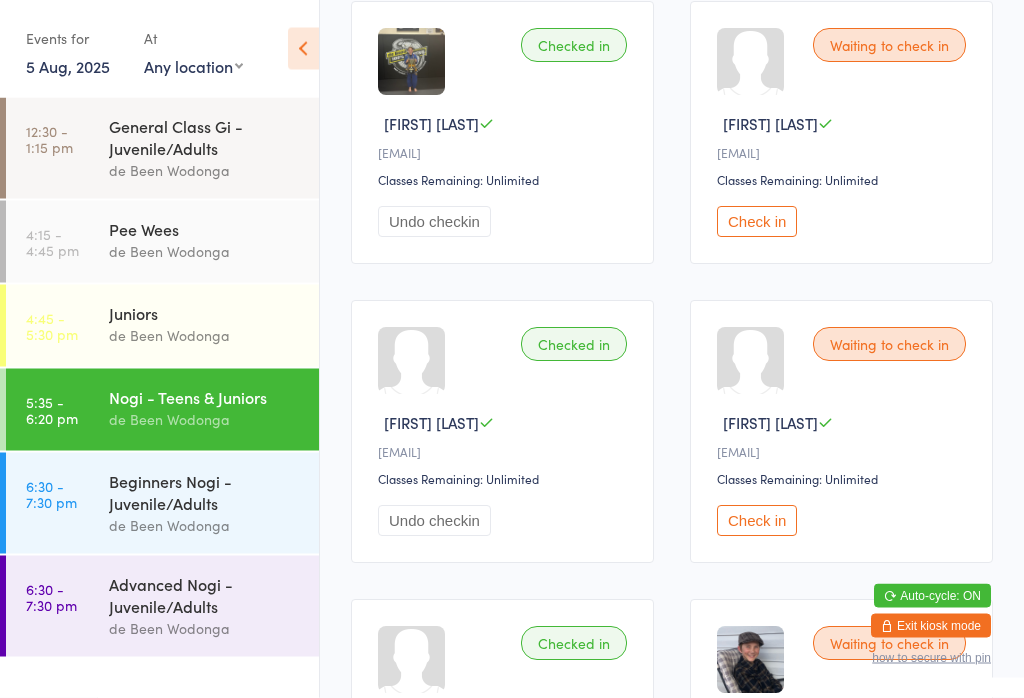 click on "Check in" at bounding box center [757, 222] 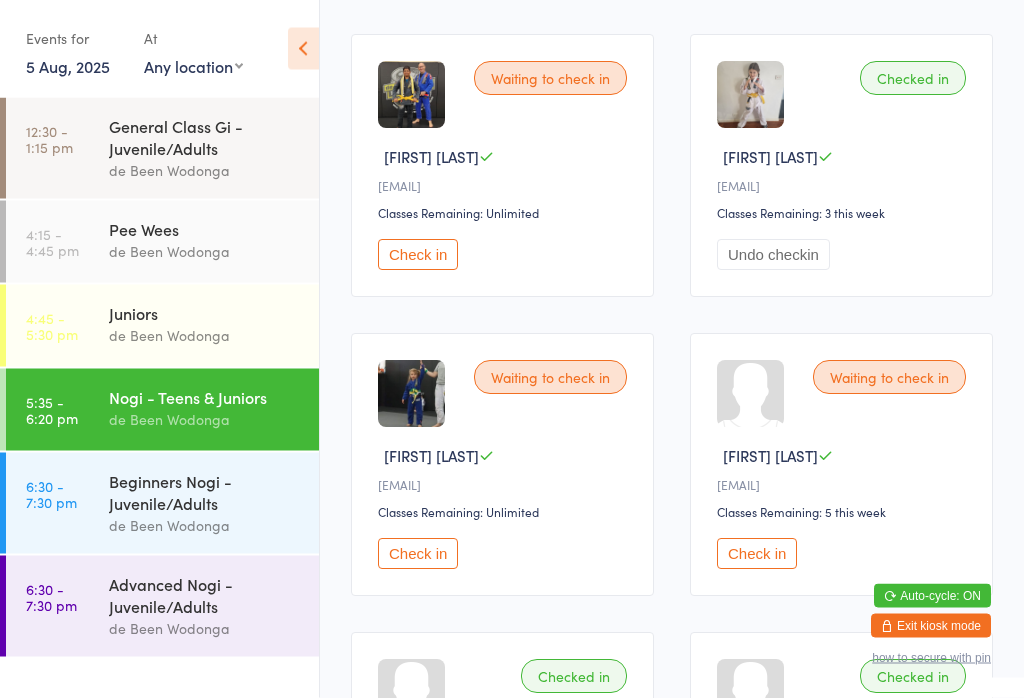 scroll, scrollTop: 616, scrollLeft: 0, axis: vertical 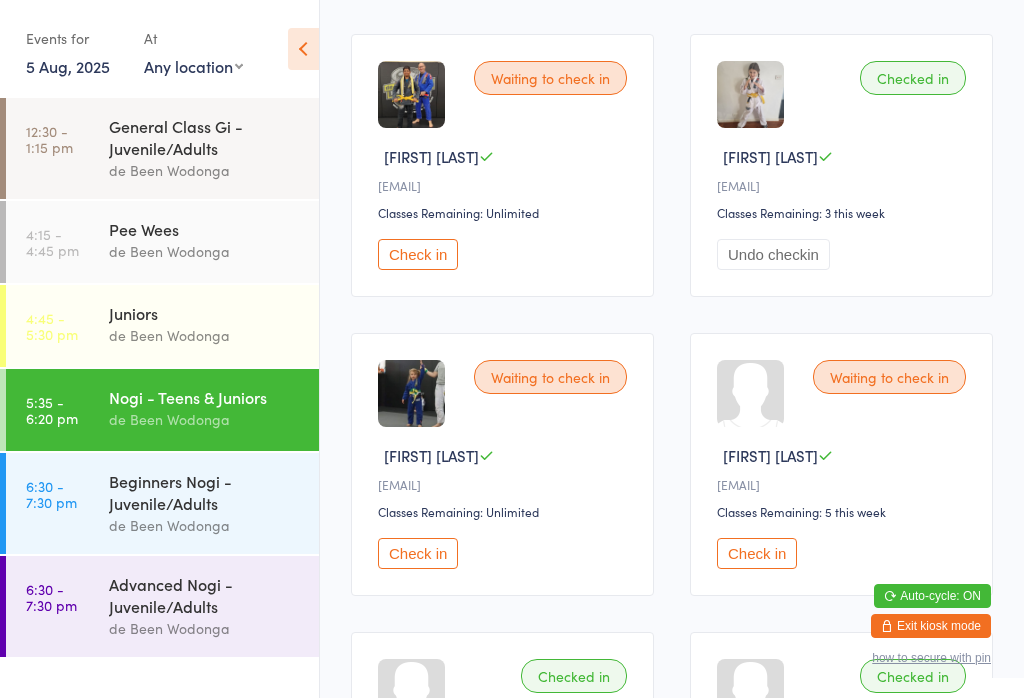 click on "Check in" at bounding box center [418, 553] 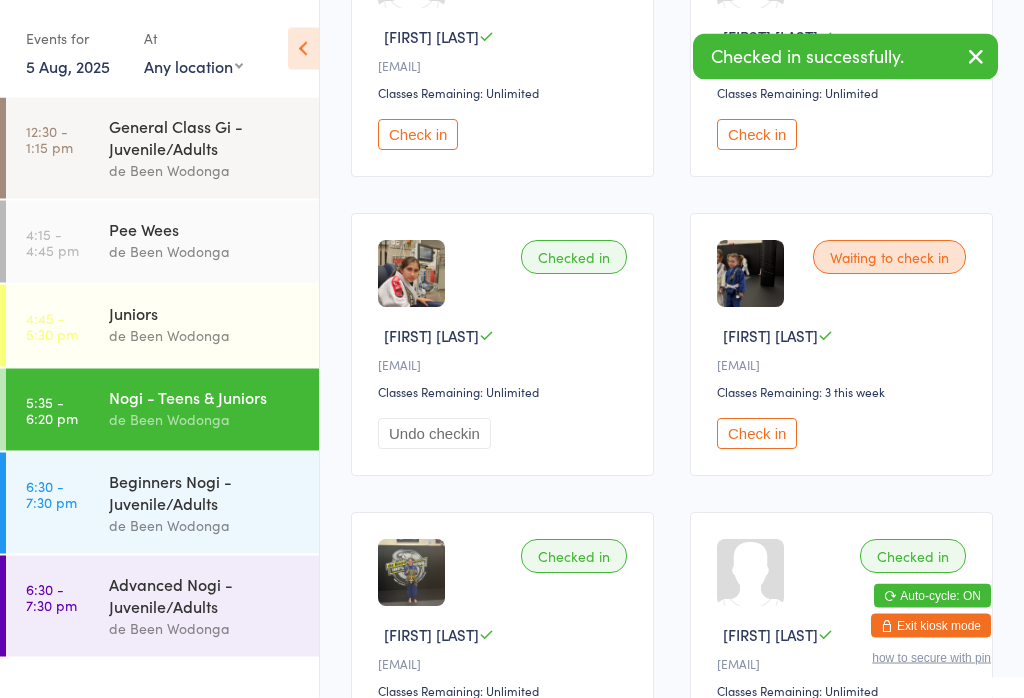 scroll, scrollTop: 1633, scrollLeft: 0, axis: vertical 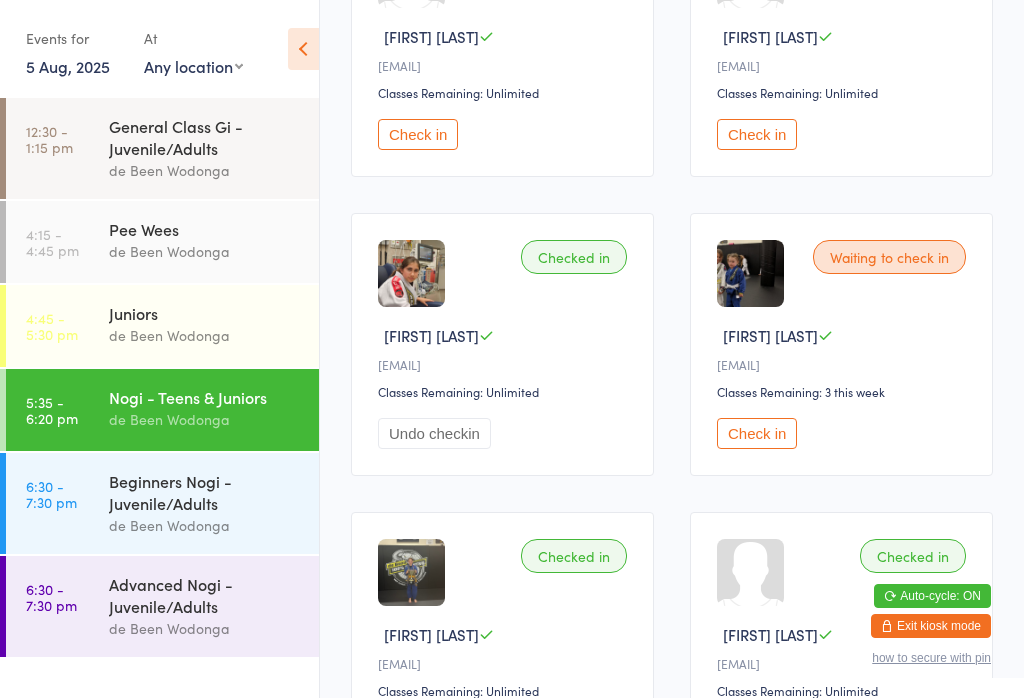 click on "Check in" at bounding box center (757, 433) 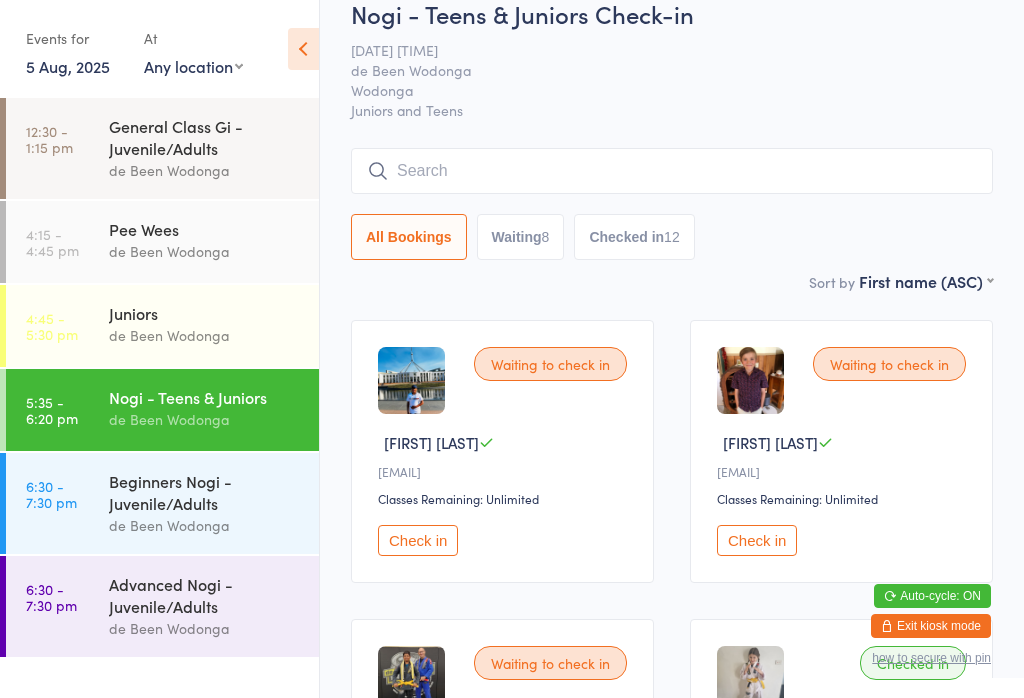 scroll, scrollTop: 30, scrollLeft: 0, axis: vertical 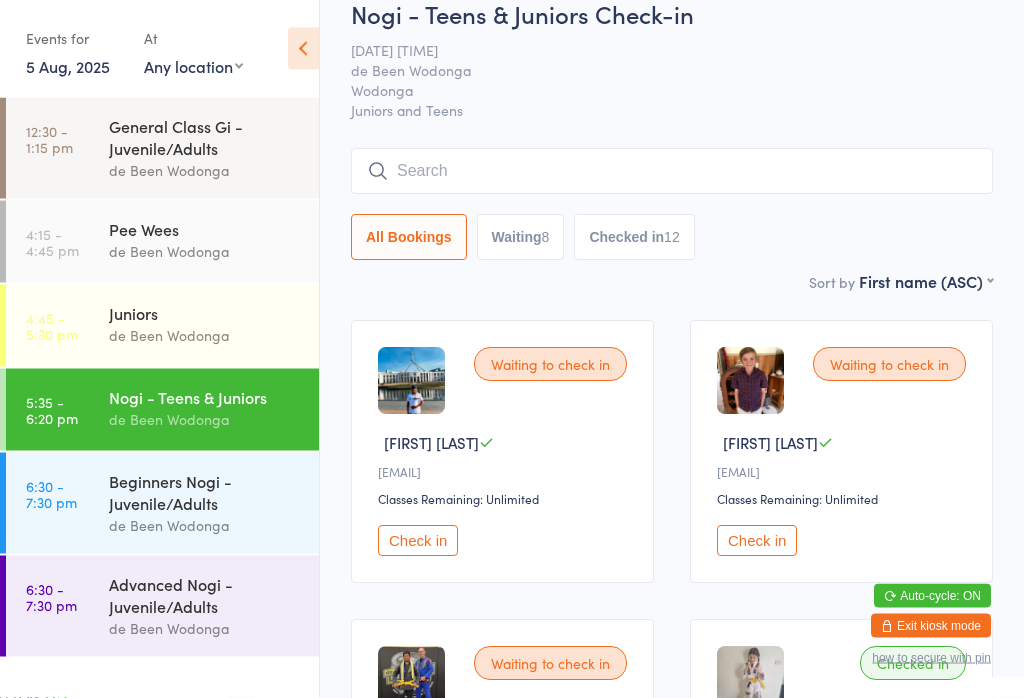 click on "Check in" at bounding box center (757, 541) 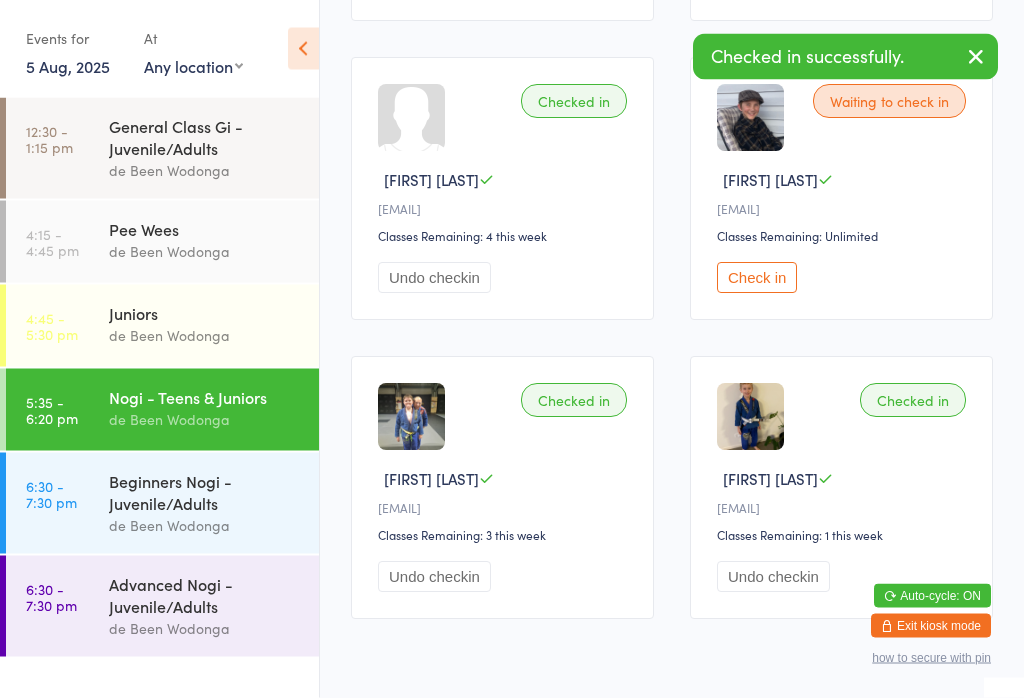 scroll, scrollTop: 2686, scrollLeft: 0, axis: vertical 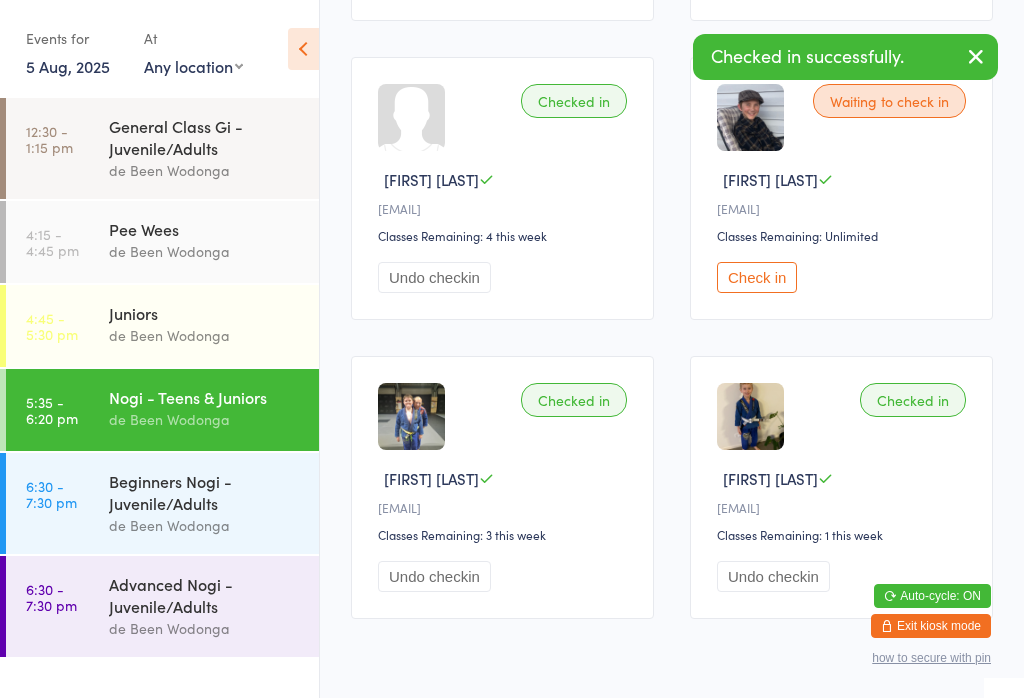 click on "Check in" at bounding box center (757, 277) 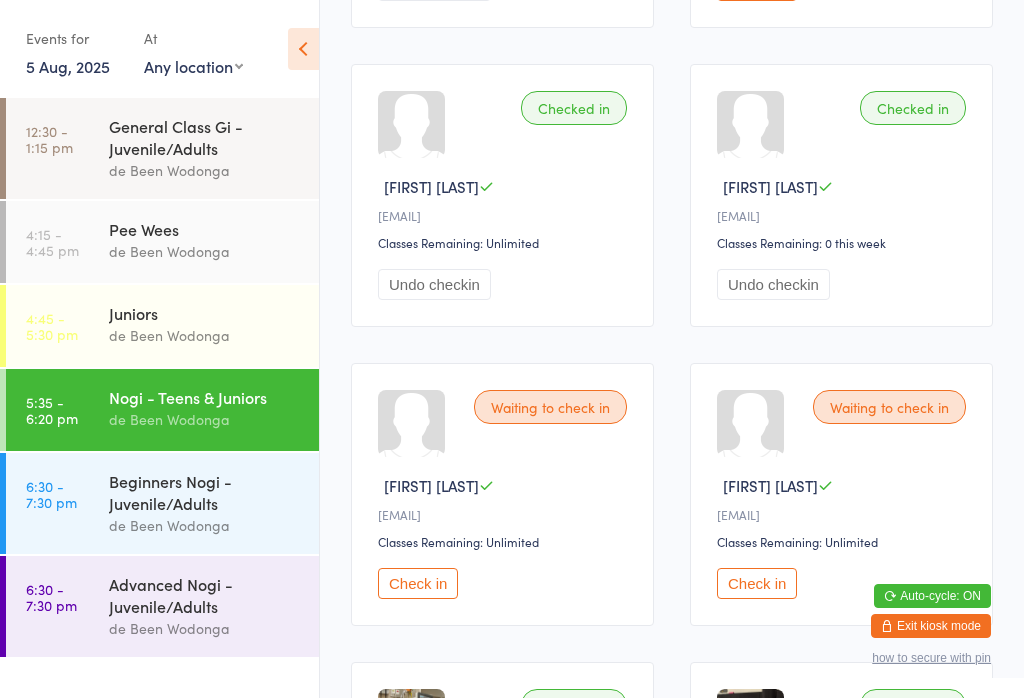 scroll, scrollTop: 1191, scrollLeft: 0, axis: vertical 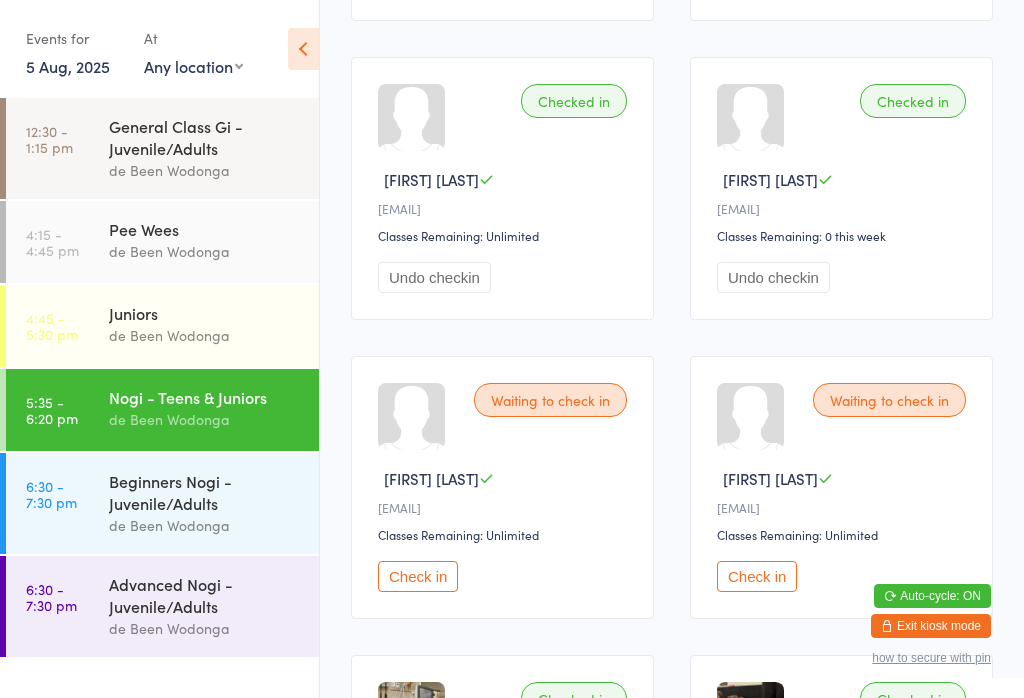 click on "Check in" at bounding box center (418, 576) 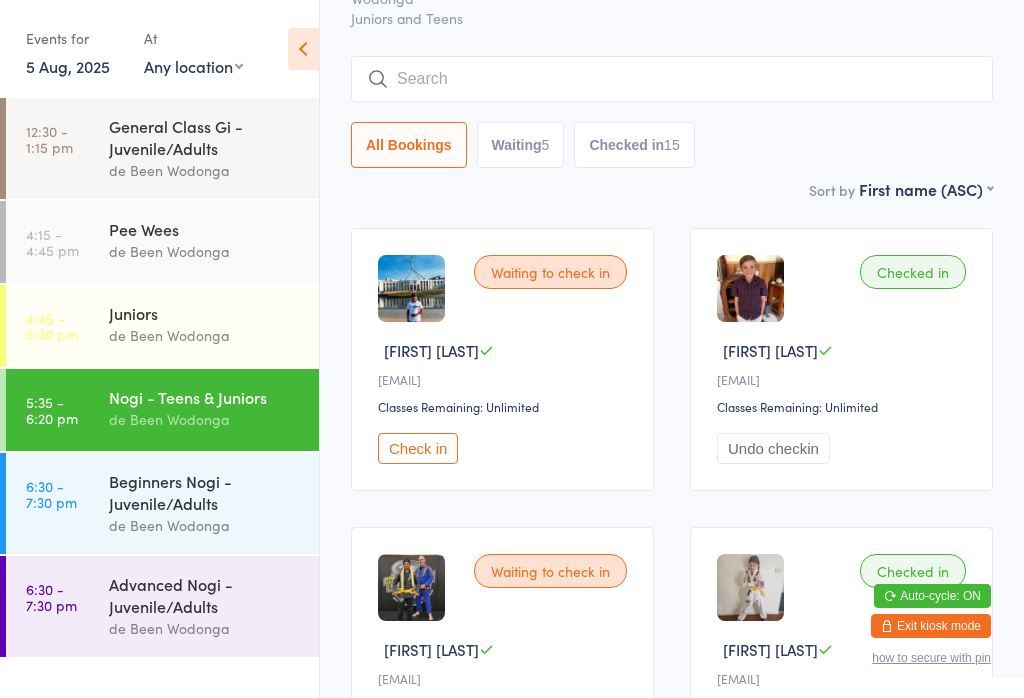 scroll, scrollTop: 125, scrollLeft: 0, axis: vertical 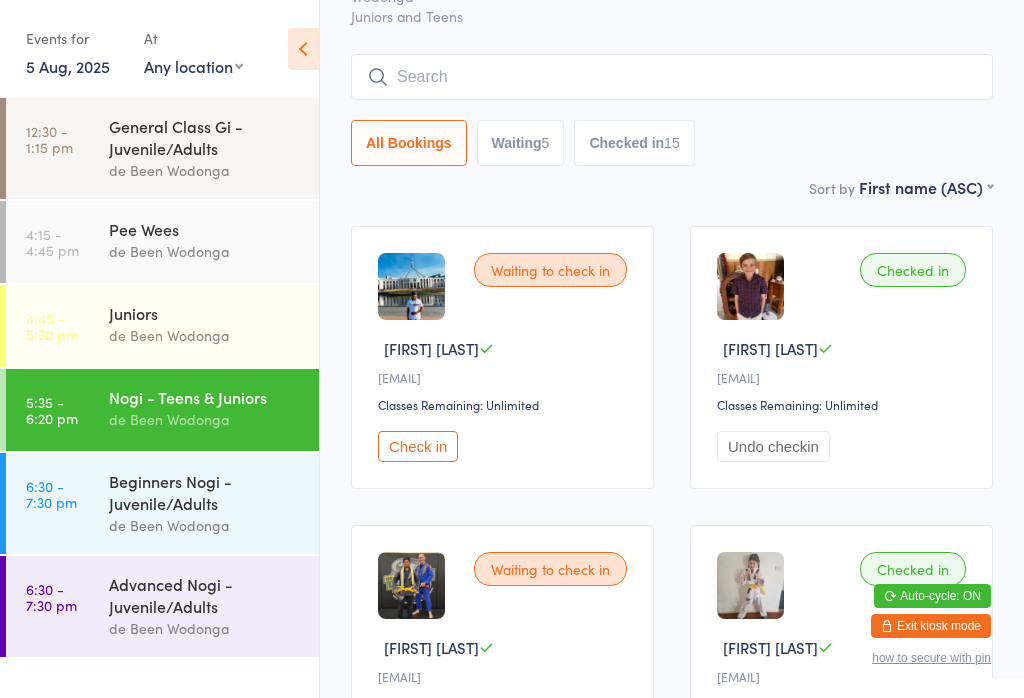 click on "Check in" at bounding box center [418, 446] 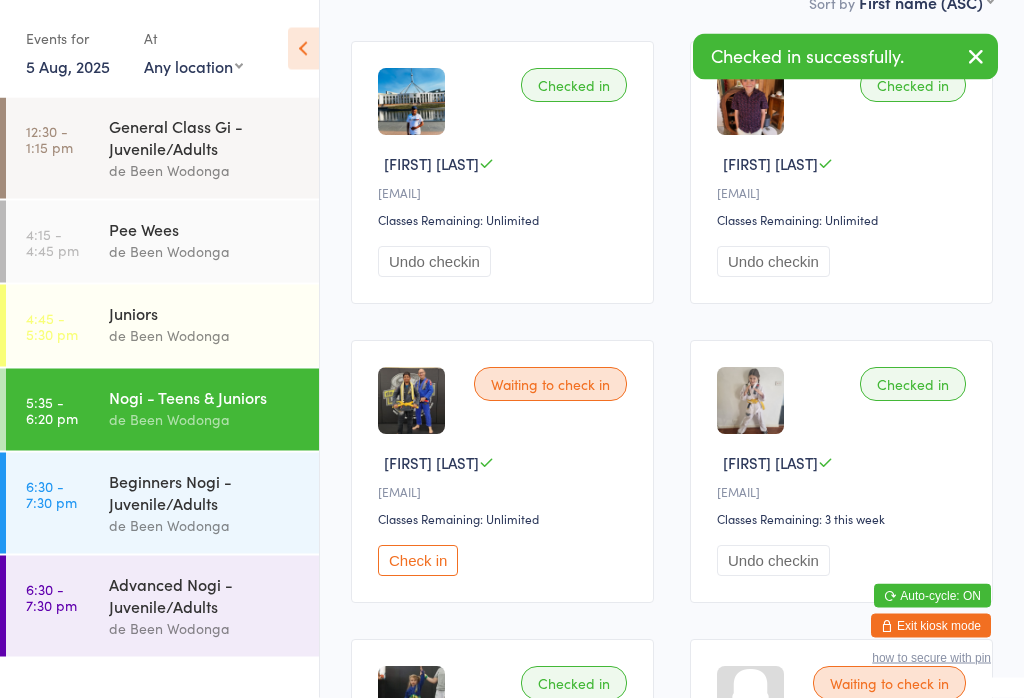 scroll, scrollTop: 300, scrollLeft: 0, axis: vertical 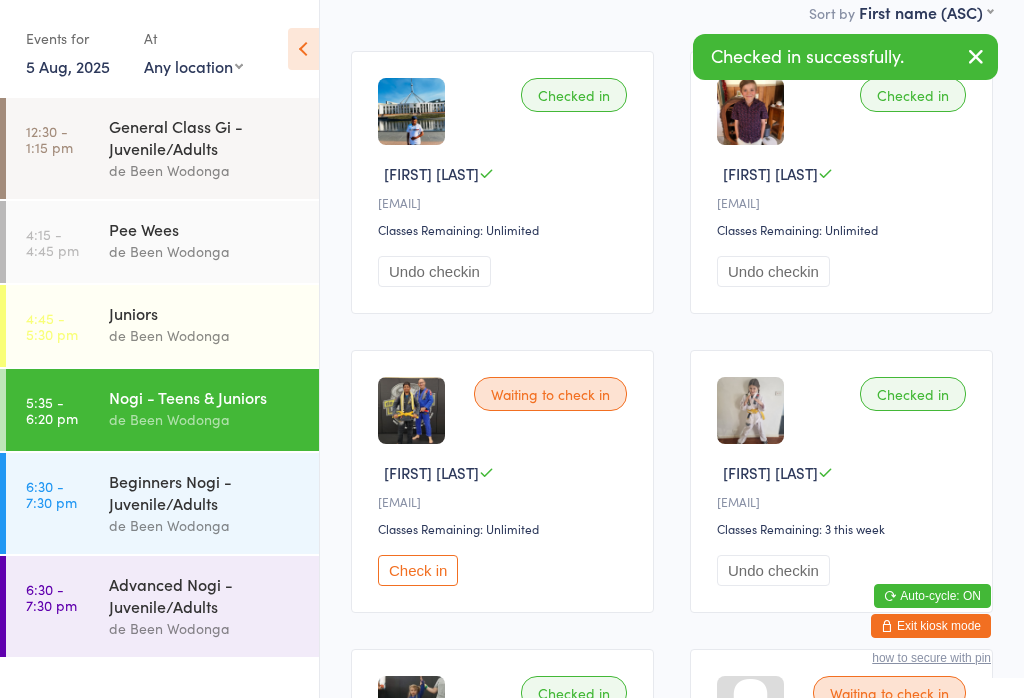 click on "Check in" at bounding box center [418, 570] 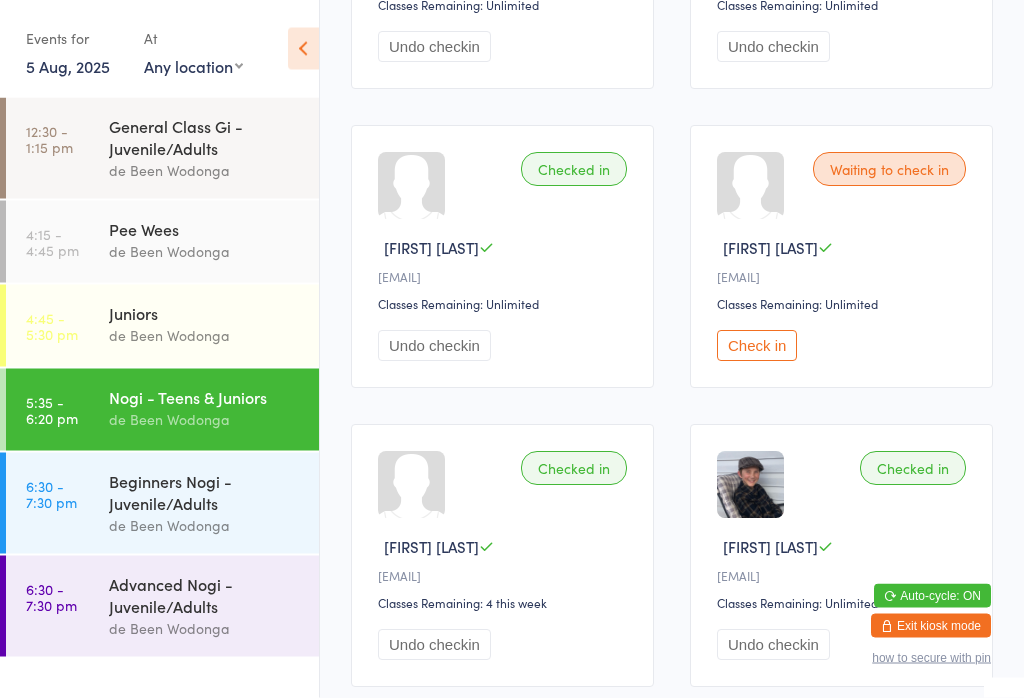 scroll, scrollTop: 2322, scrollLeft: 0, axis: vertical 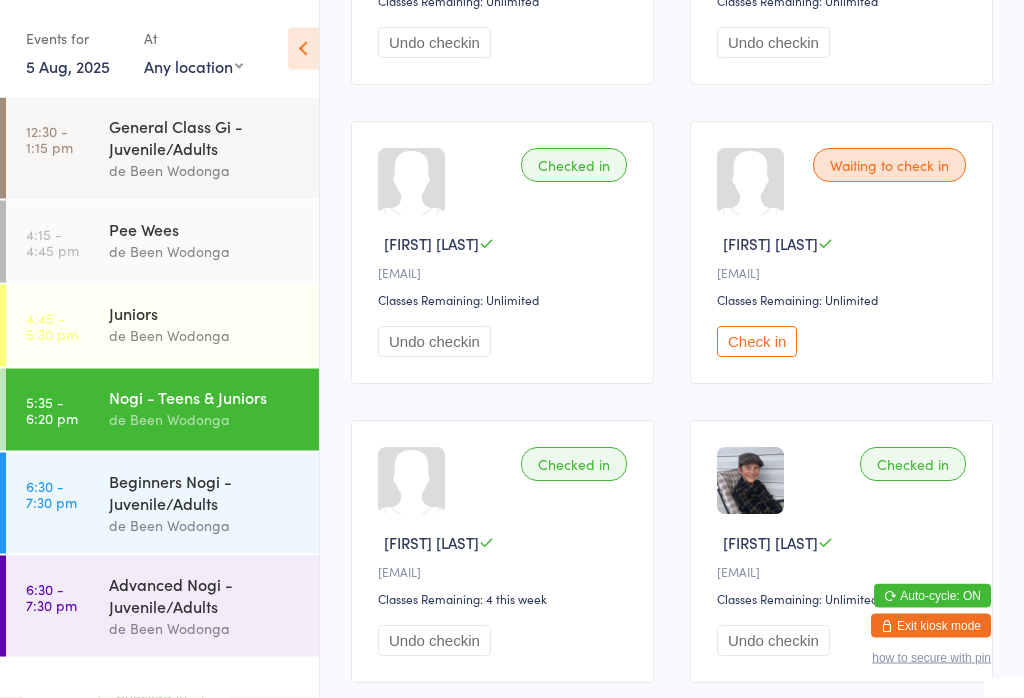 click on "Check in" at bounding box center (757, 342) 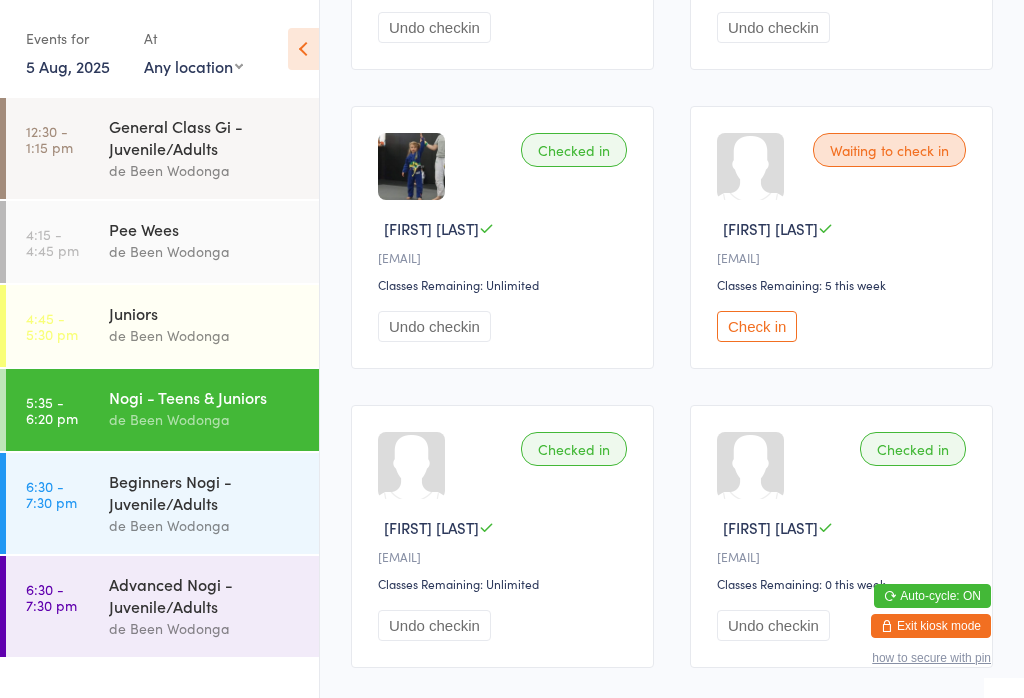 scroll, scrollTop: 842, scrollLeft: 0, axis: vertical 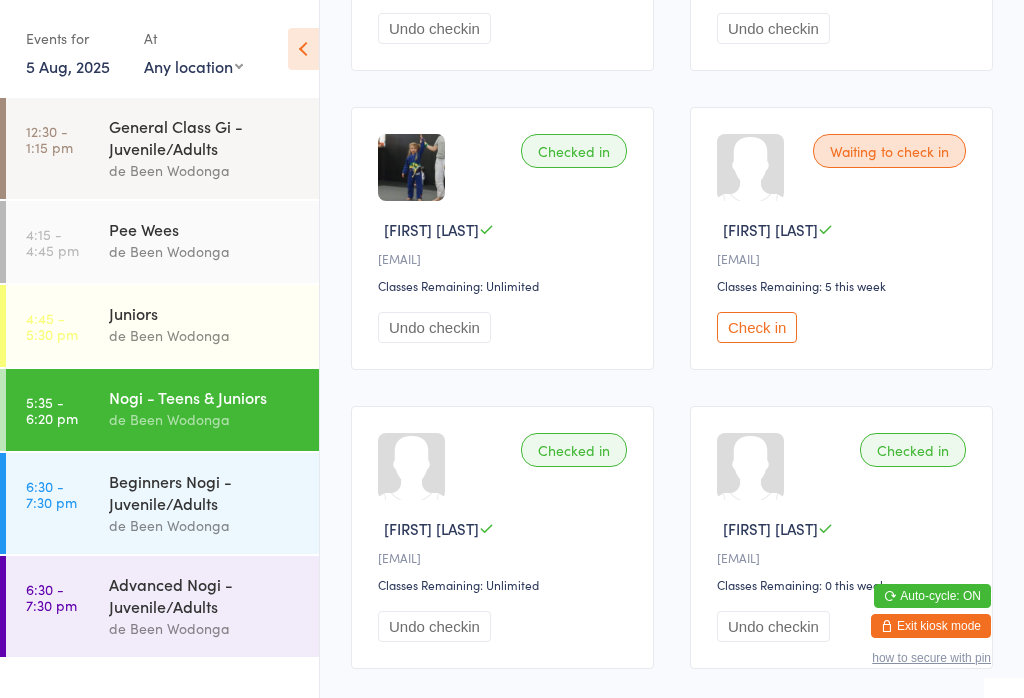 click on "Check in" at bounding box center [757, 327] 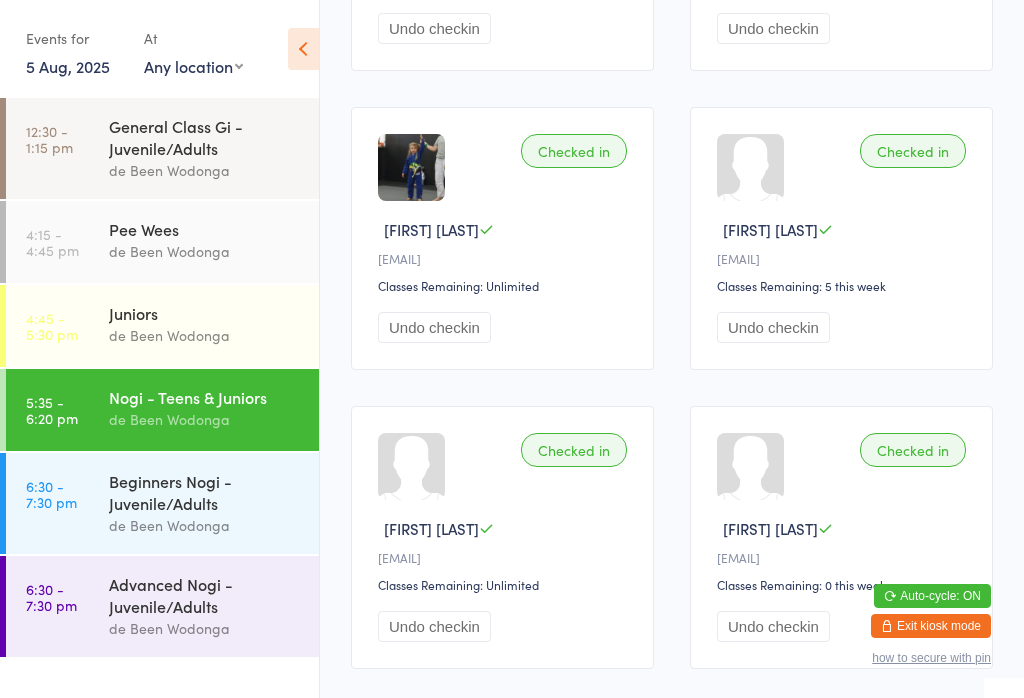 click on "Beginners Nogi - Juvenile/Adults" at bounding box center (205, 492) 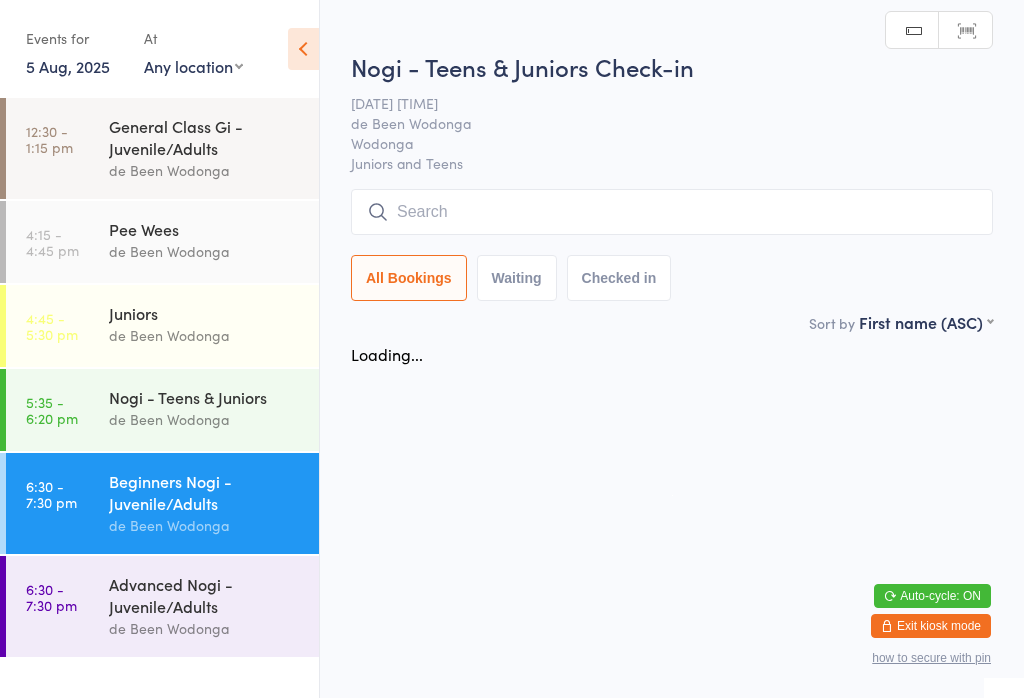scroll, scrollTop: 0, scrollLeft: 0, axis: both 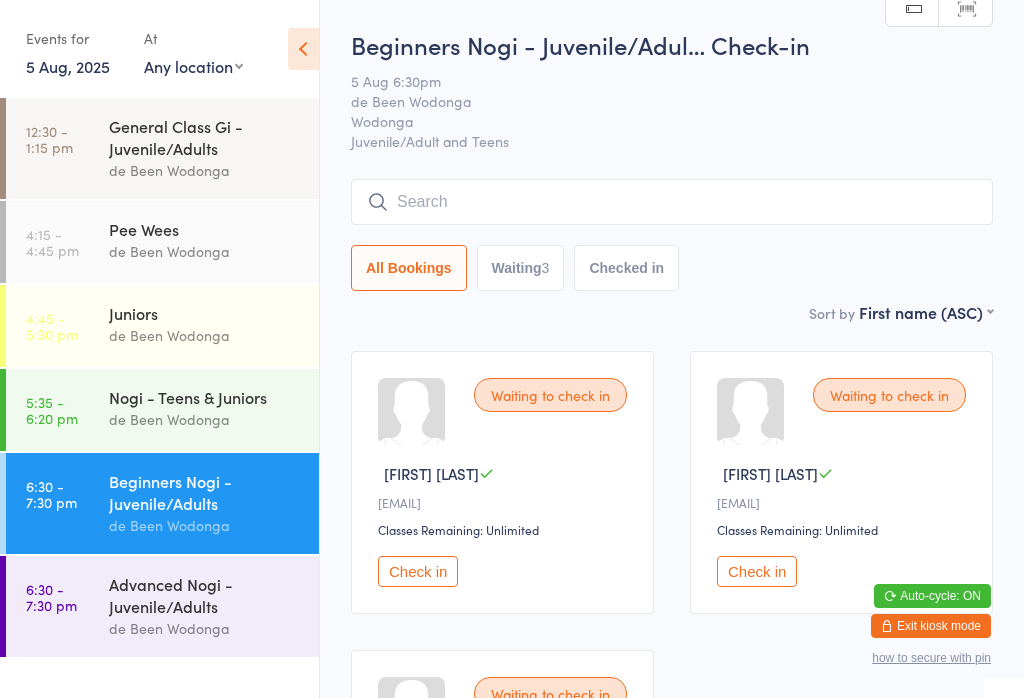 click on "Advanced Nogi - Juvenile/Adults" at bounding box center (205, 595) 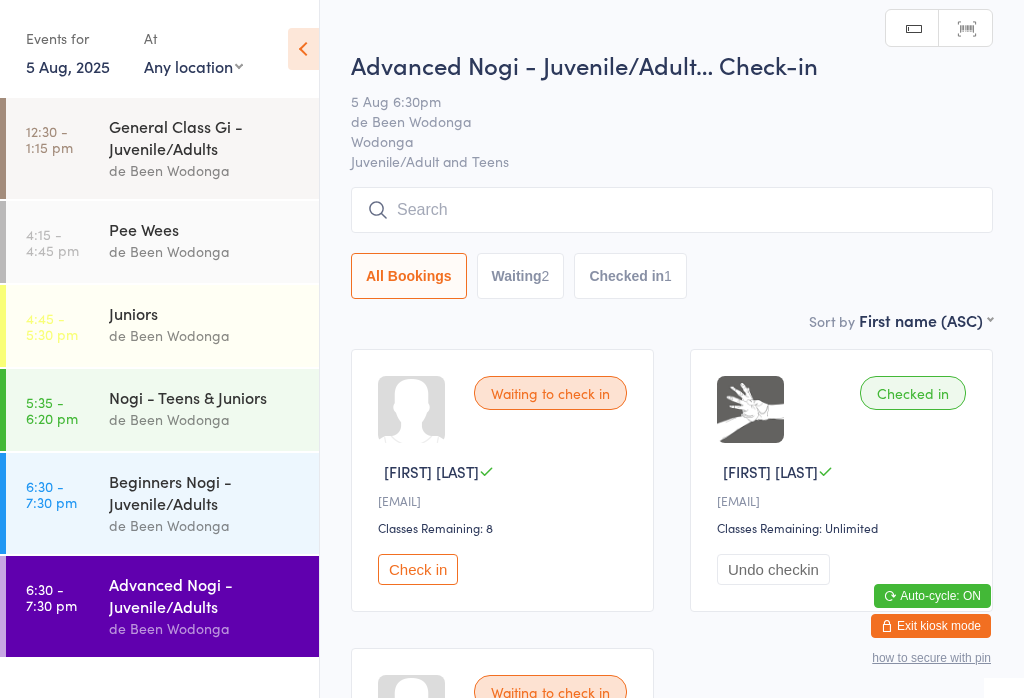 scroll, scrollTop: 0, scrollLeft: 0, axis: both 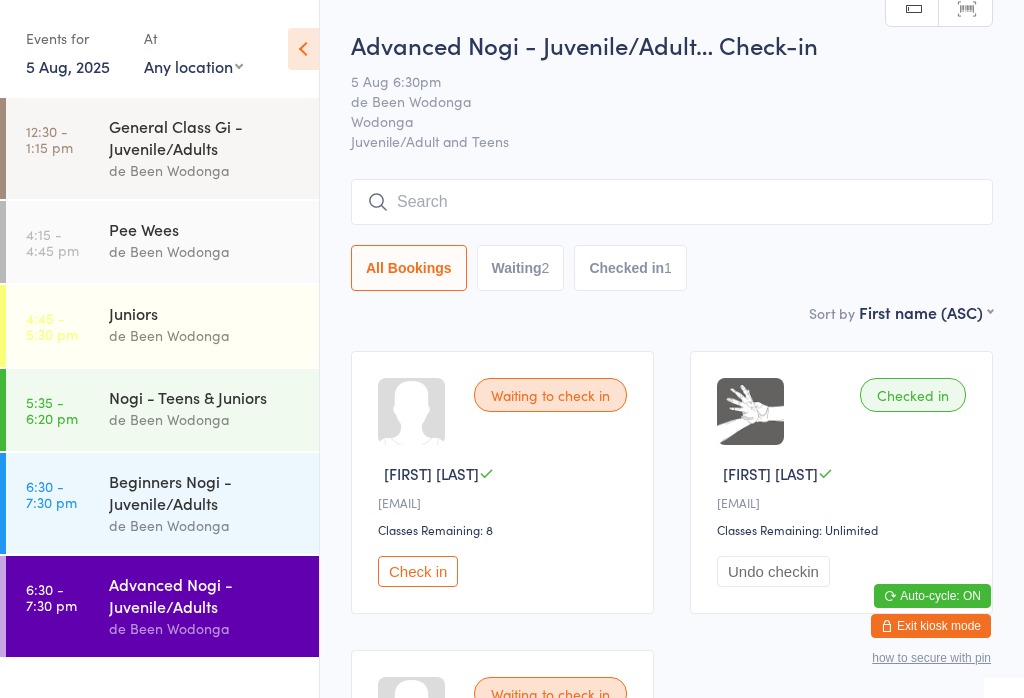 click at bounding box center (672, 202) 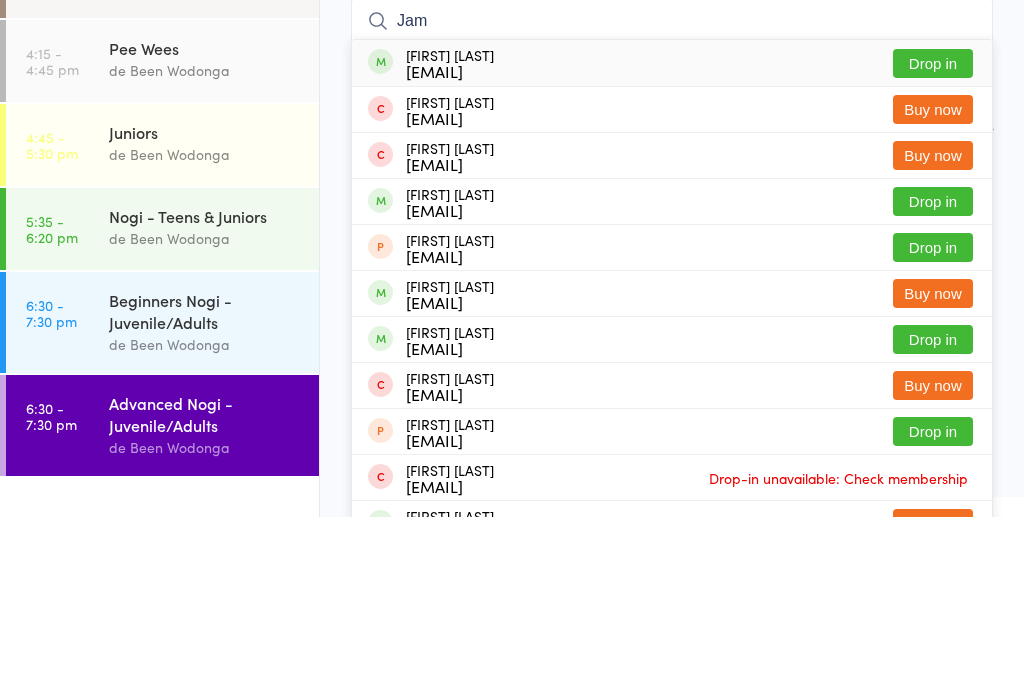 type on "Jam" 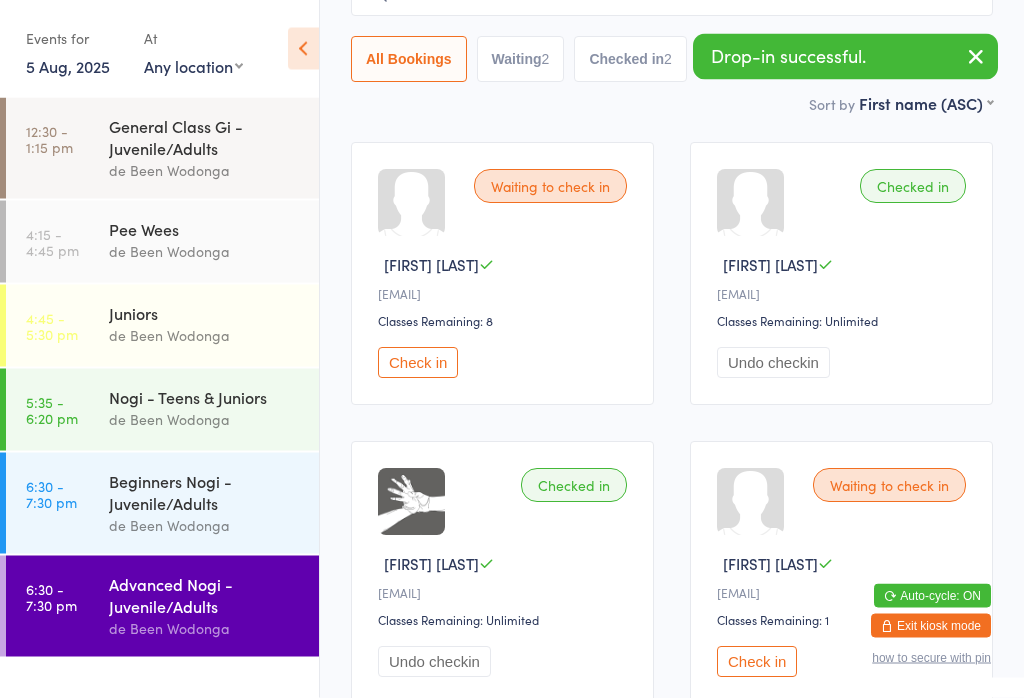scroll, scrollTop: 209, scrollLeft: 0, axis: vertical 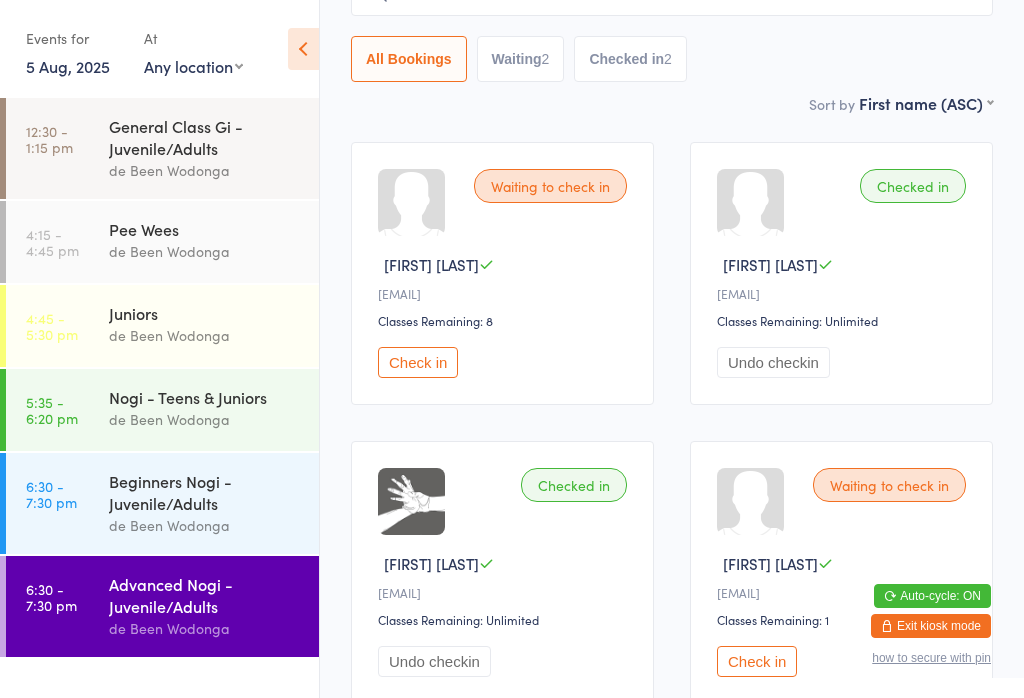 click on "Beginners Nogi - Juvenile/Adults" at bounding box center [205, 492] 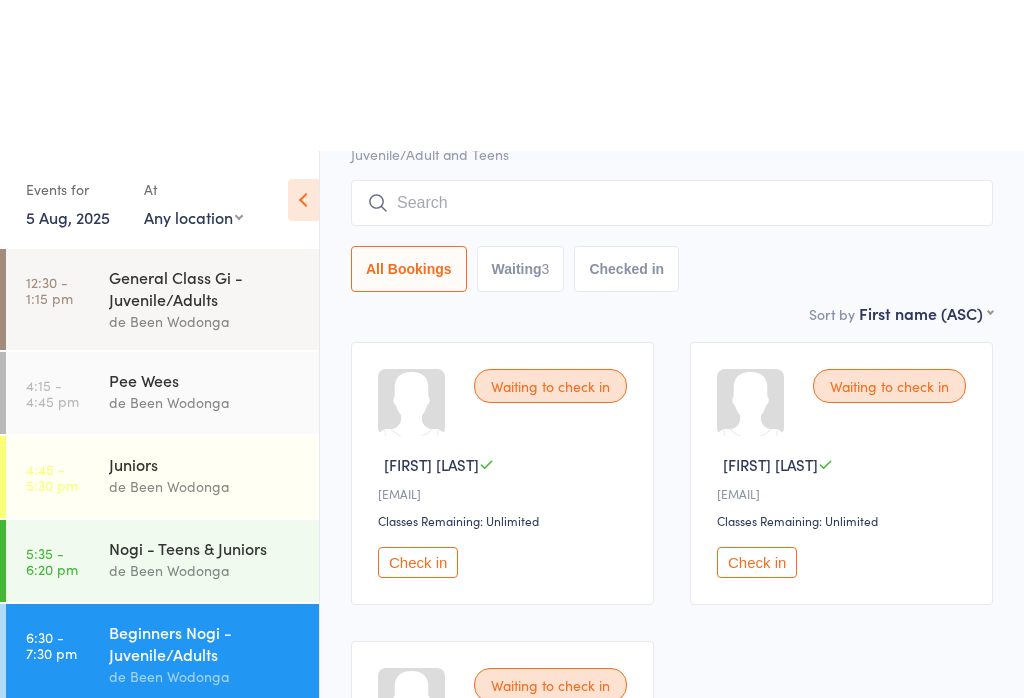 scroll, scrollTop: 0, scrollLeft: 0, axis: both 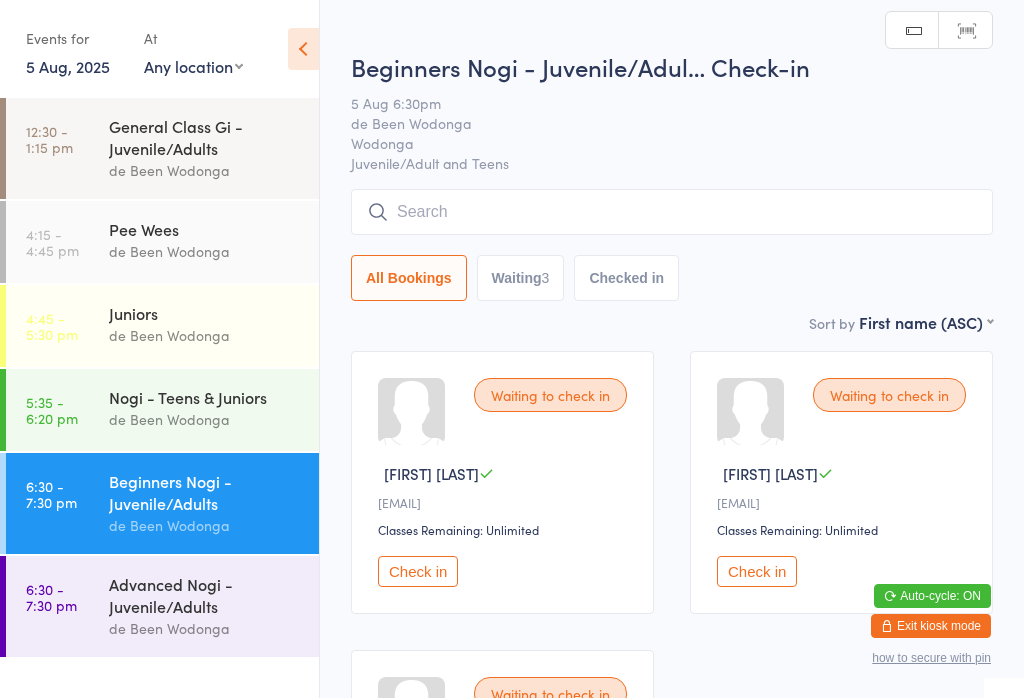 click on "[TIME] [TIME] Advanced Nogi - Juvenile/Adults de Been [CITY]" at bounding box center [162, 606] 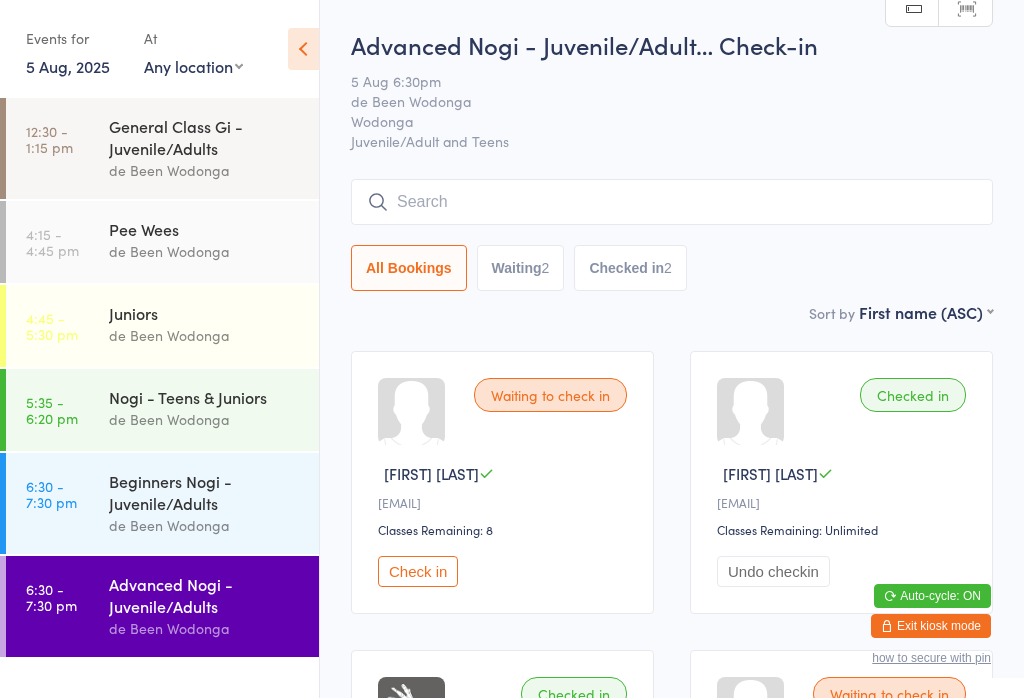 click on "Check in" at bounding box center [418, 571] 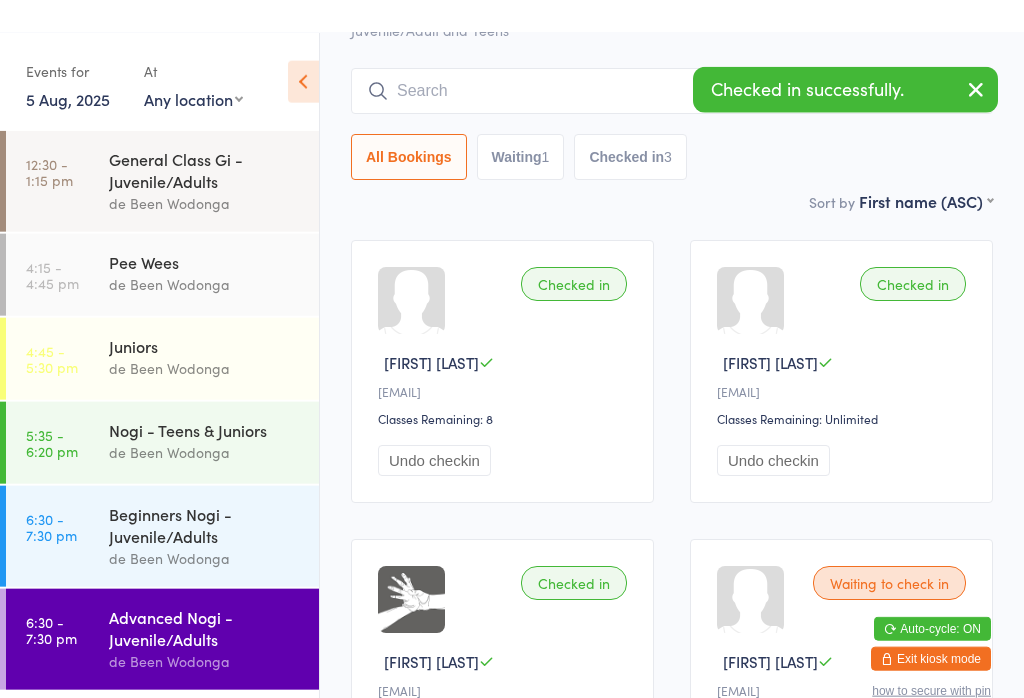 scroll, scrollTop: 0, scrollLeft: 0, axis: both 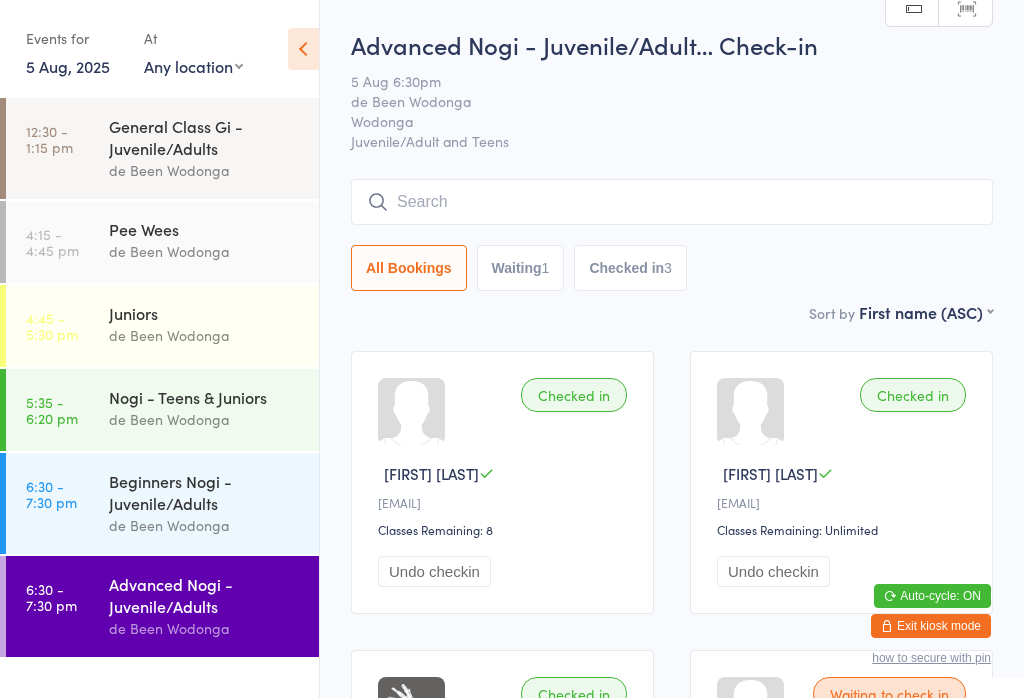click on "Beginners Nogi - Juvenile/Adults" at bounding box center (205, 492) 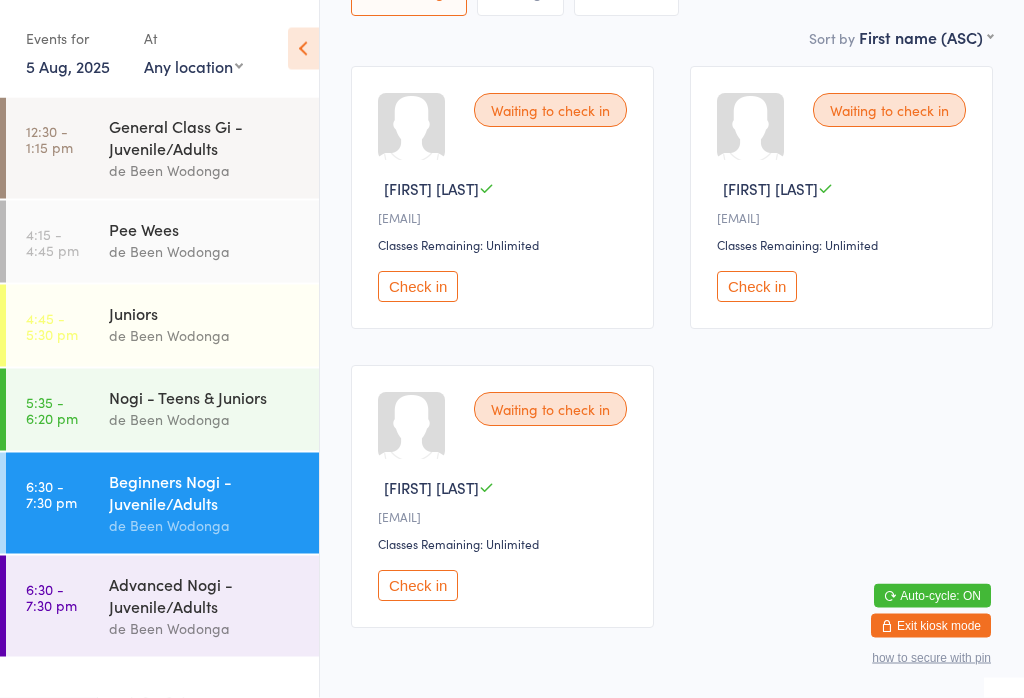click on "Check in" at bounding box center [418, 586] 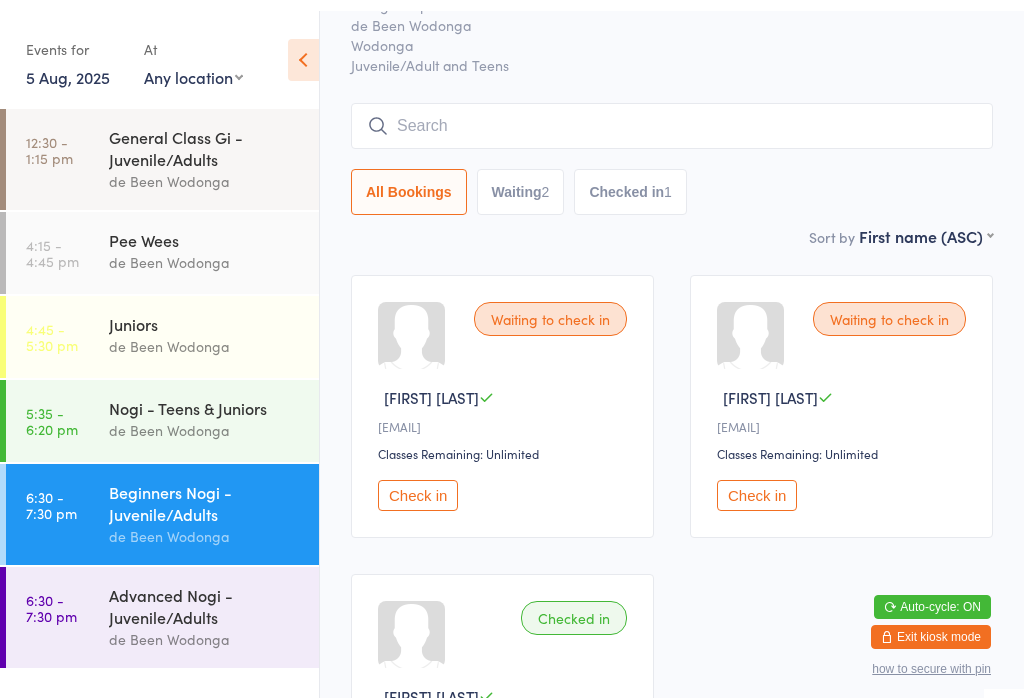 scroll, scrollTop: 0, scrollLeft: 0, axis: both 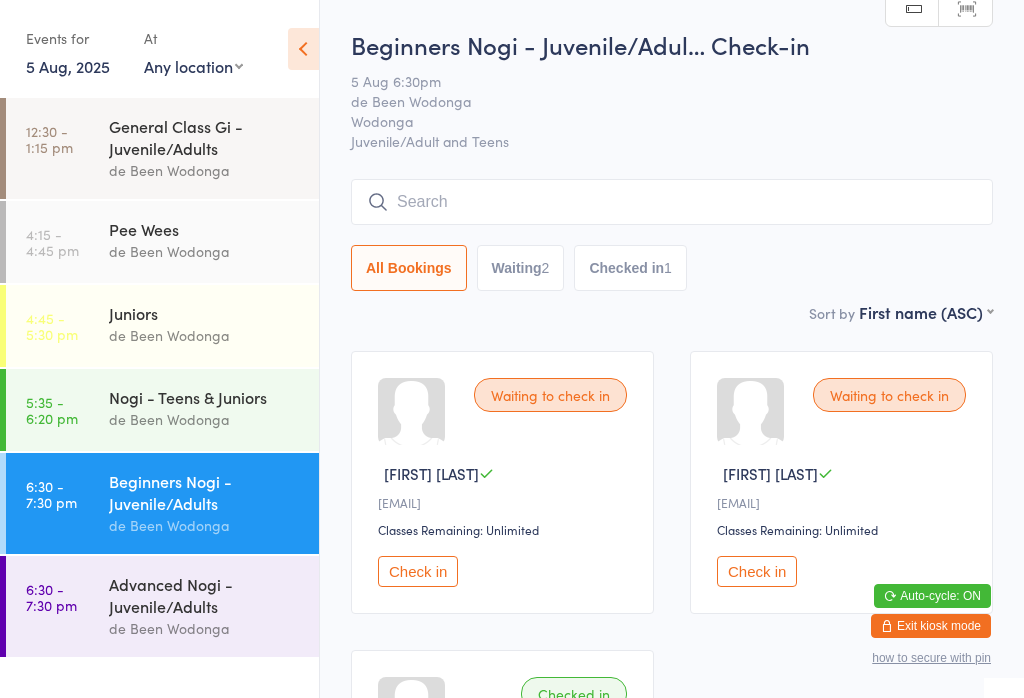 click at bounding box center (672, 202) 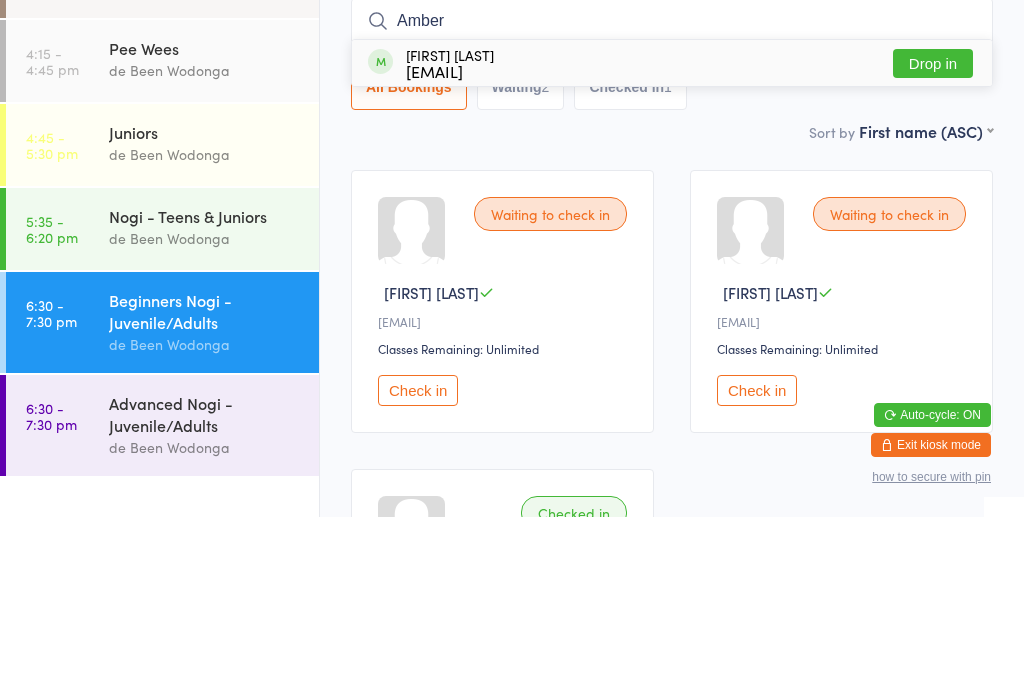type on "Amber" 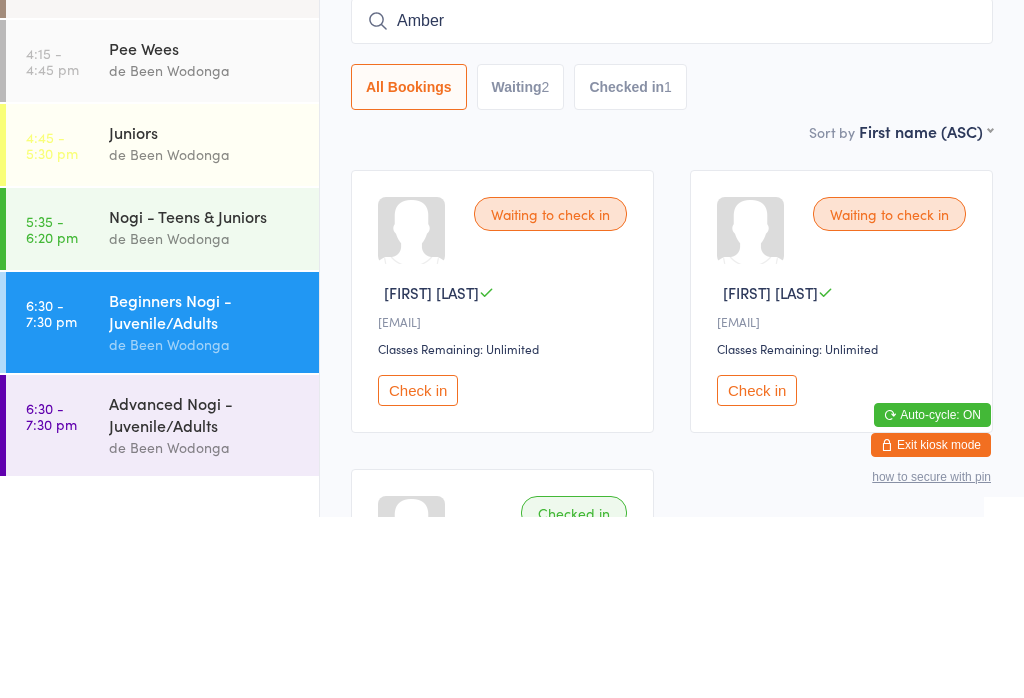 type 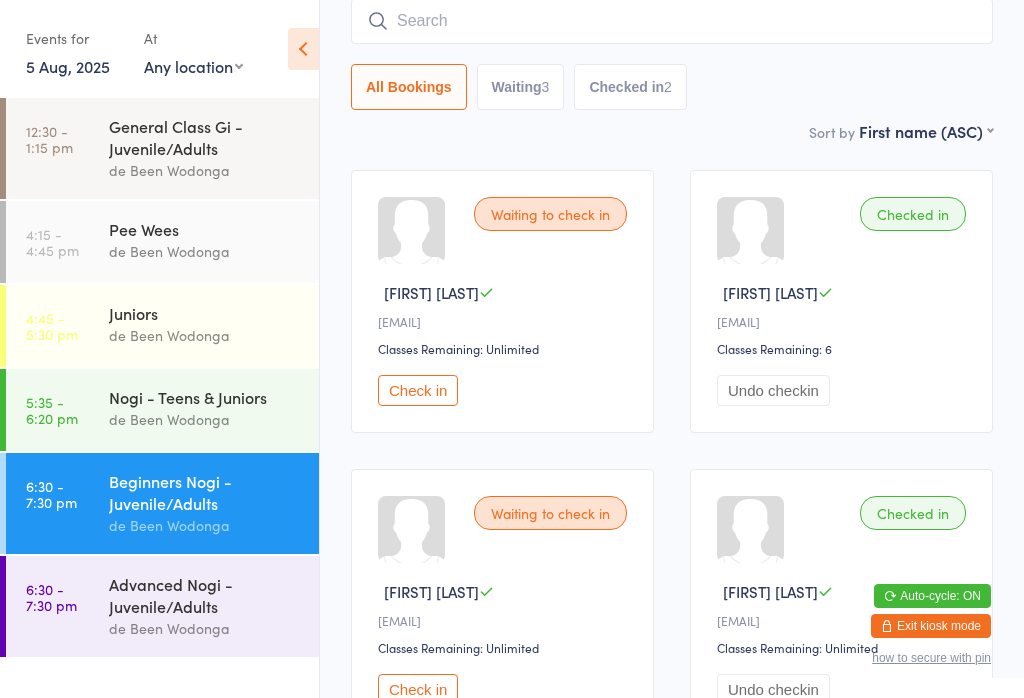 scroll, scrollTop: 176, scrollLeft: 0, axis: vertical 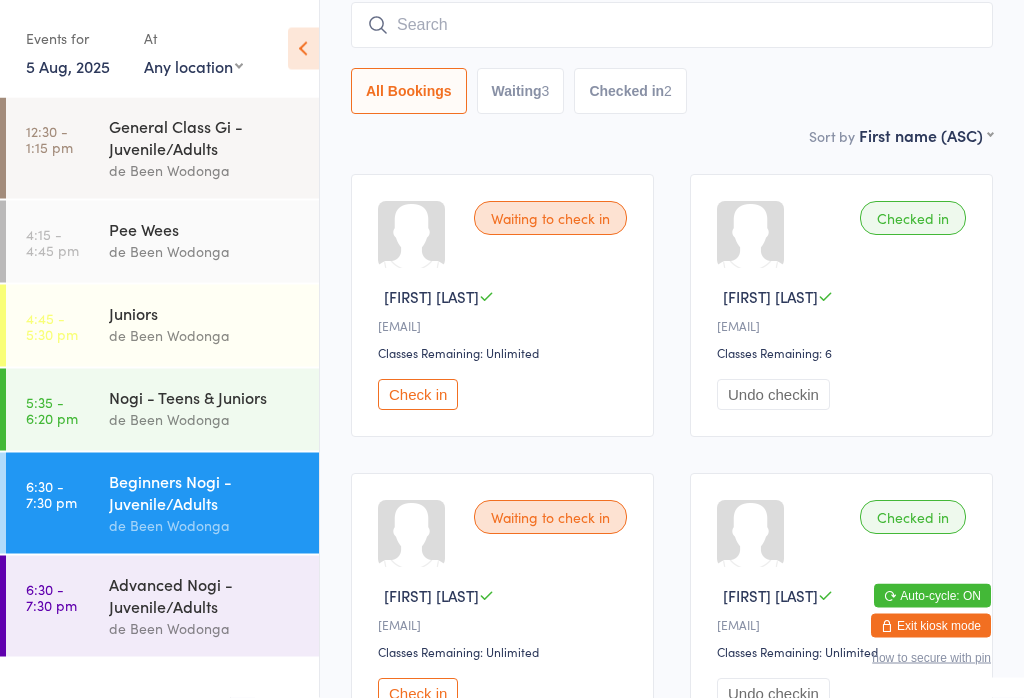 click on "Advanced Nogi - Juvenile/Adults" at bounding box center (205, 595) 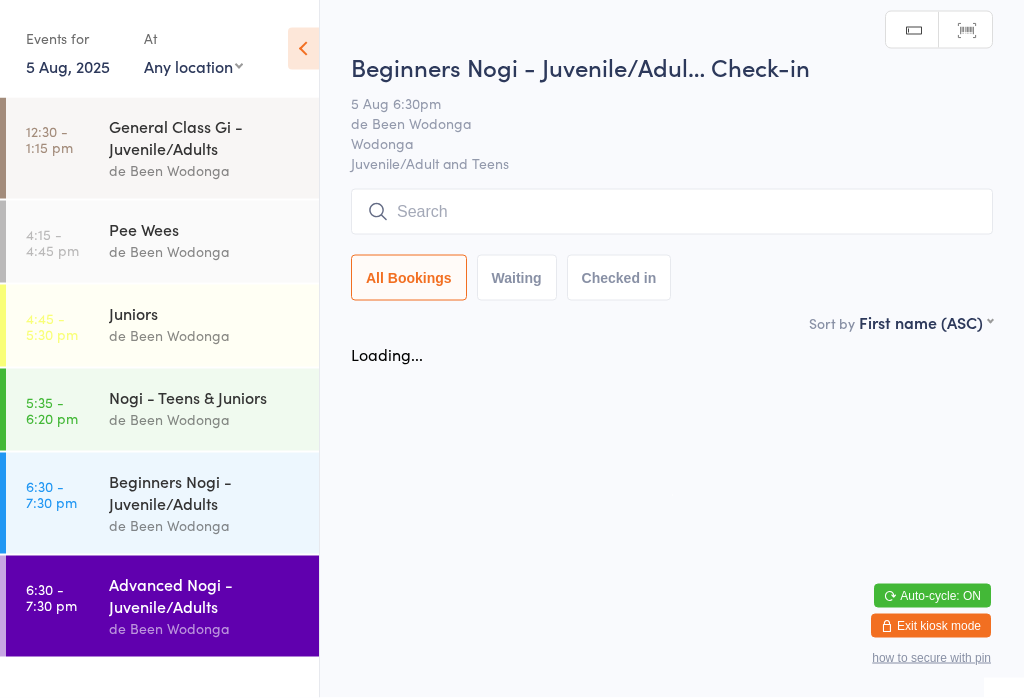 scroll, scrollTop: 0, scrollLeft: 0, axis: both 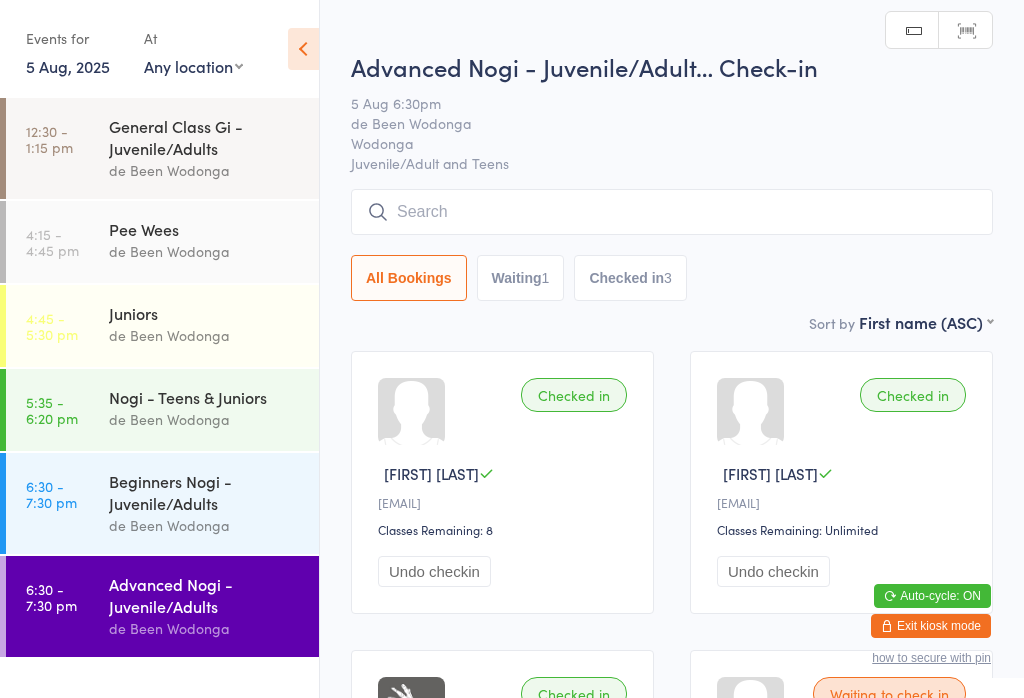 click on "Advanced Nogi - Juvenile/Adults" at bounding box center [205, 595] 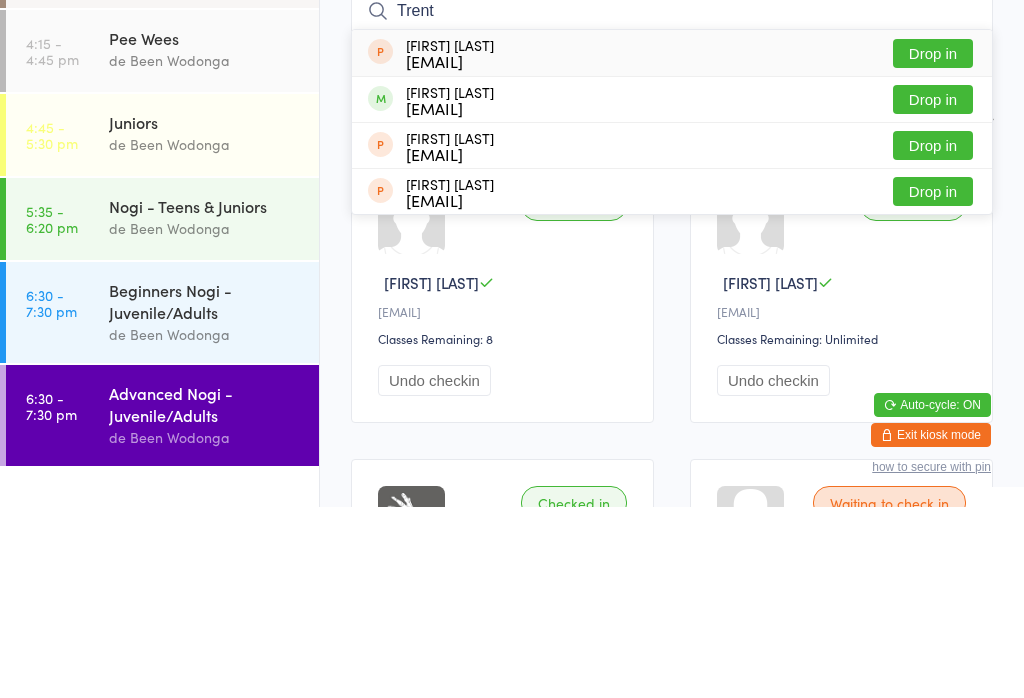 type on "Trent" 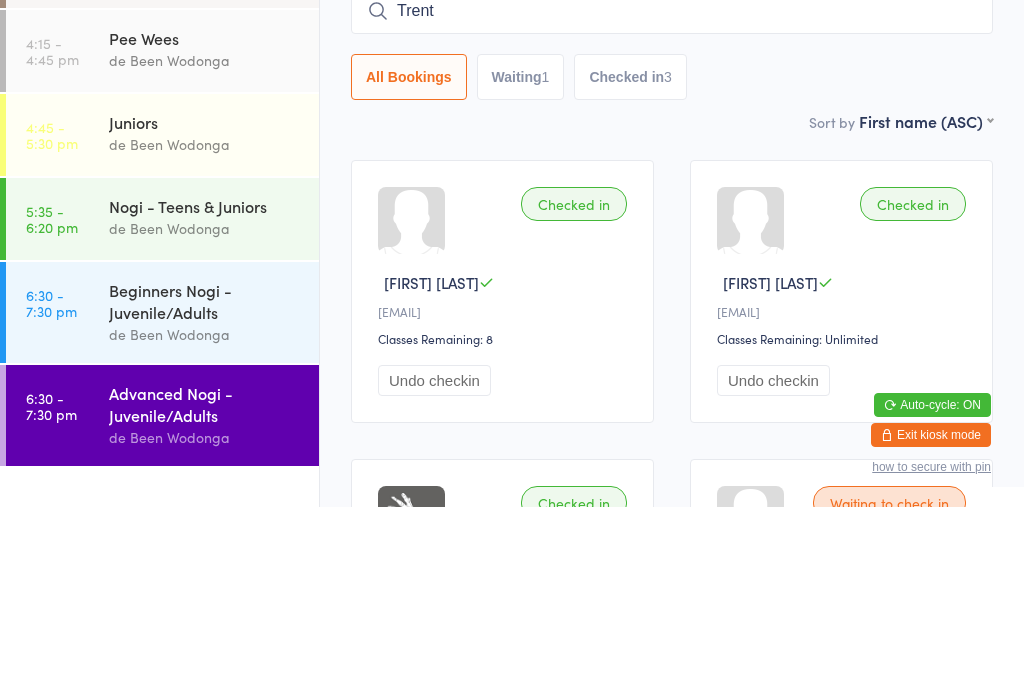 type 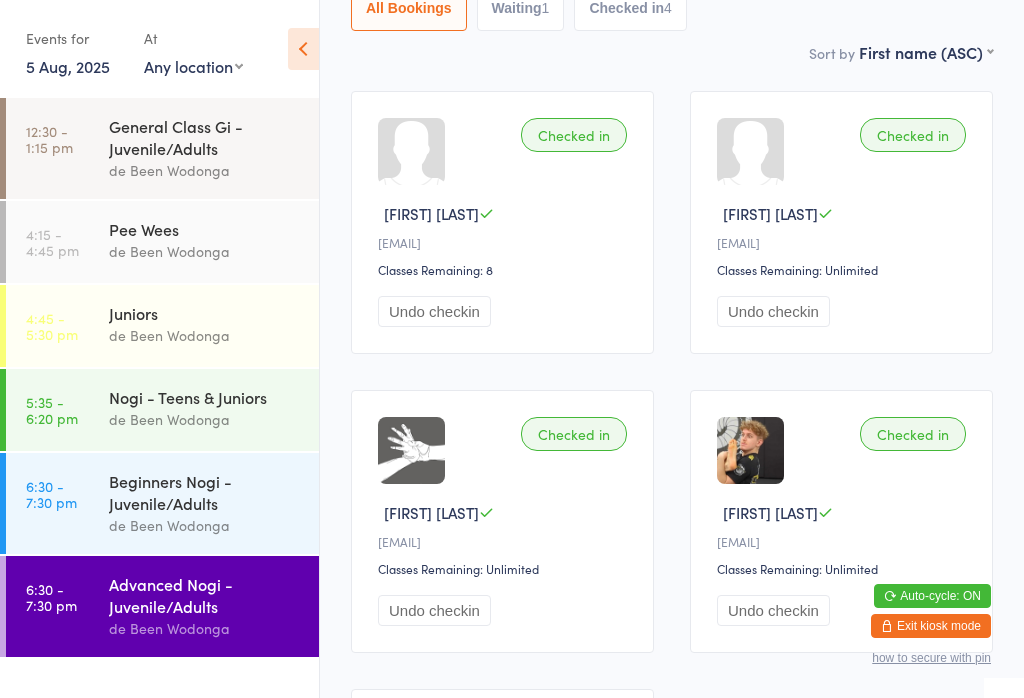 scroll, scrollTop: 271, scrollLeft: 0, axis: vertical 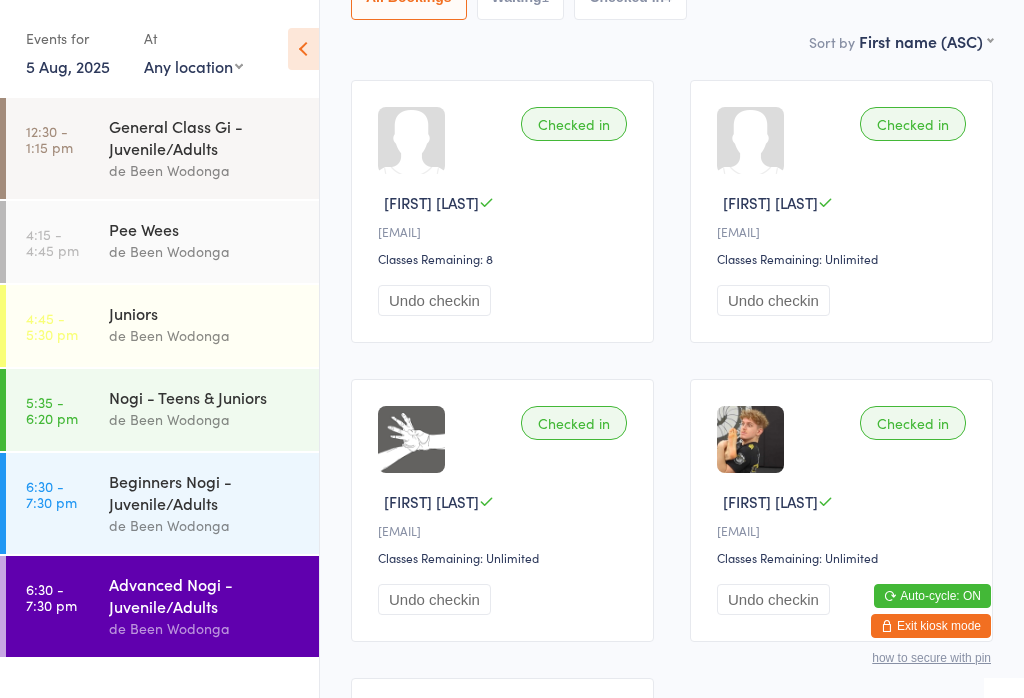 click on "Beginners Nogi - Juvenile/Adults" at bounding box center (205, 492) 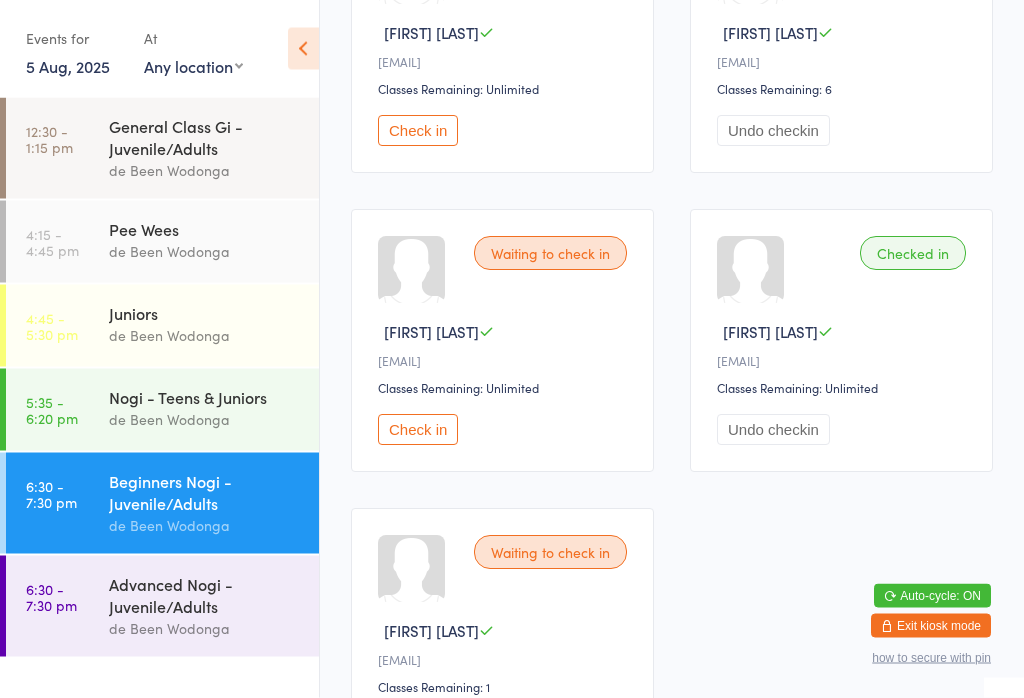 scroll, scrollTop: 441, scrollLeft: 0, axis: vertical 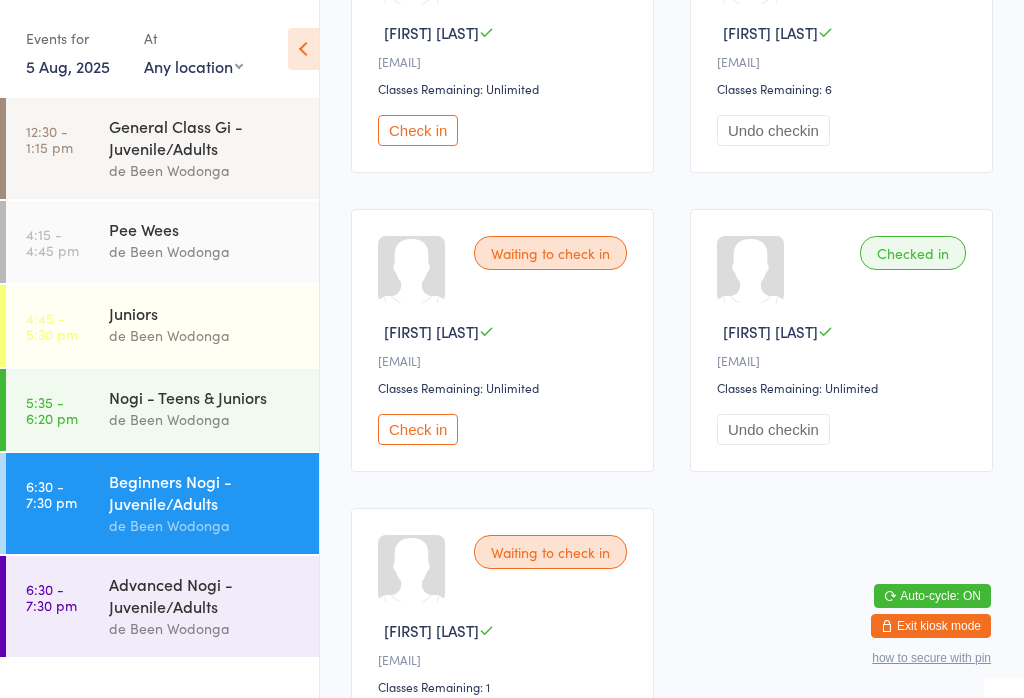 click on "Check in" at bounding box center (418, 429) 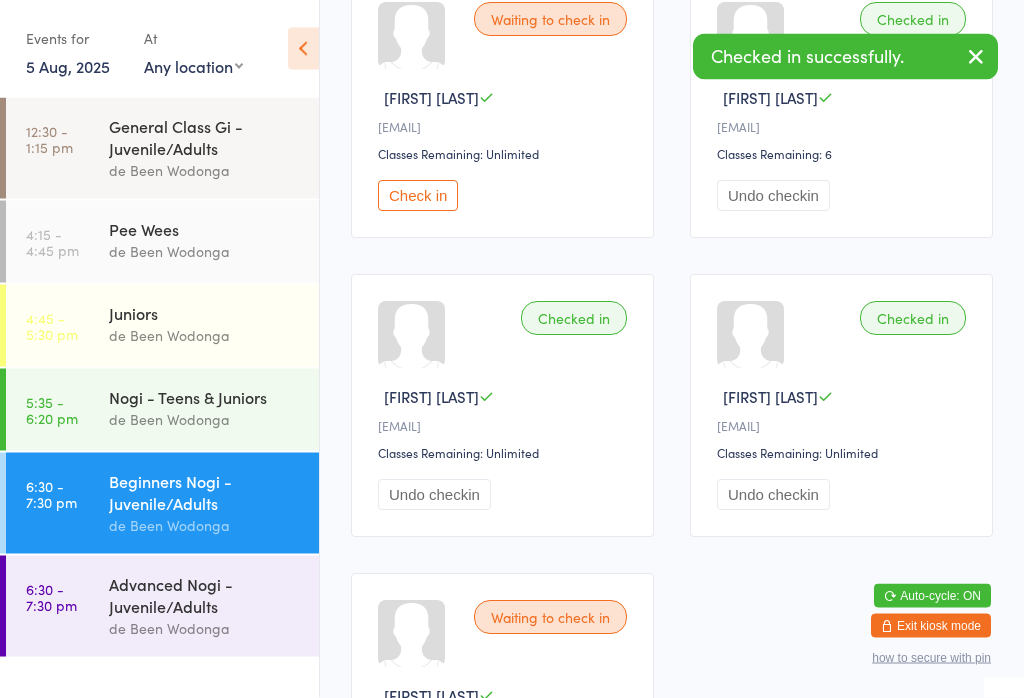 scroll, scrollTop: 375, scrollLeft: 0, axis: vertical 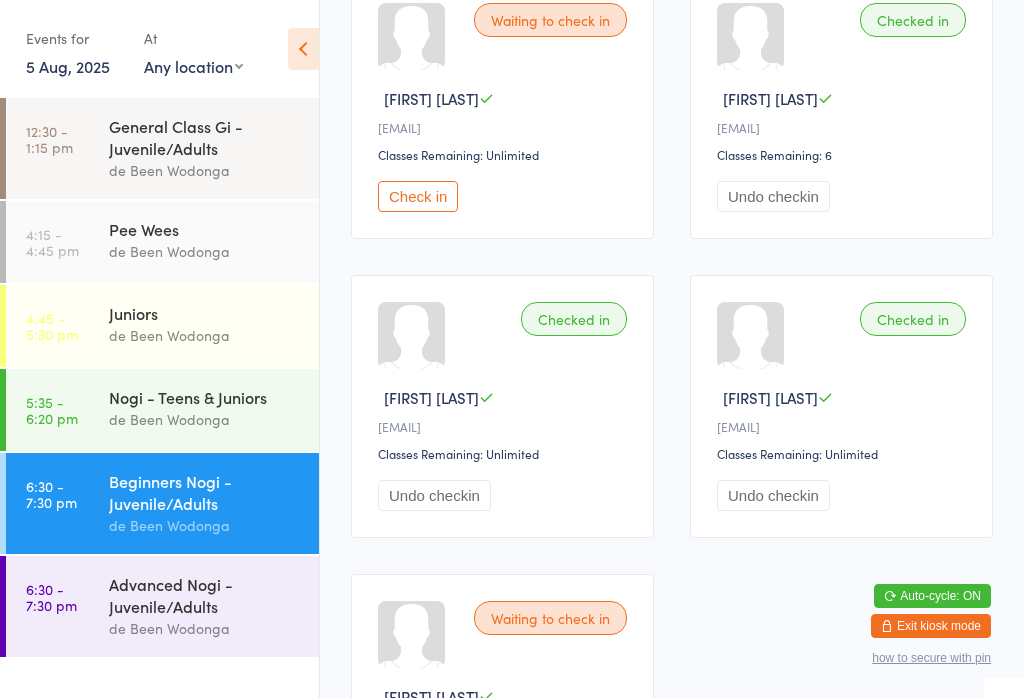 click on "Advanced Nogi - Juvenile/Adults" at bounding box center [205, 595] 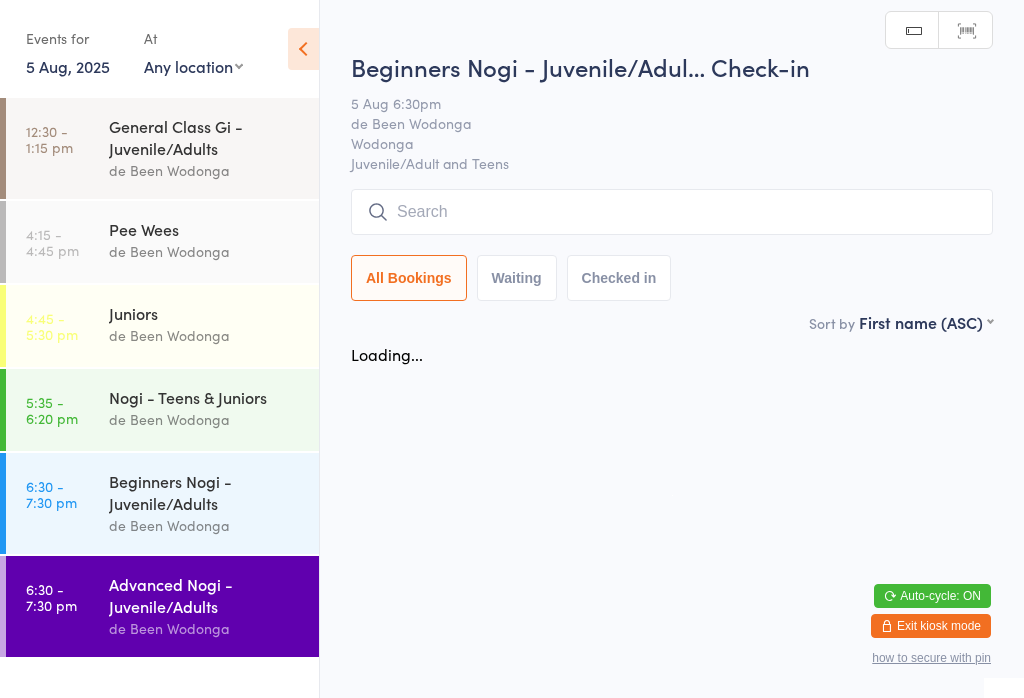 scroll, scrollTop: 0, scrollLeft: 0, axis: both 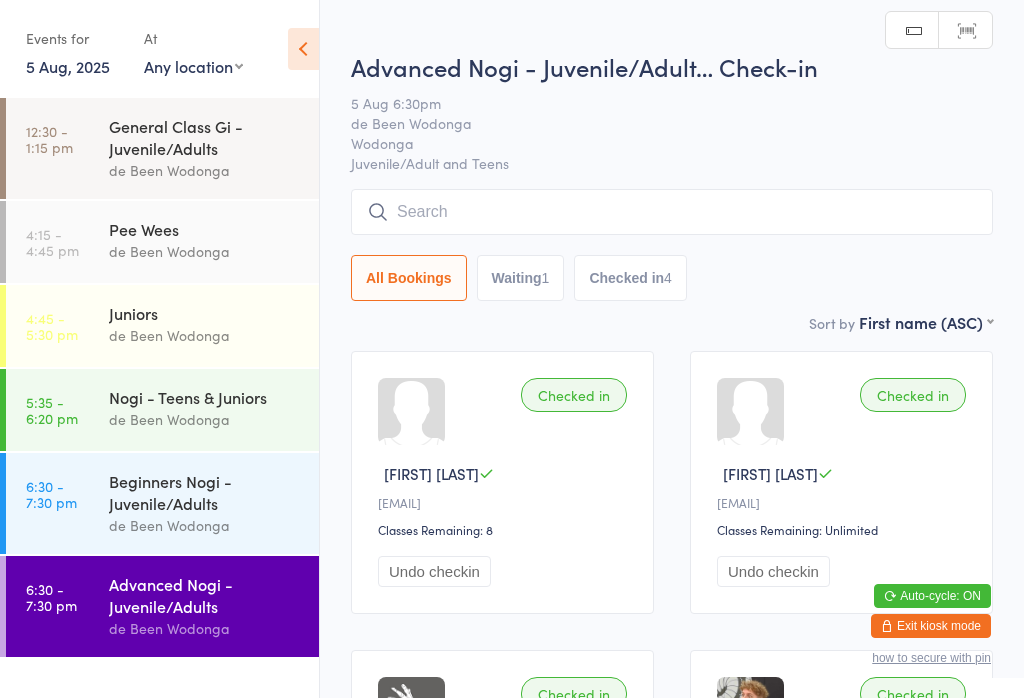 click at bounding box center (672, 212) 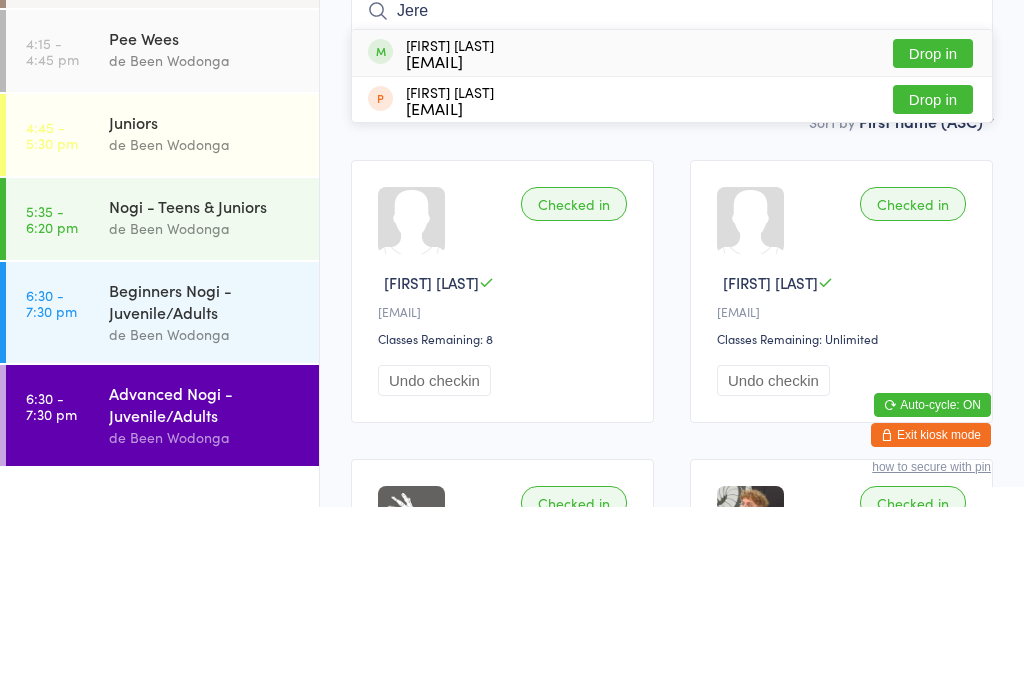 type on "Jere" 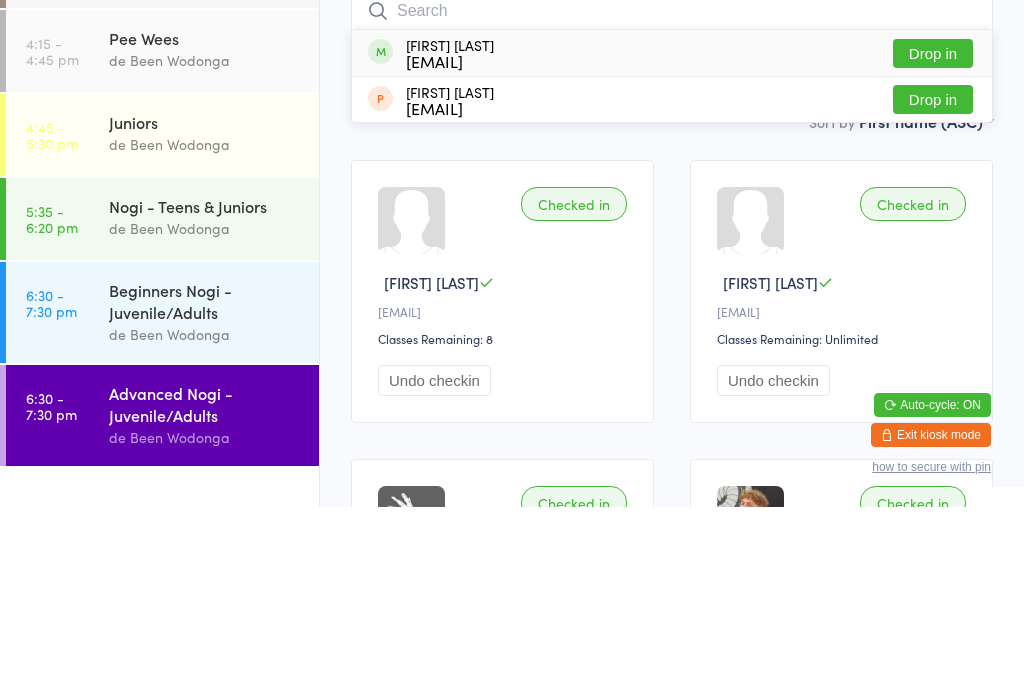 scroll, scrollTop: 191, scrollLeft: 0, axis: vertical 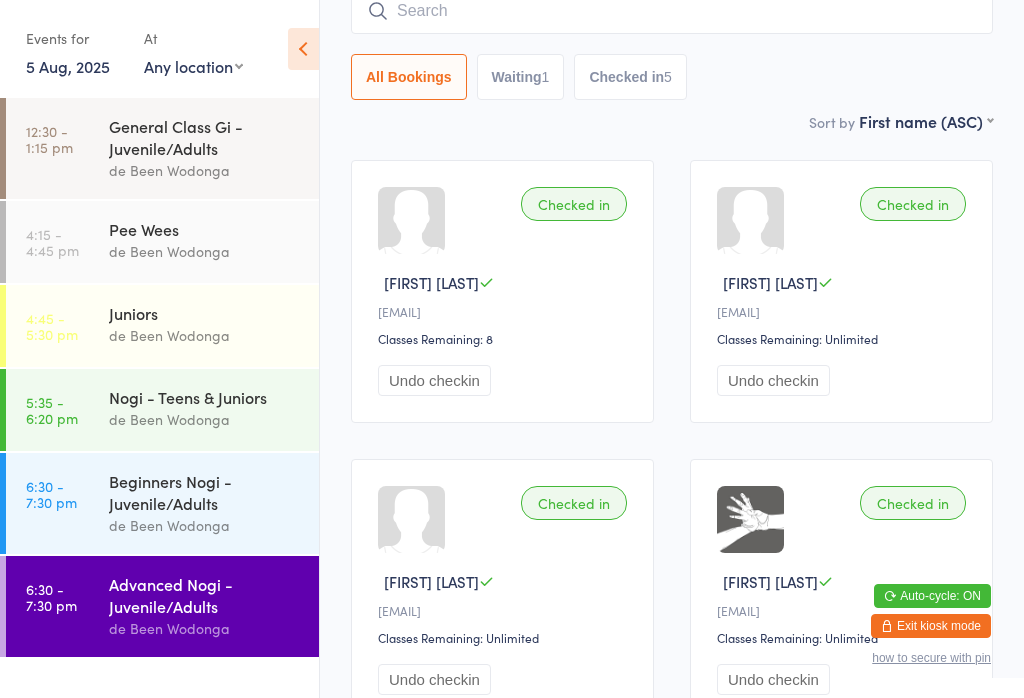 click on "Beginners Nogi - Juvenile/Adults" at bounding box center (205, 492) 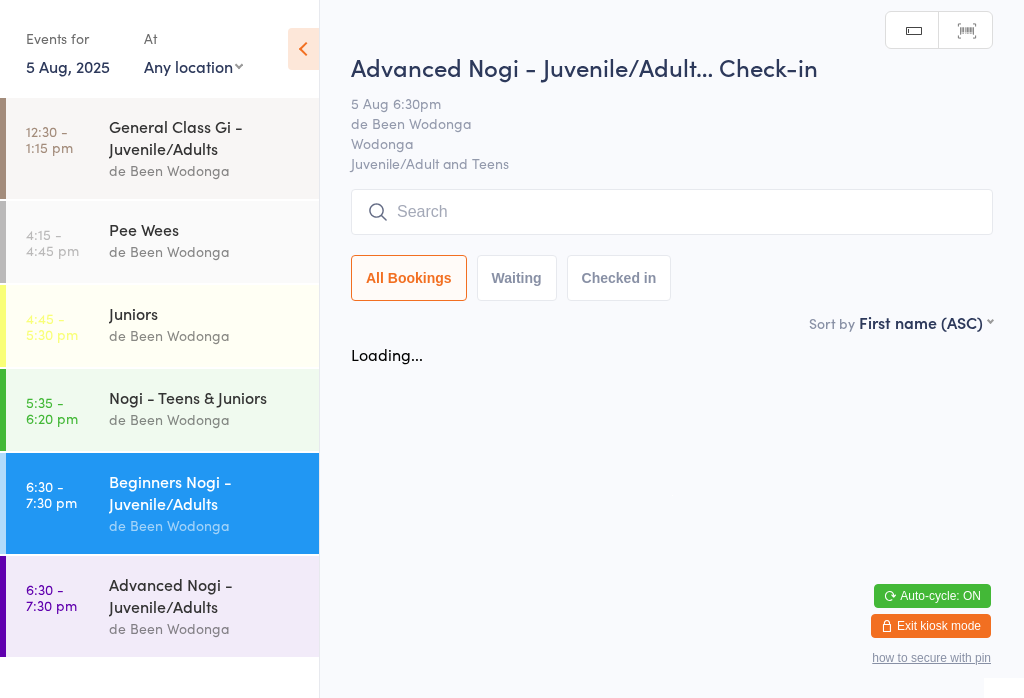 scroll, scrollTop: 0, scrollLeft: 0, axis: both 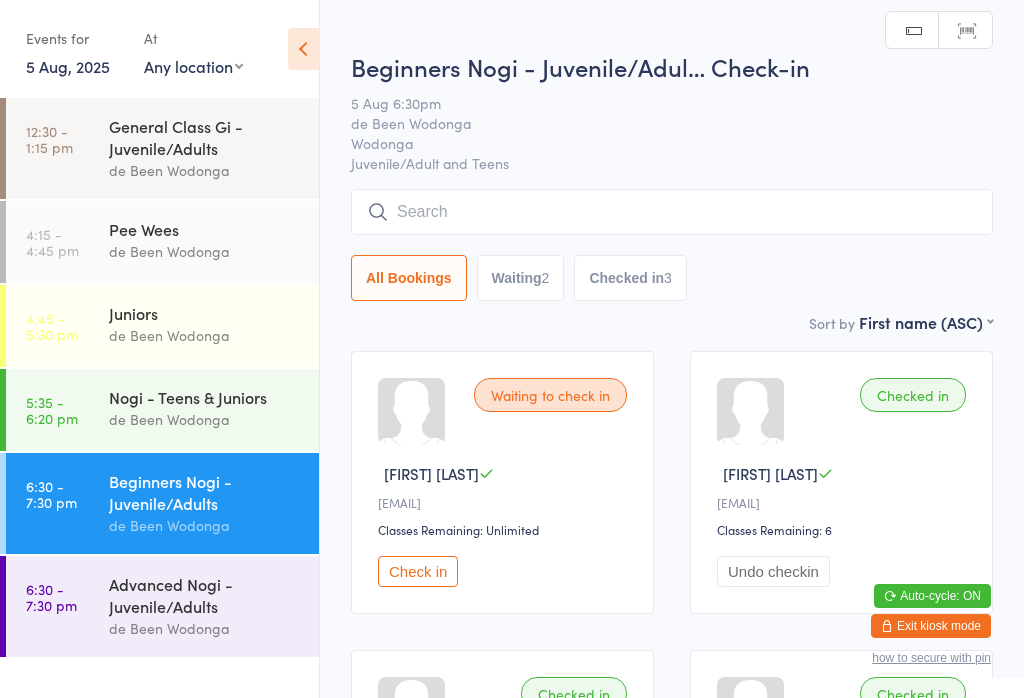 click on "Check in" at bounding box center [418, 571] 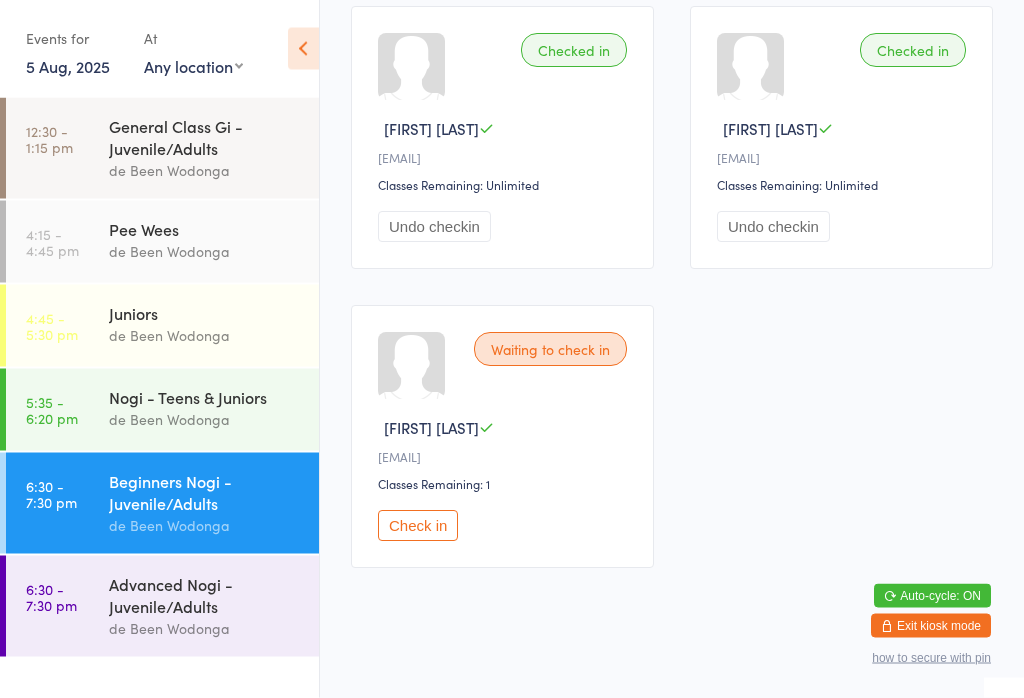scroll, scrollTop: 646, scrollLeft: 0, axis: vertical 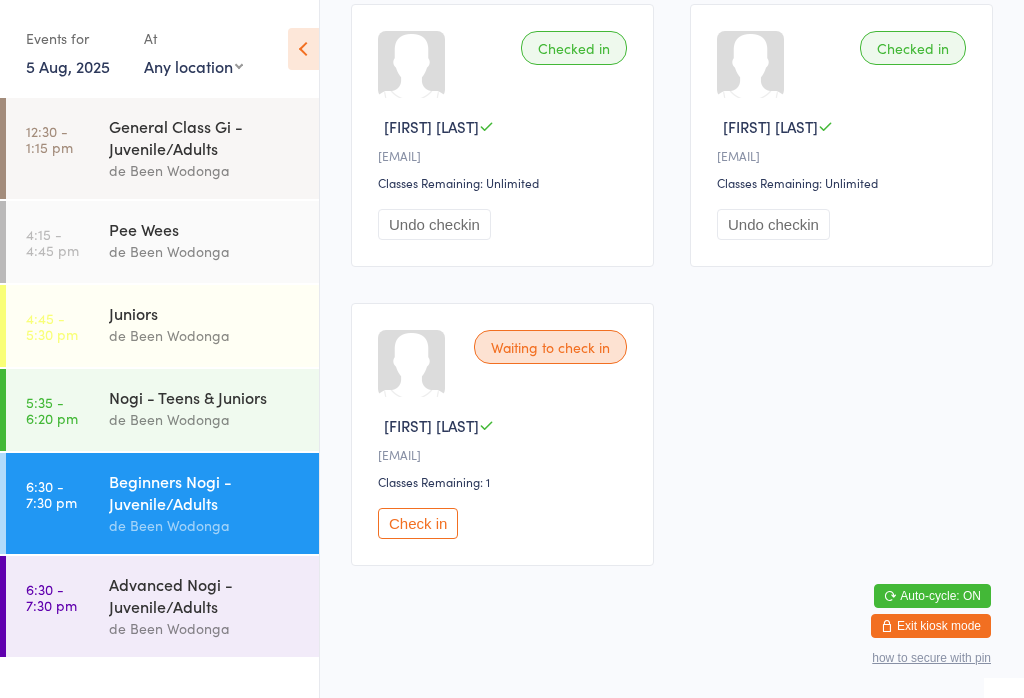 click on "Check in" at bounding box center (418, 523) 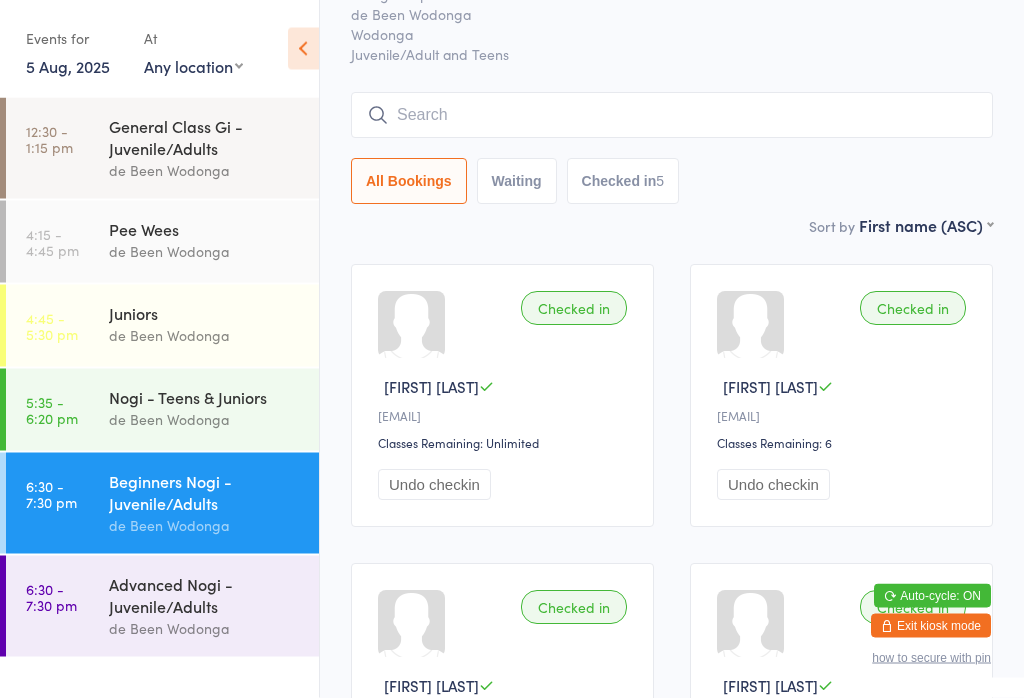 scroll, scrollTop: 0, scrollLeft: 0, axis: both 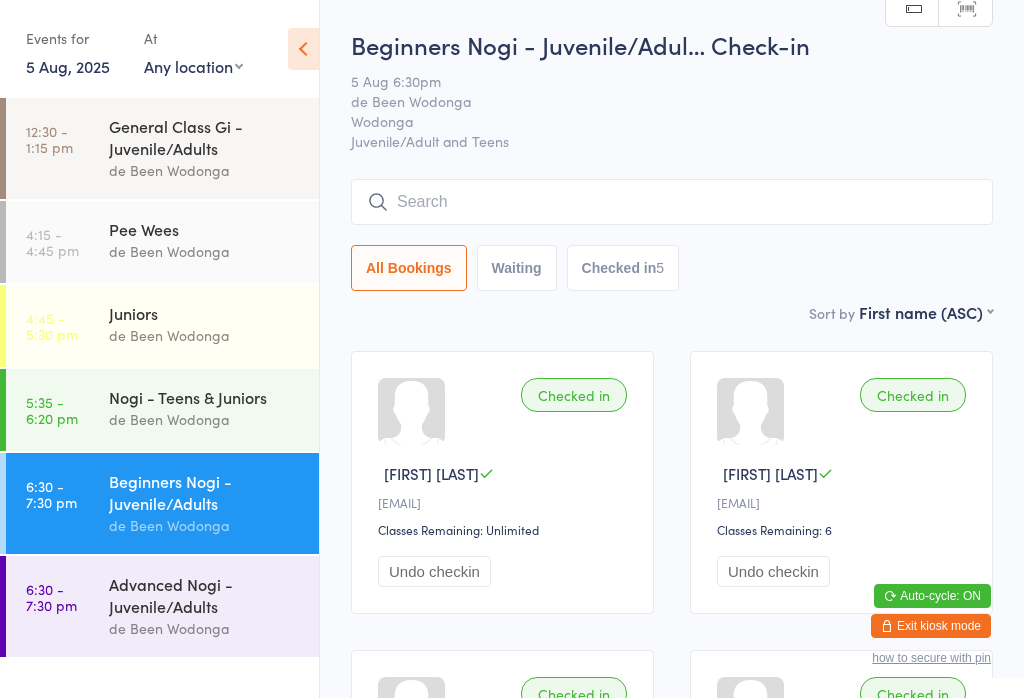 click at bounding box center (672, 202) 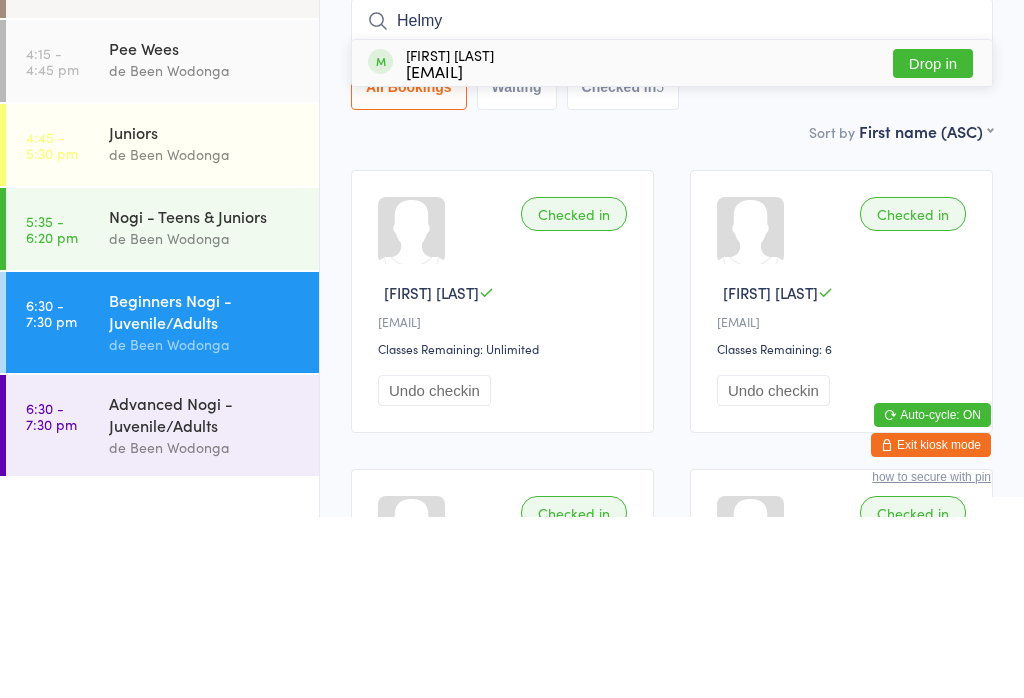 type on "Helmy" 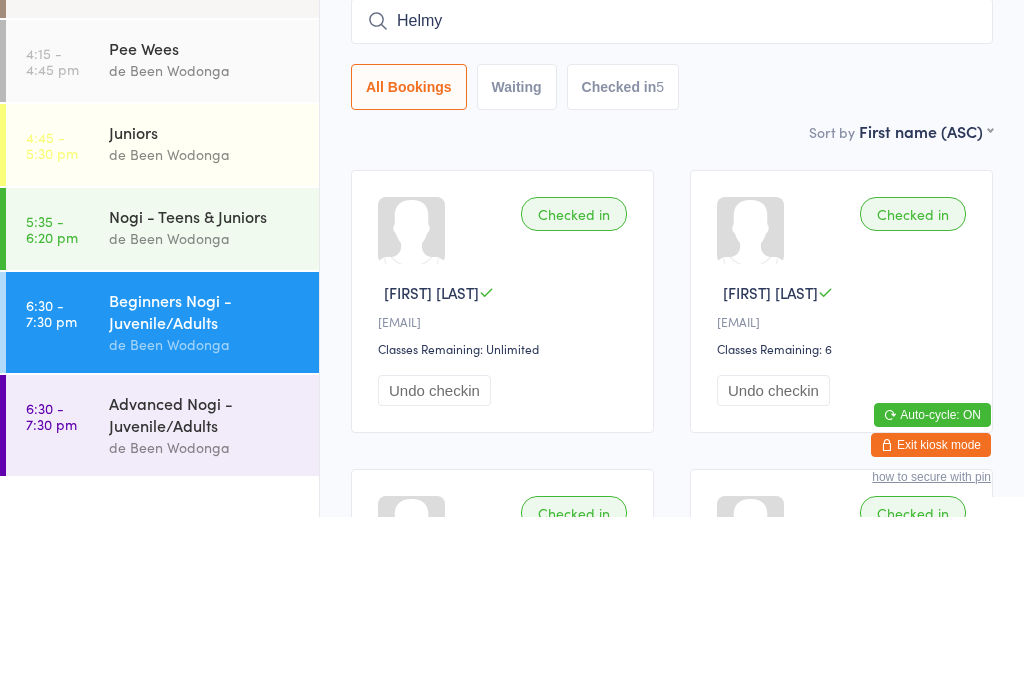 type 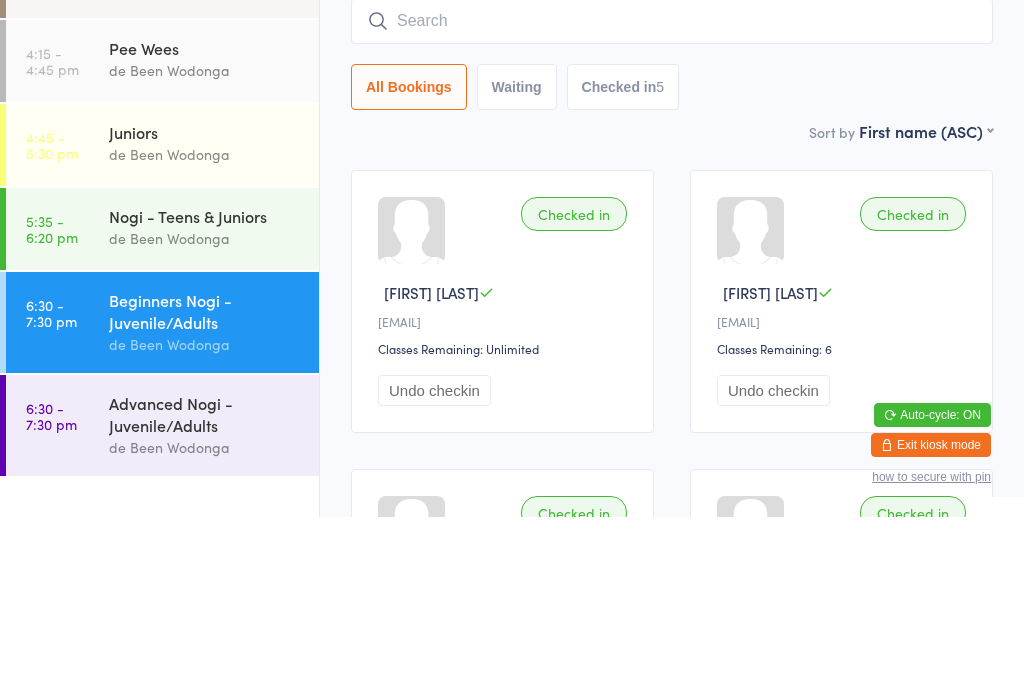 scroll, scrollTop: 181, scrollLeft: 0, axis: vertical 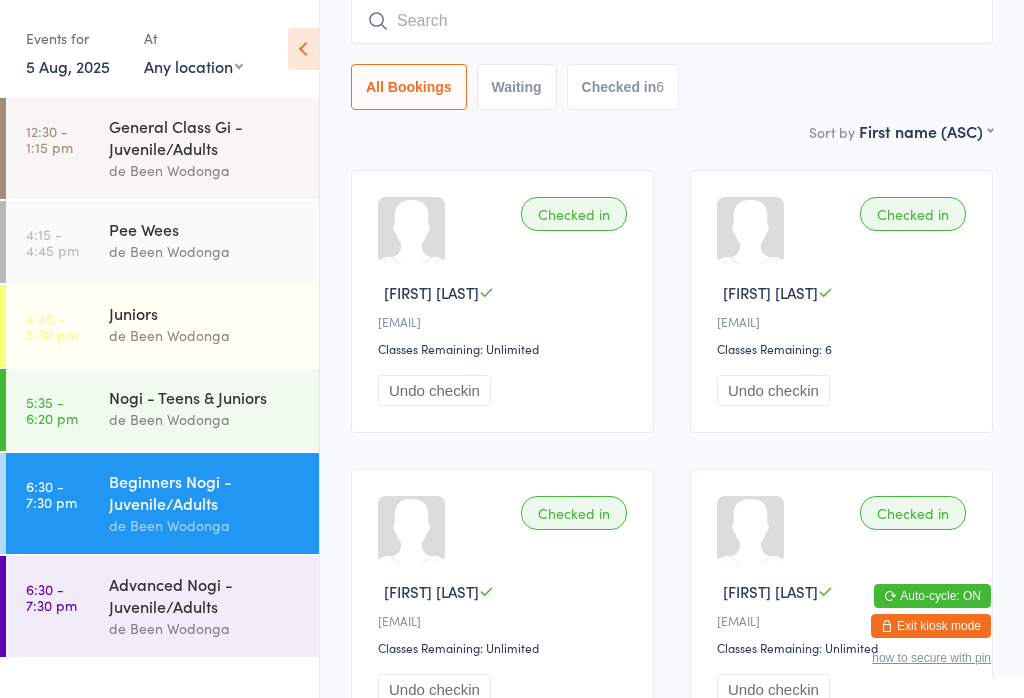 click on "Advanced Nogi - Juvenile/Adults" at bounding box center (205, 595) 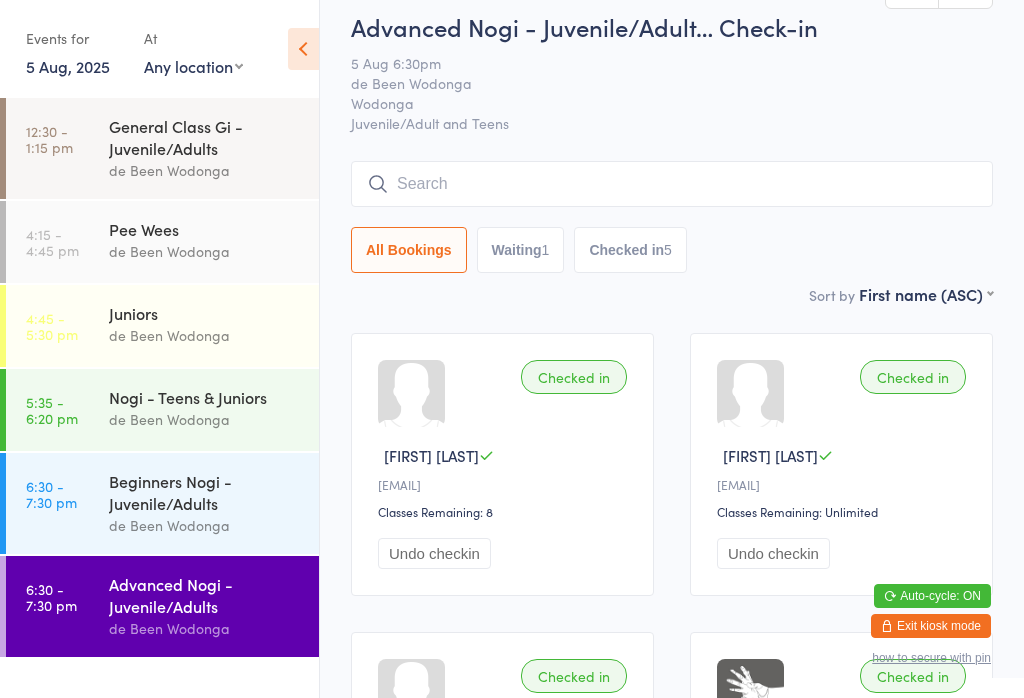 scroll, scrollTop: 0, scrollLeft: 0, axis: both 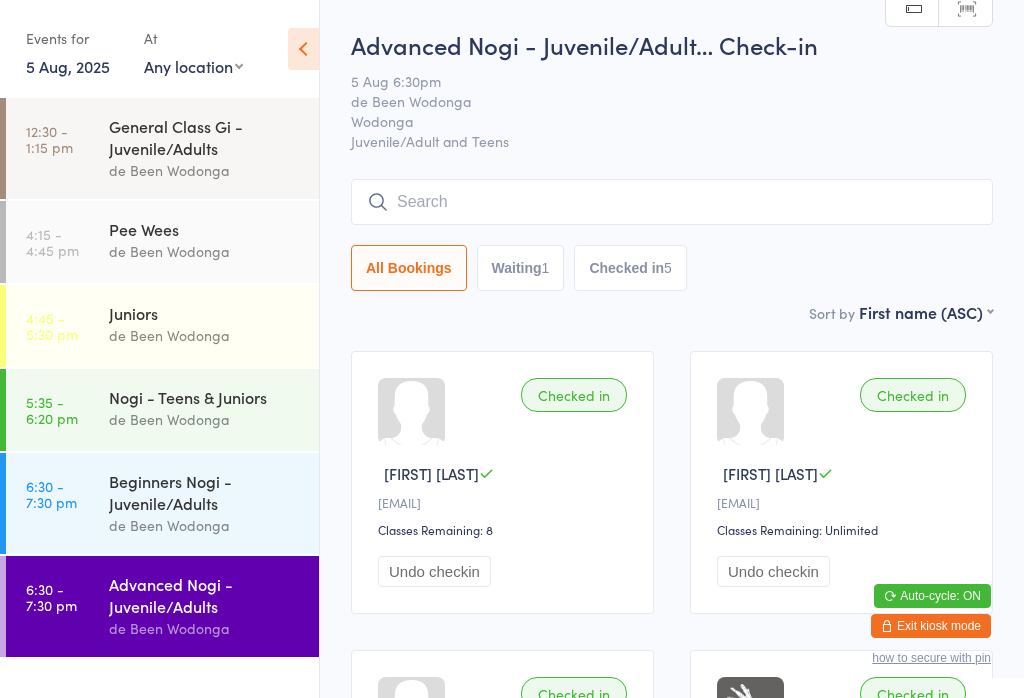 click on "Beginners Nogi - Juvenile/Adults" at bounding box center [205, 492] 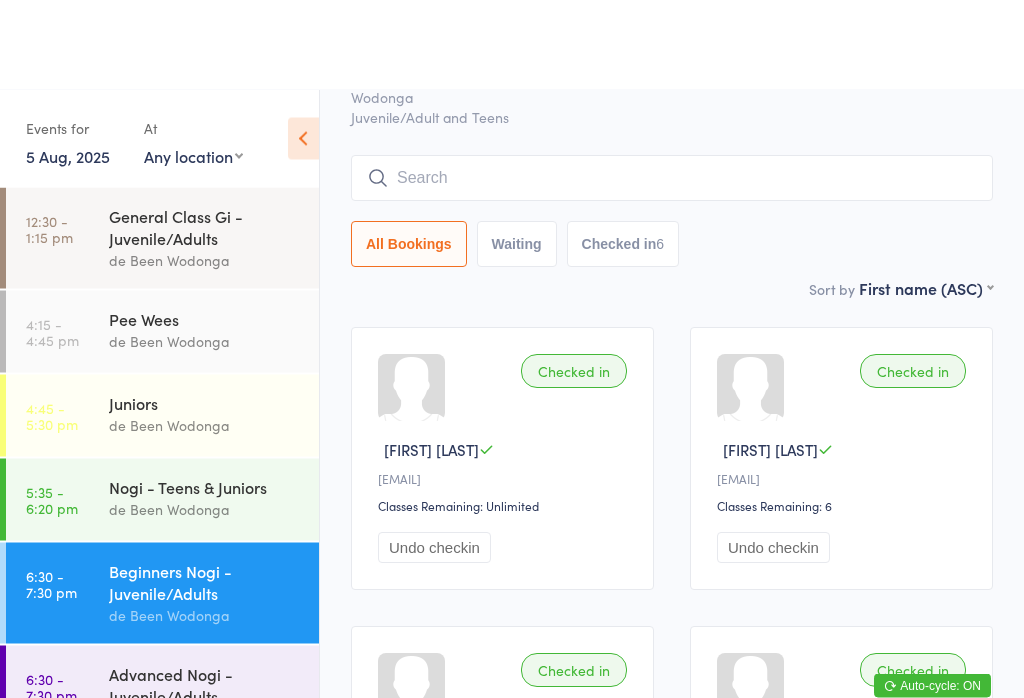 scroll, scrollTop: 0, scrollLeft: 0, axis: both 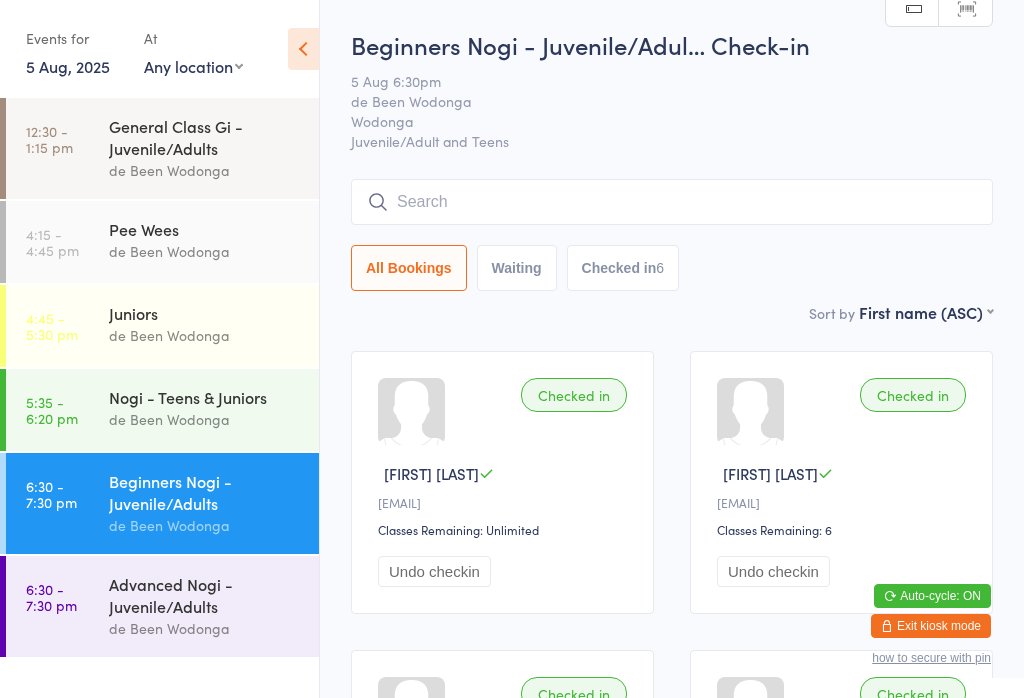 click on "Advanced Nogi - Juvenile/Adults" at bounding box center (205, 595) 